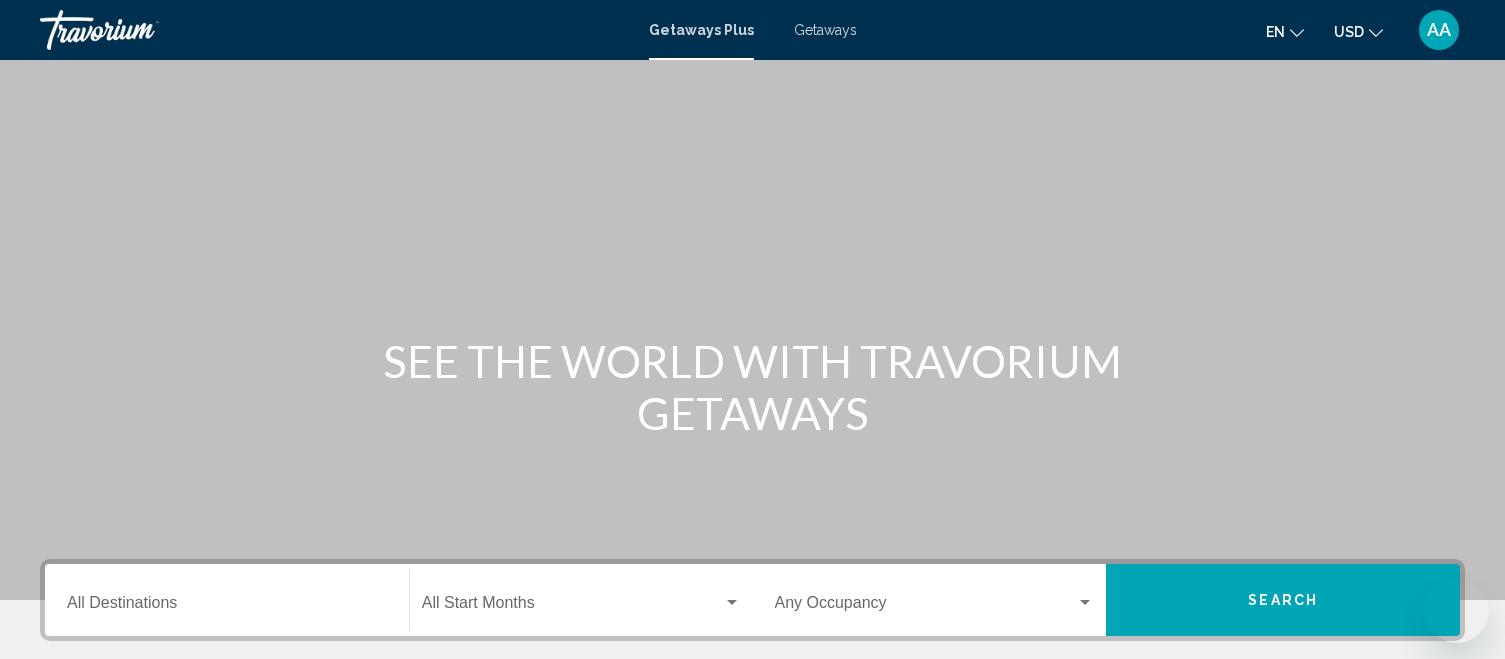 scroll, scrollTop: 352, scrollLeft: 0, axis: vertical 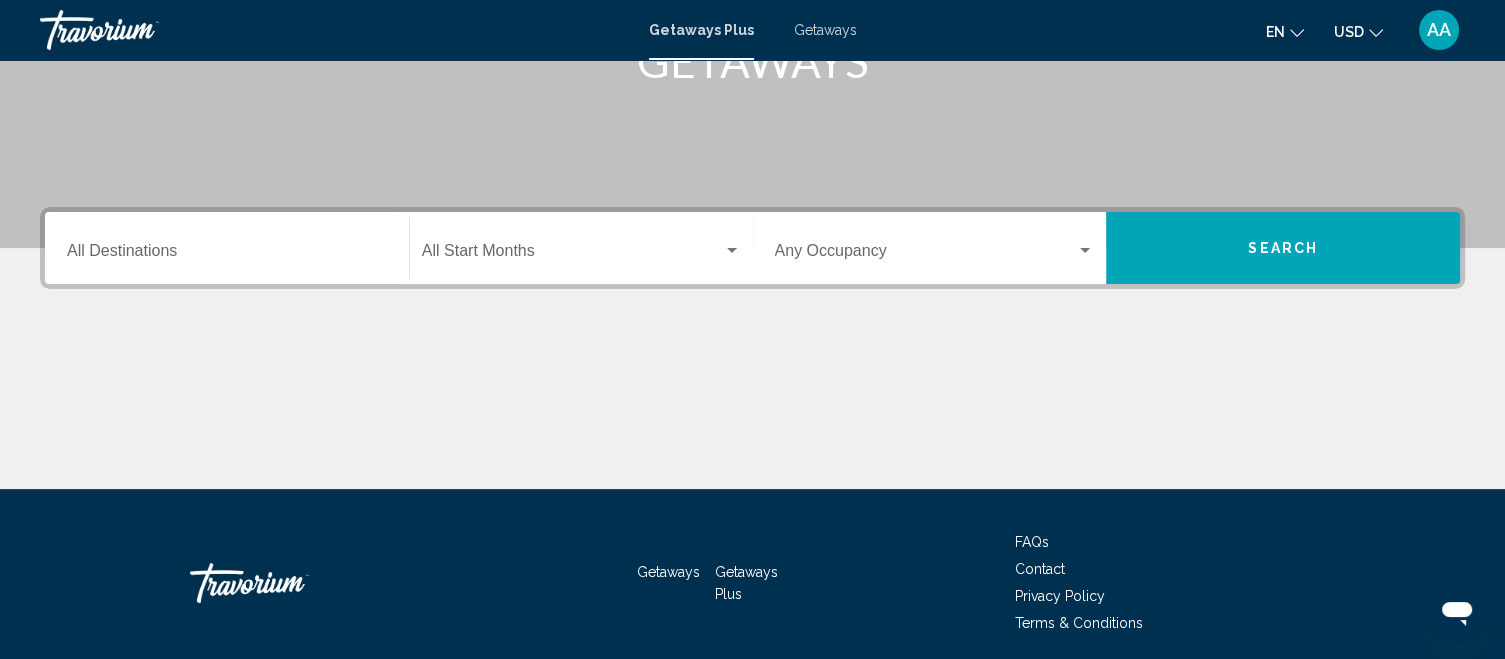 click on "Destination All Destinations" at bounding box center [227, 255] 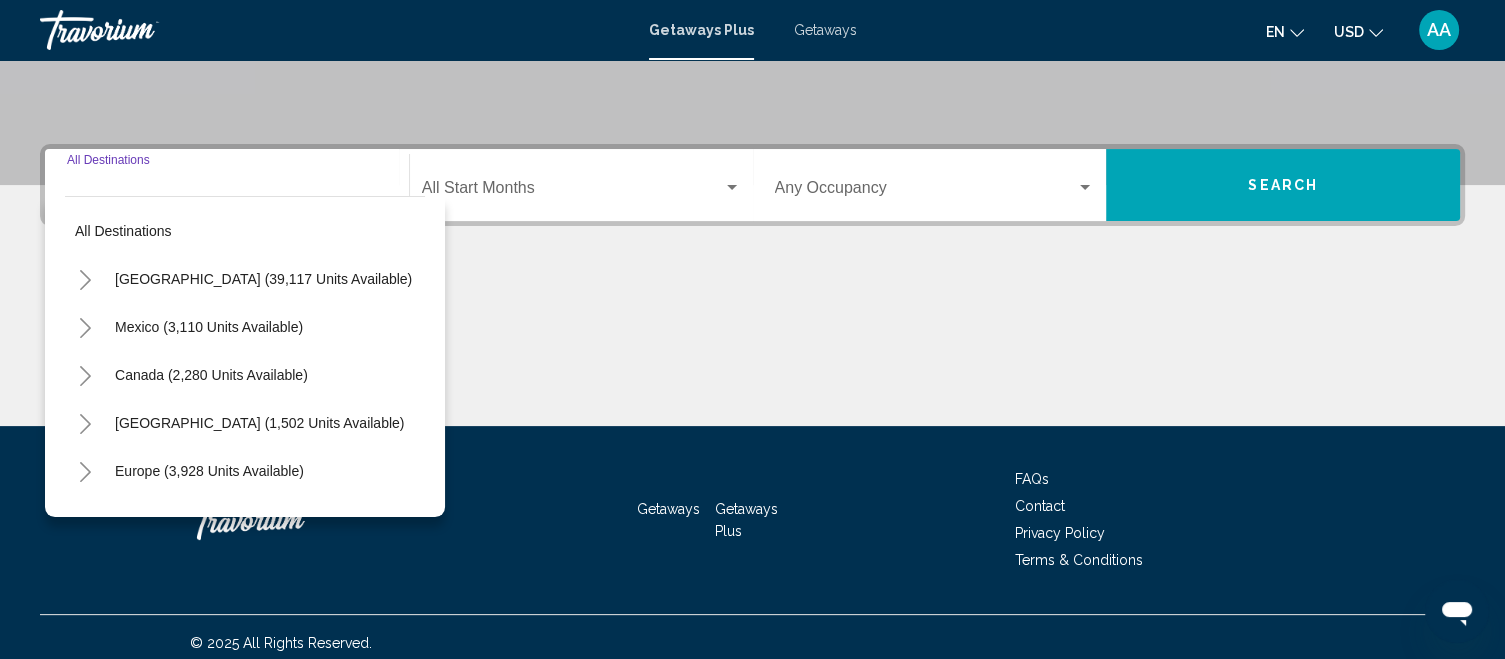 scroll, scrollTop: 426, scrollLeft: 0, axis: vertical 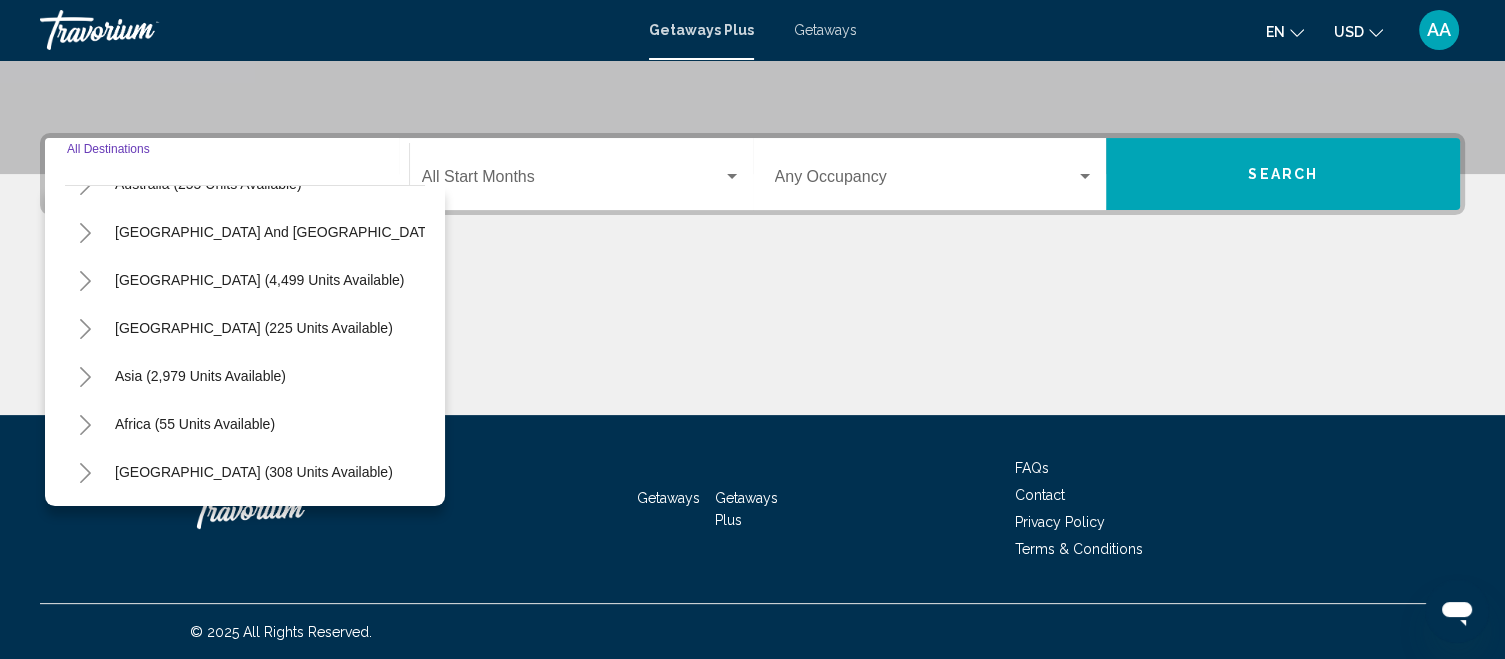 click on "Africa (55 units available)" at bounding box center (254, 472) 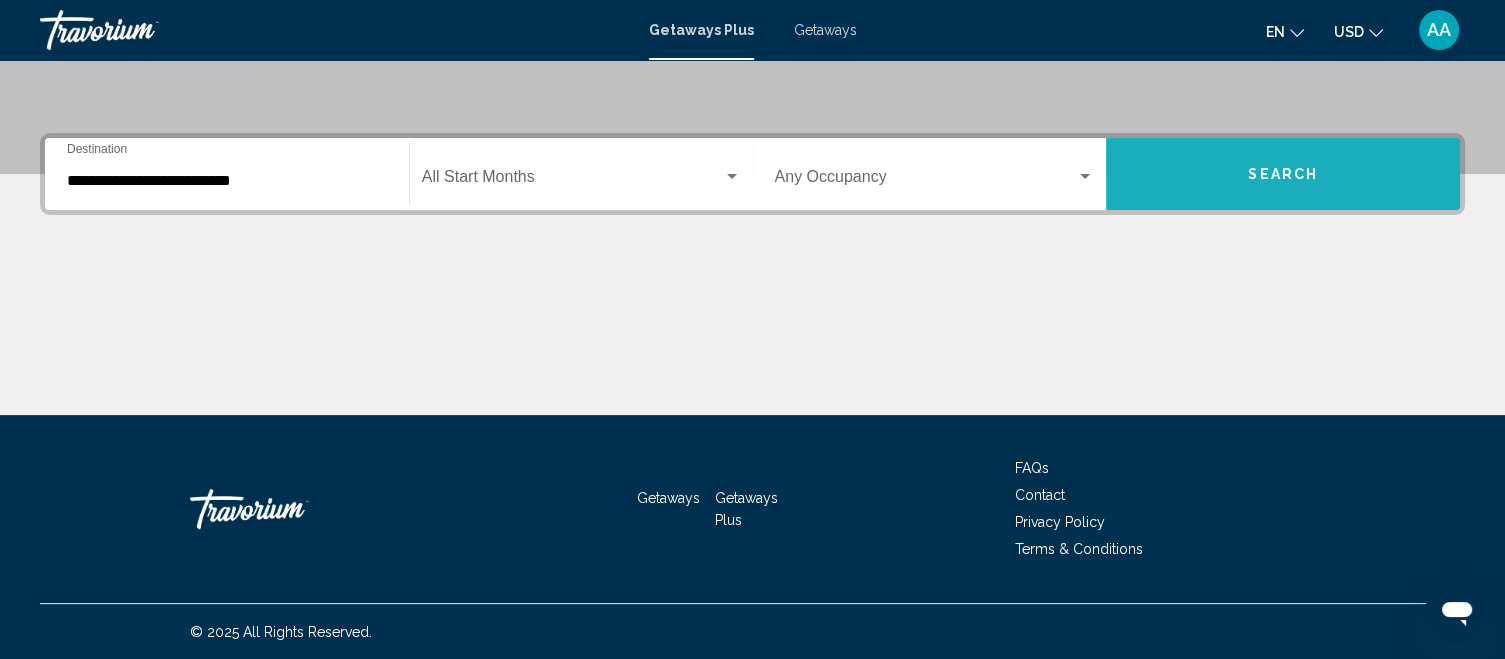 click on "Search" at bounding box center [1283, 175] 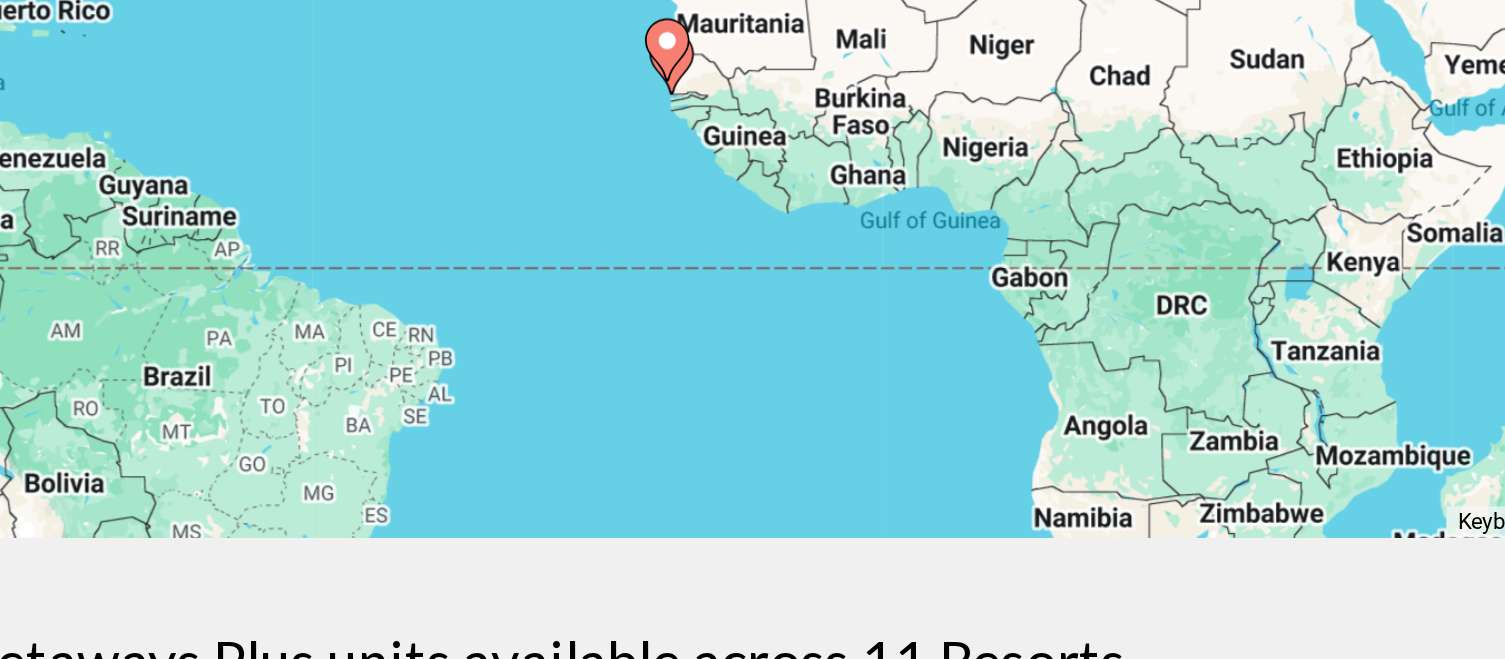 scroll, scrollTop: 168, scrollLeft: 0, axis: vertical 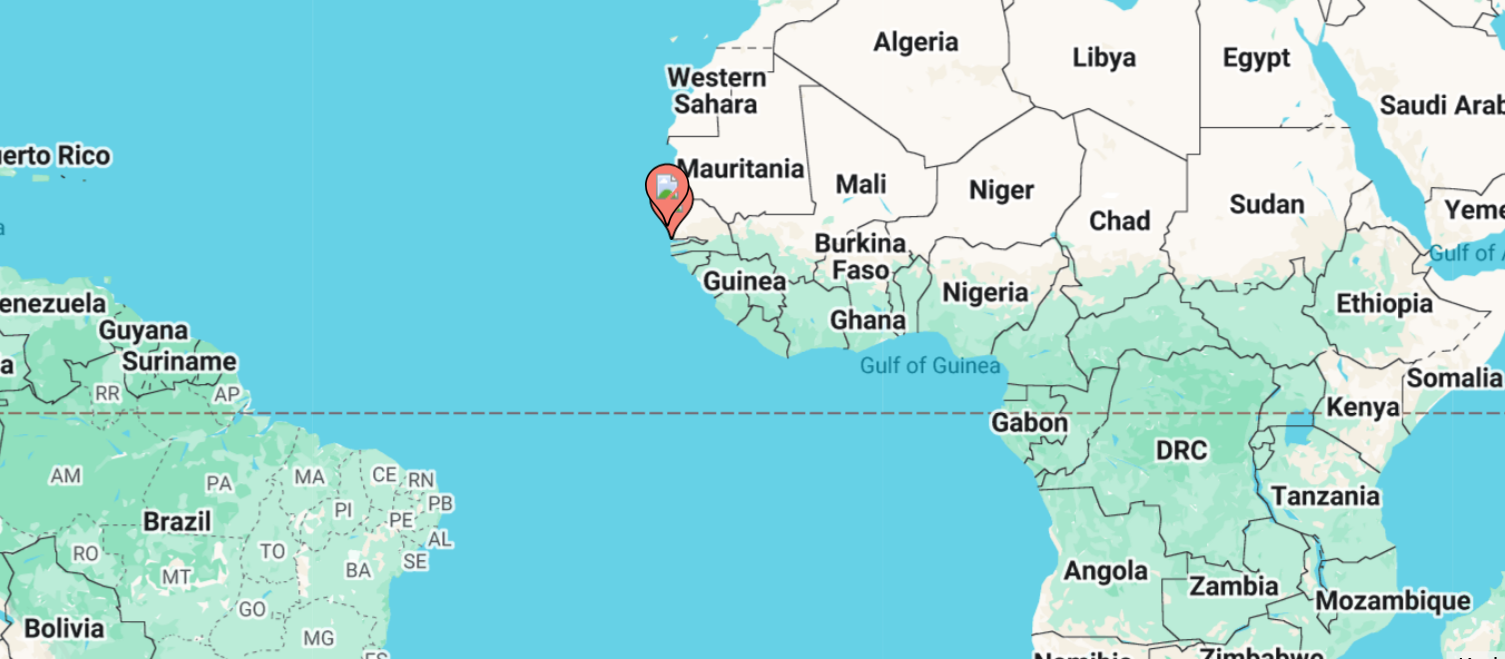 click on "To navigate, press the arrow keys. To activate drag with keyboard, press Alt + Enter. Once in keyboard drag state, use the arrow keys to move the marker. To complete the drag, press the Enter key. To cancel, press Escape." at bounding box center [752, 272] 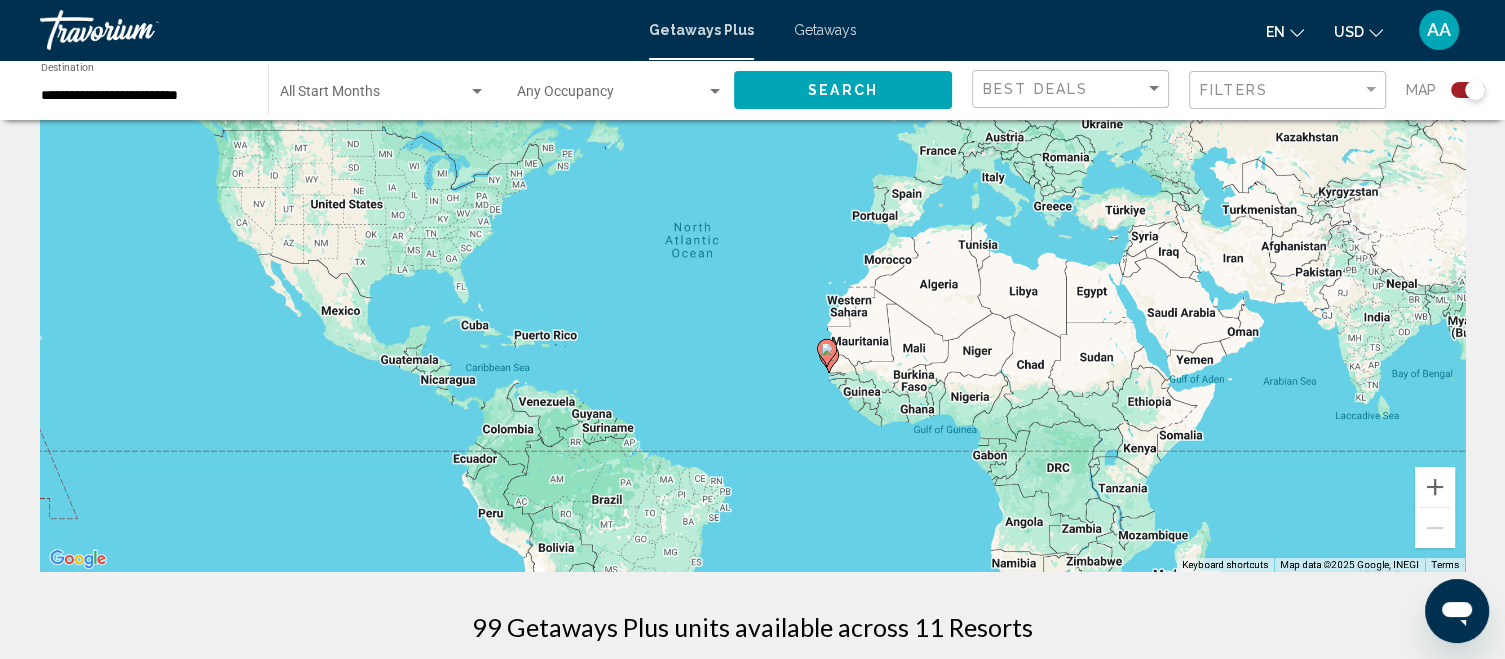 click at bounding box center (140, 30) 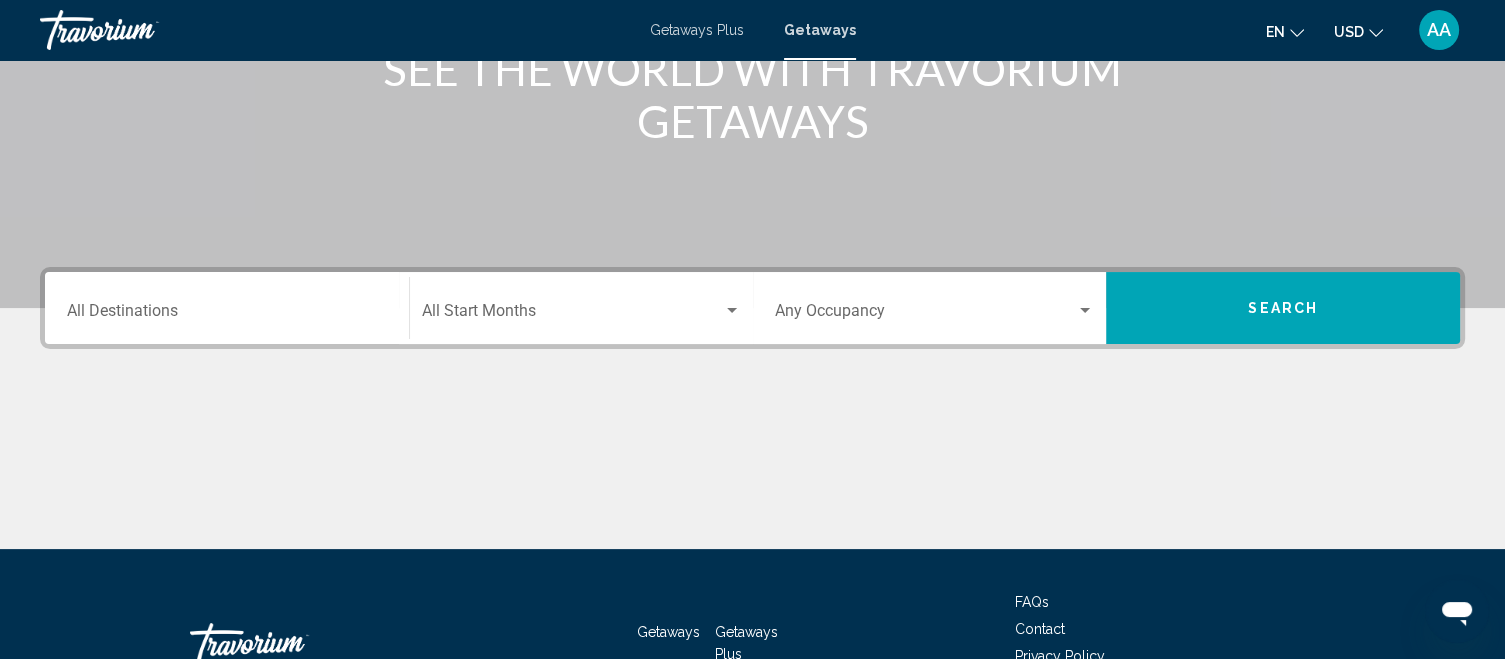 scroll, scrollTop: 299, scrollLeft: 0, axis: vertical 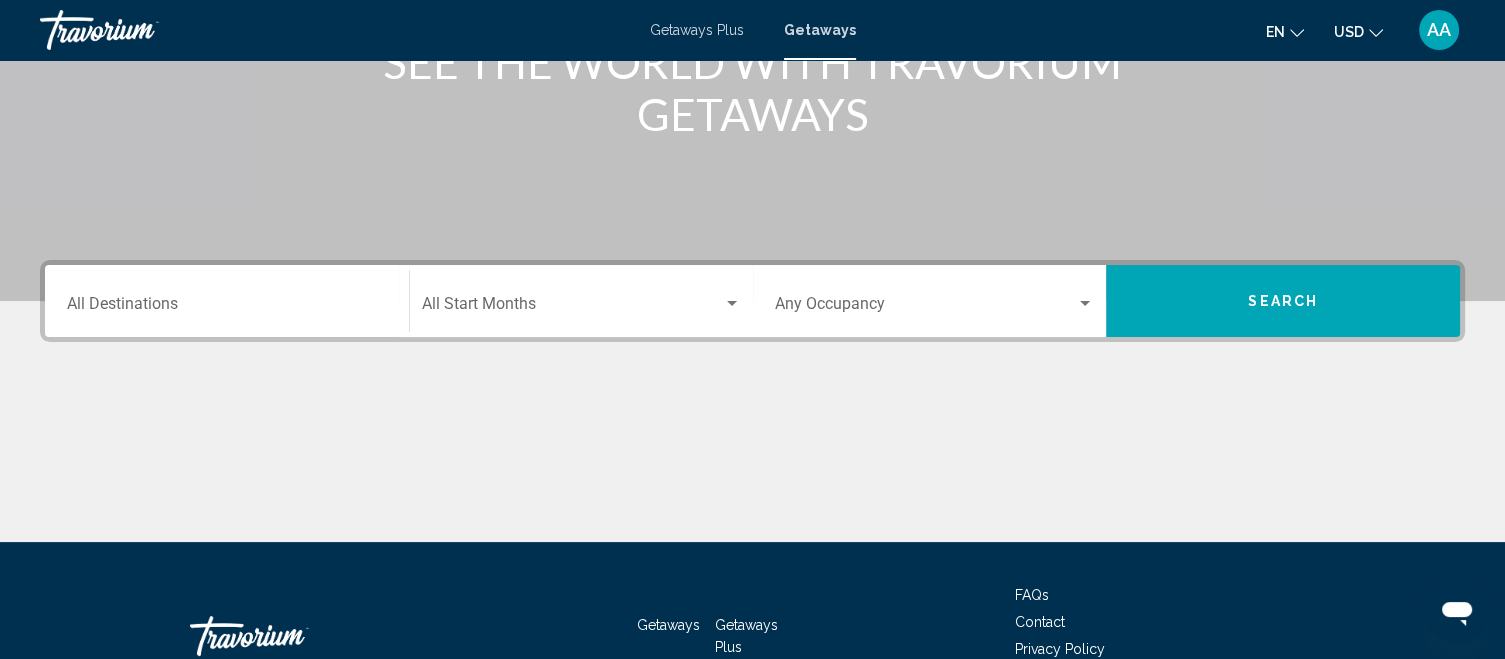 click on "Search" at bounding box center (1283, 301) 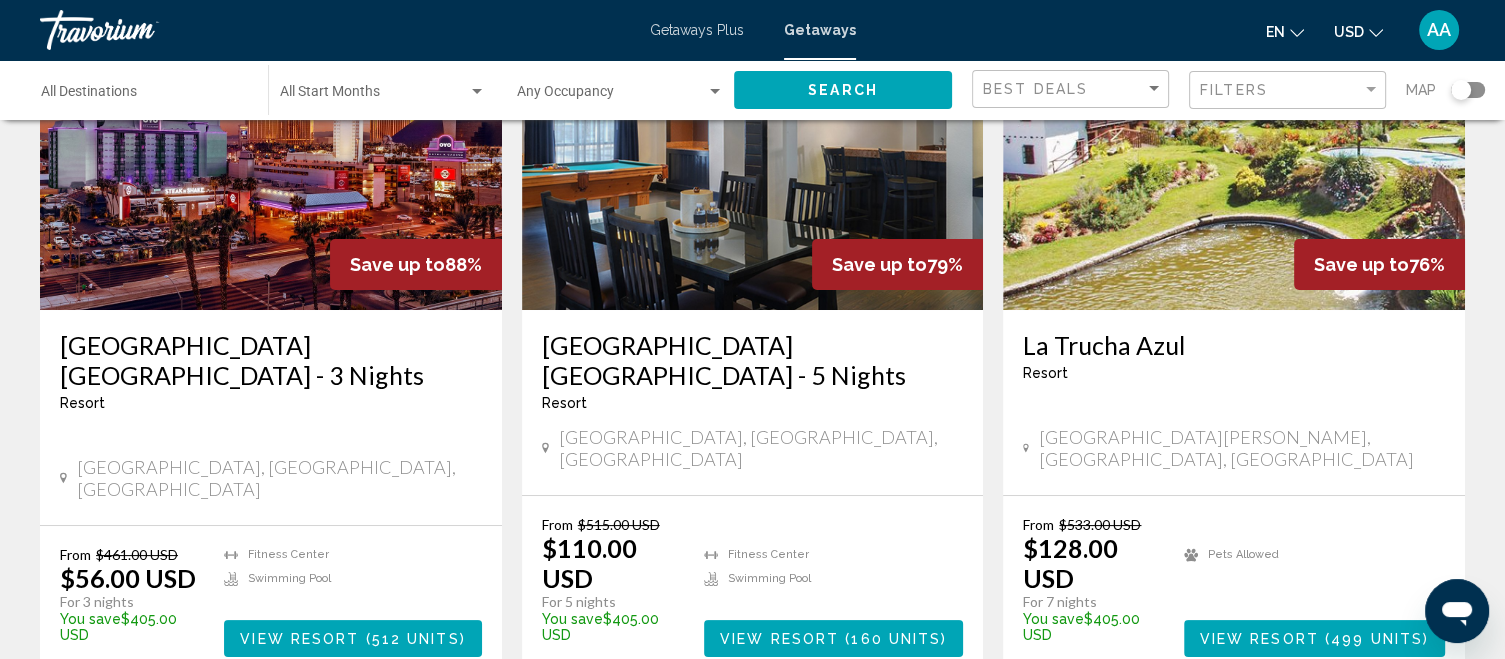 scroll, scrollTop: 216, scrollLeft: 0, axis: vertical 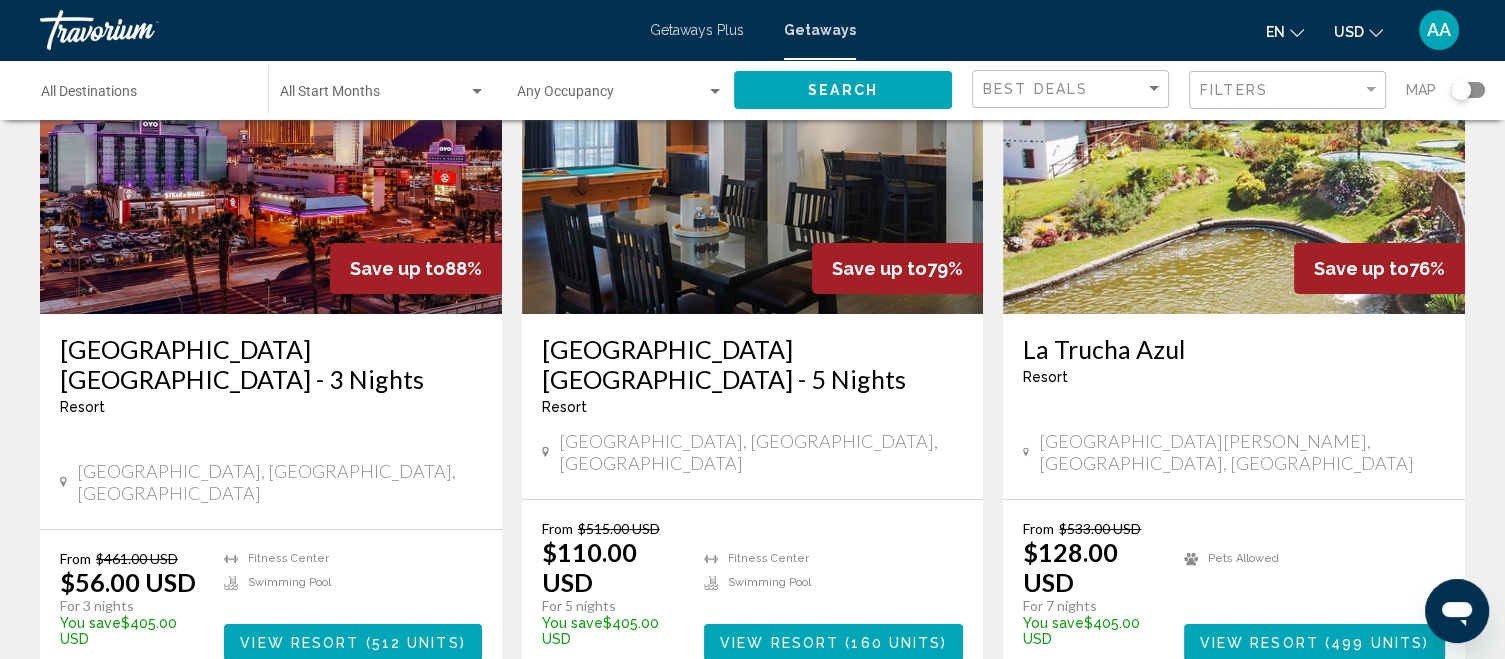 click on "View Resort" at bounding box center (299, 643) 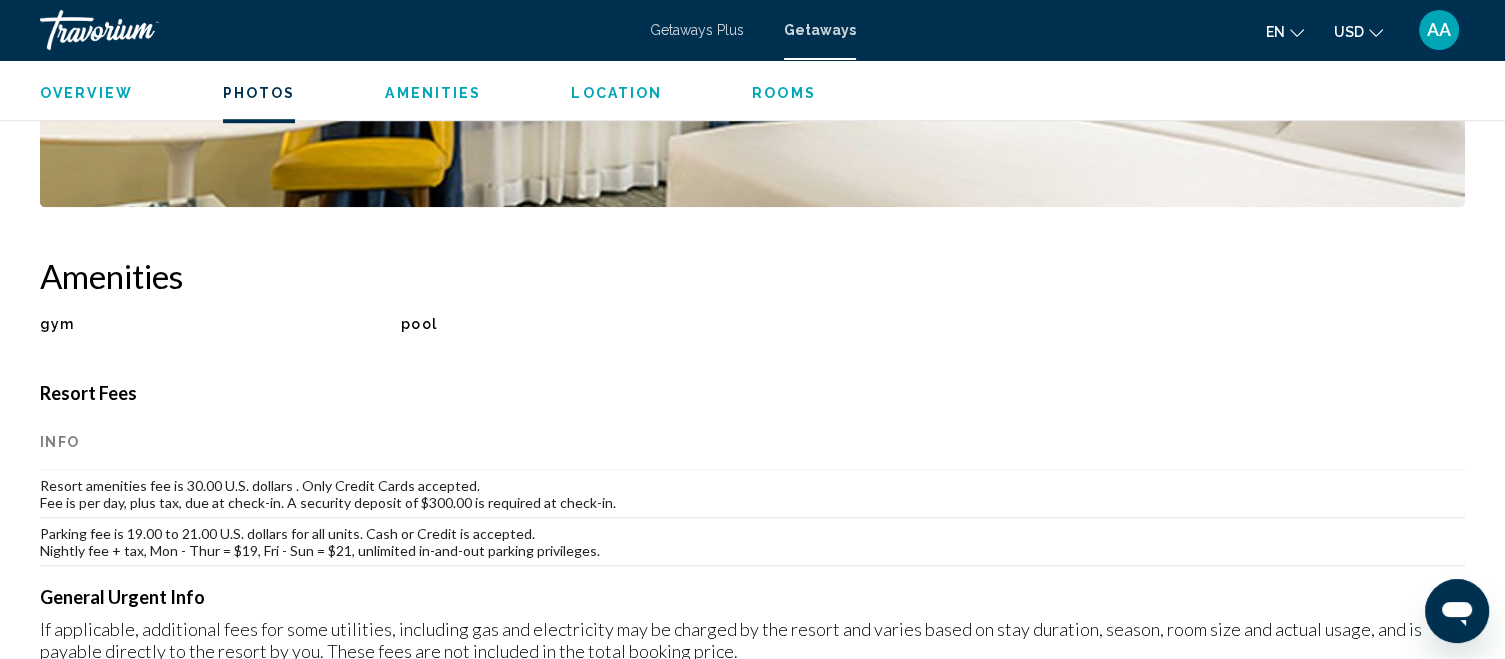 scroll, scrollTop: 1386, scrollLeft: 0, axis: vertical 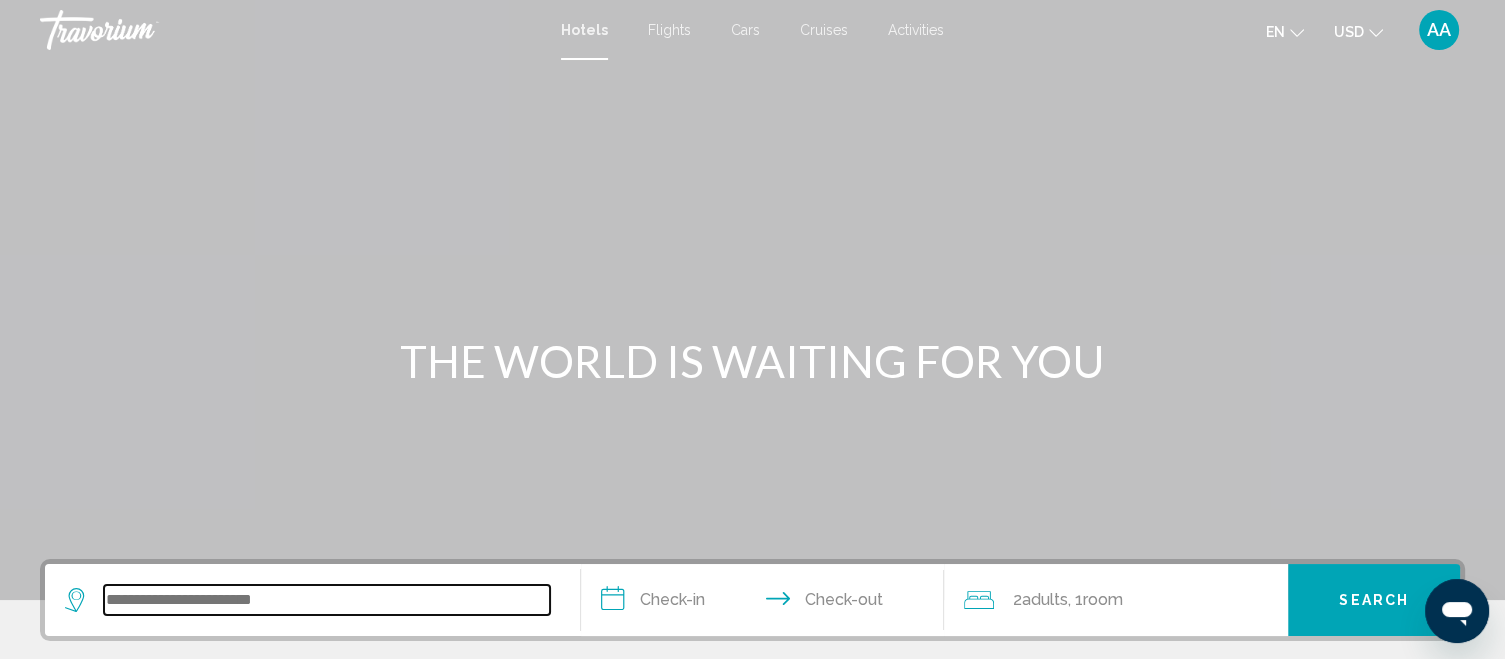 click at bounding box center (327, 600) 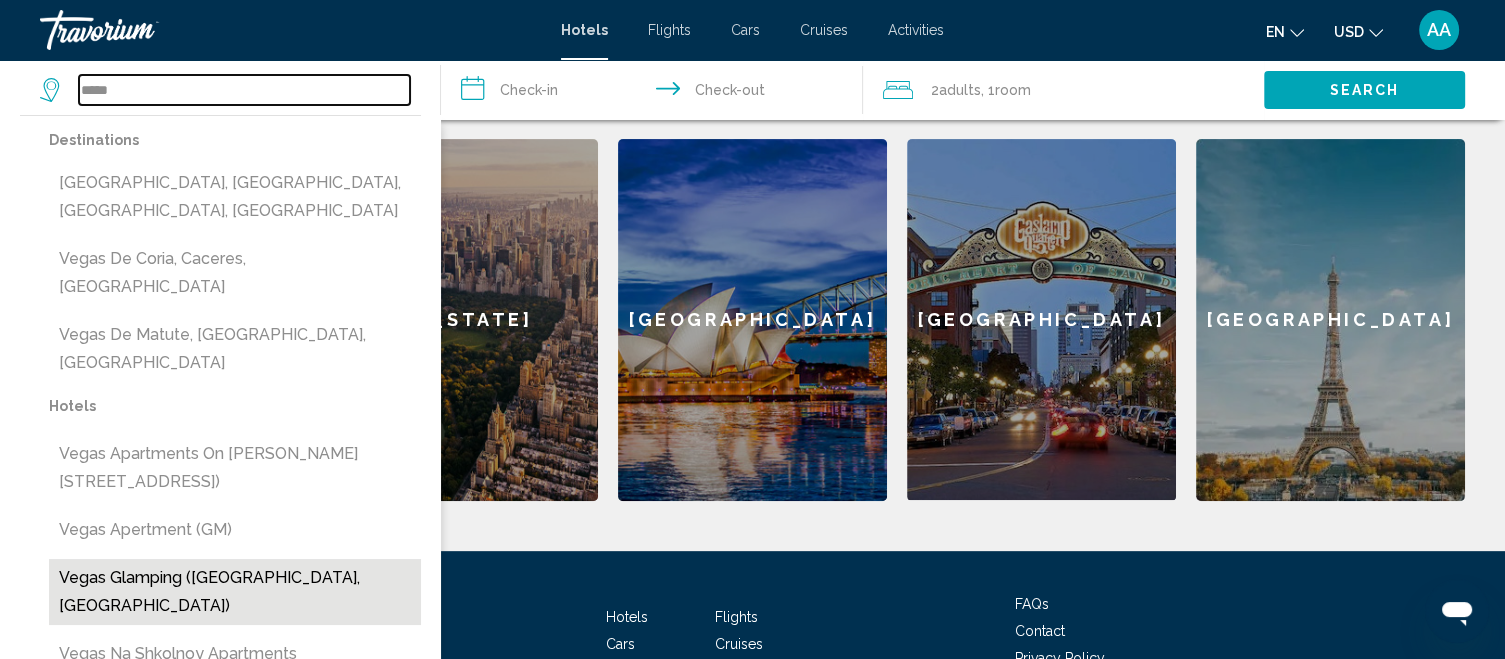 scroll, scrollTop: 613, scrollLeft: 0, axis: vertical 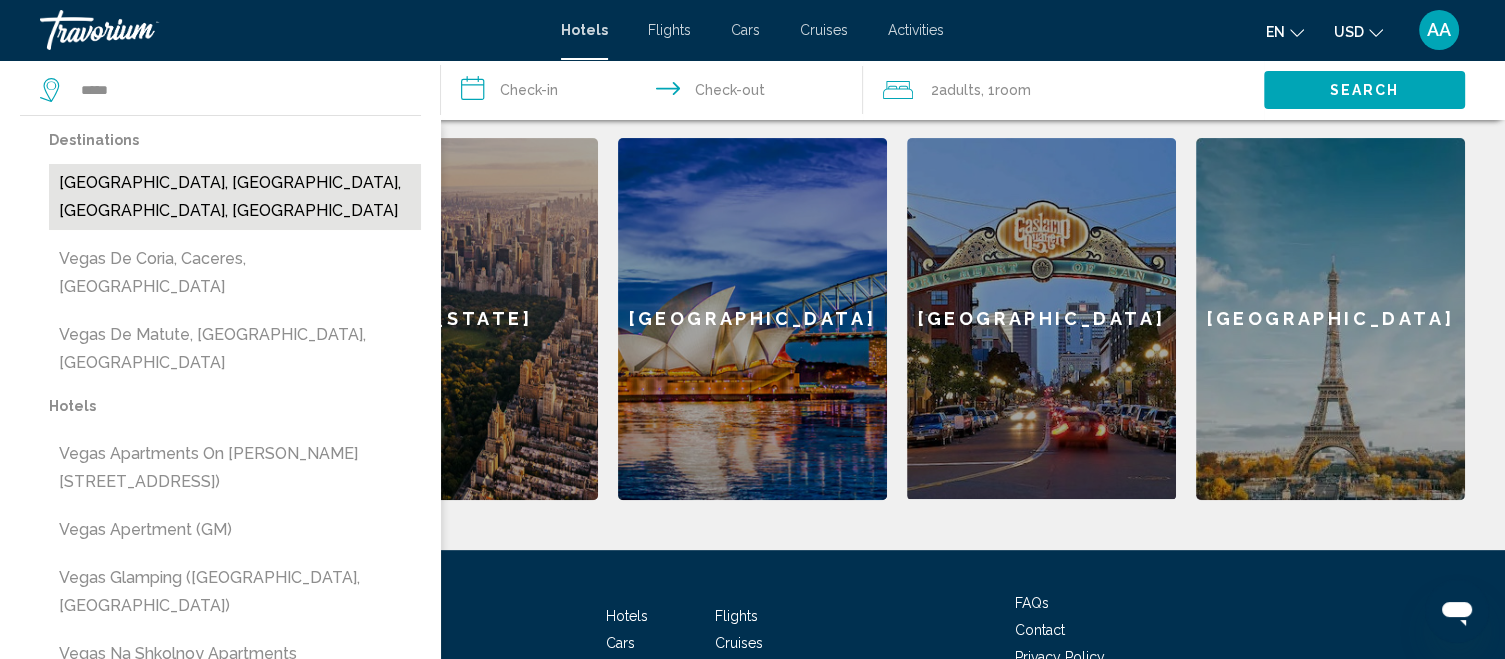 click on "[GEOGRAPHIC_DATA], [GEOGRAPHIC_DATA], [GEOGRAPHIC_DATA], [GEOGRAPHIC_DATA]" at bounding box center [235, 197] 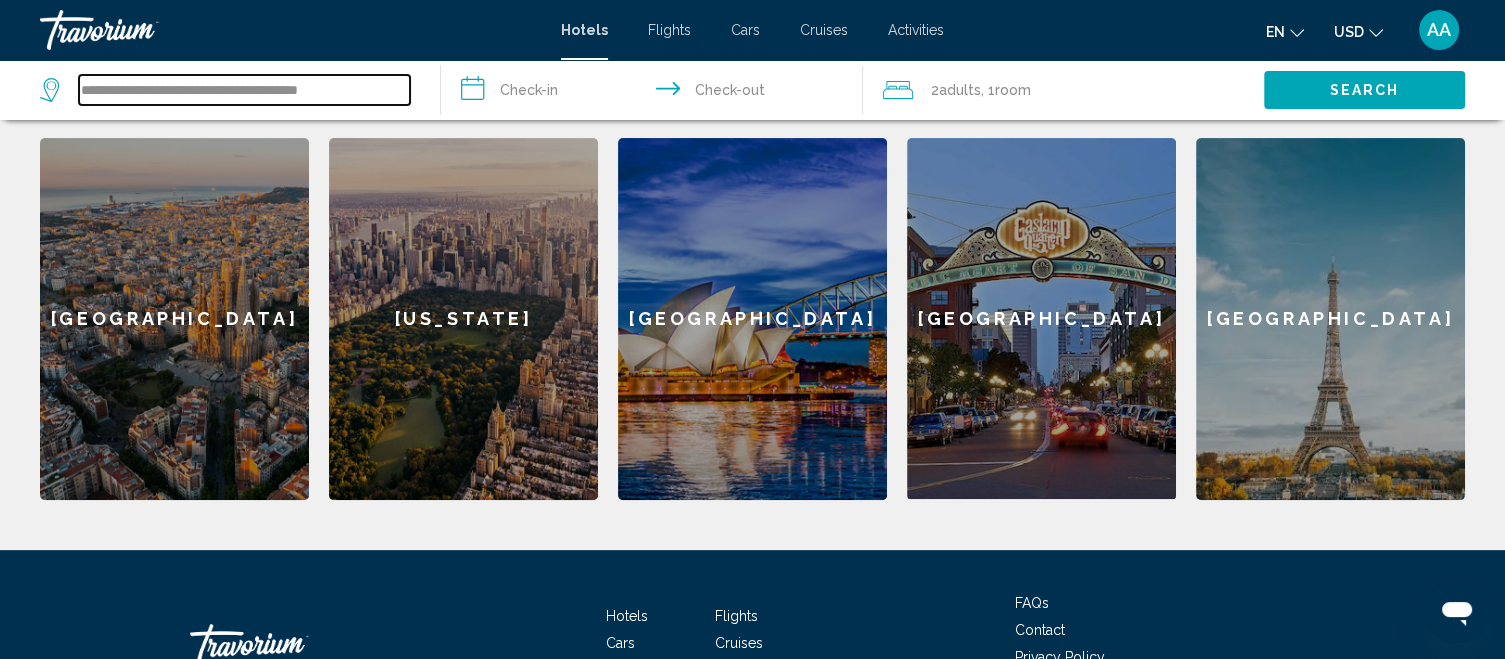 drag, startPoint x: 187, startPoint y: 84, endPoint x: 23, endPoint y: 82, distance: 164.01219 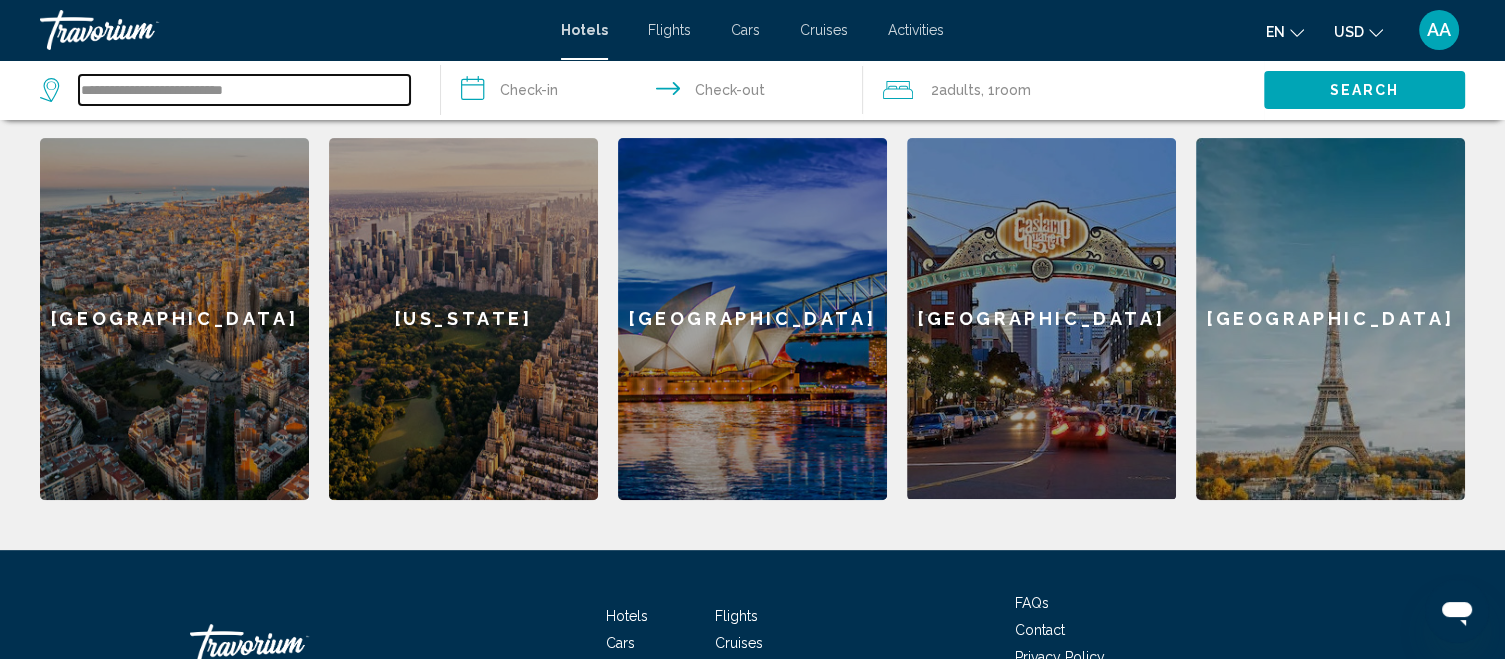 click on "**********" at bounding box center [244, 90] 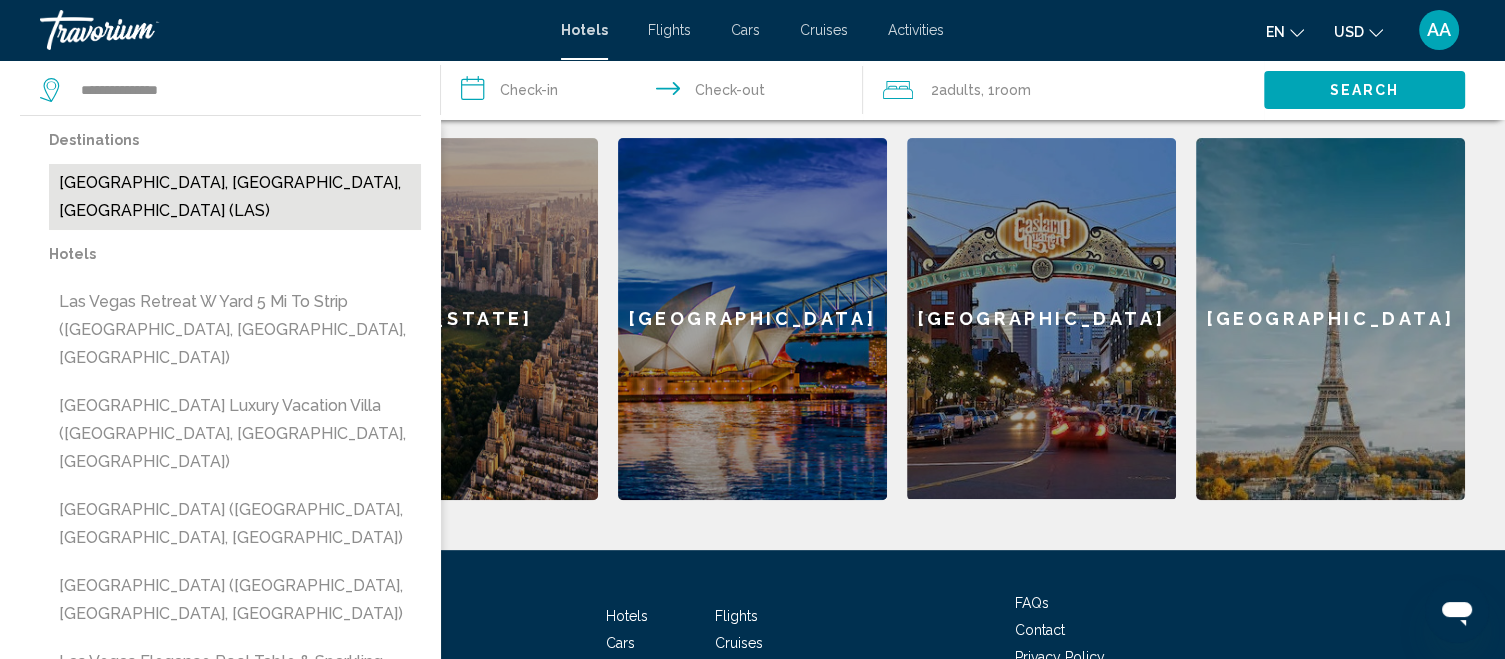 click on "[GEOGRAPHIC_DATA], [GEOGRAPHIC_DATA], [GEOGRAPHIC_DATA] (LAS)" at bounding box center (235, 197) 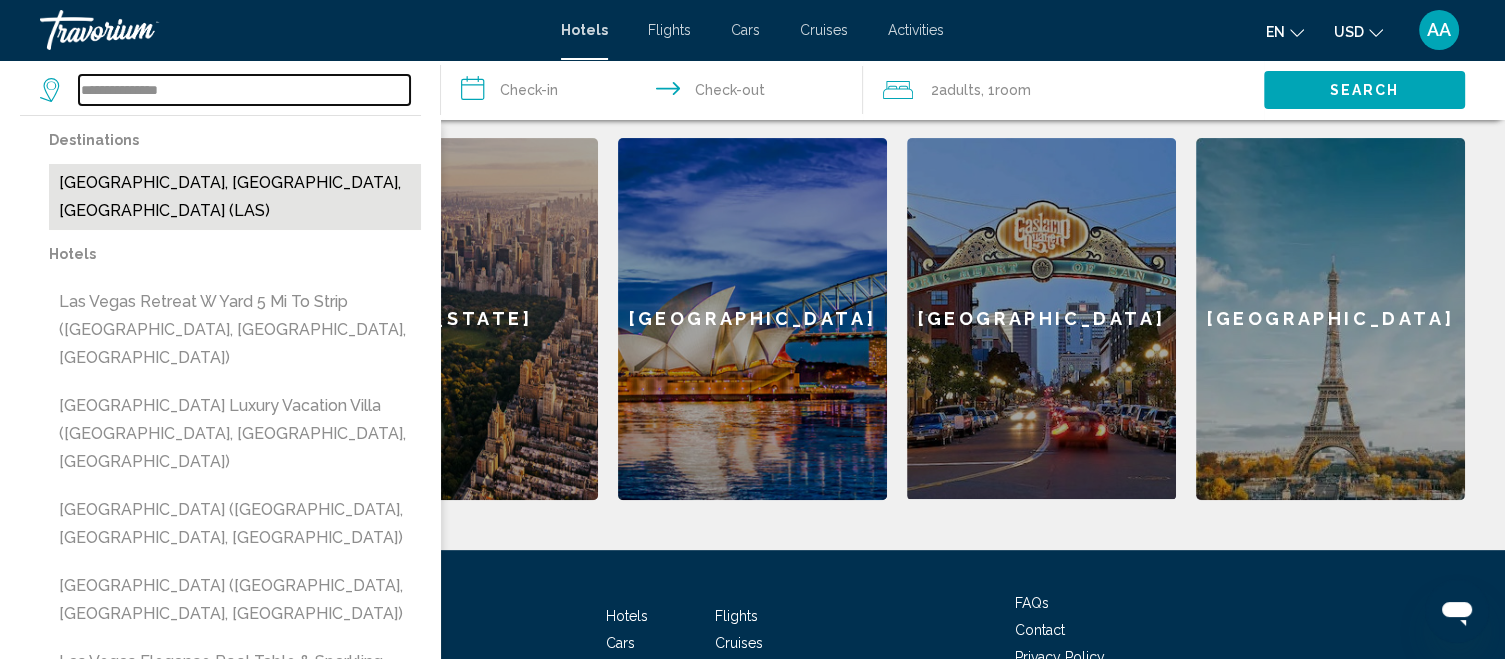 type on "**********" 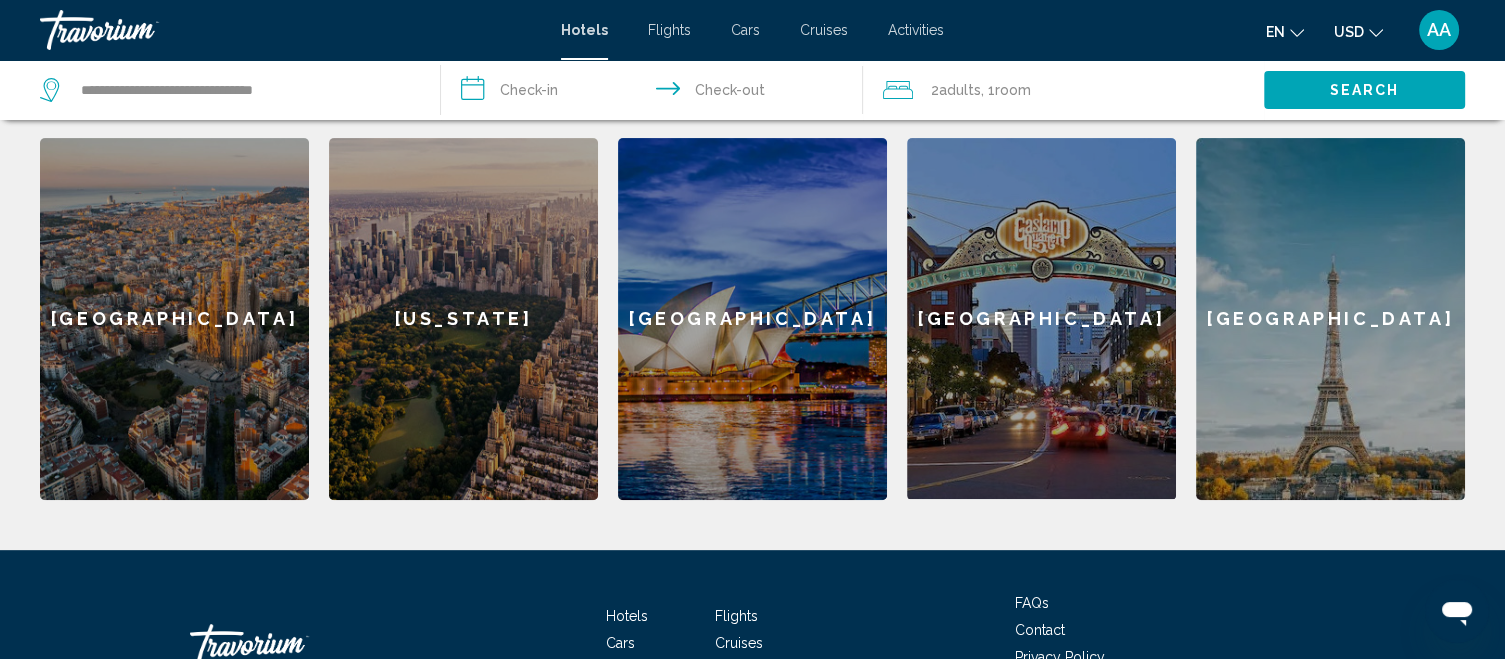 click on "Search" at bounding box center (1364, 89) 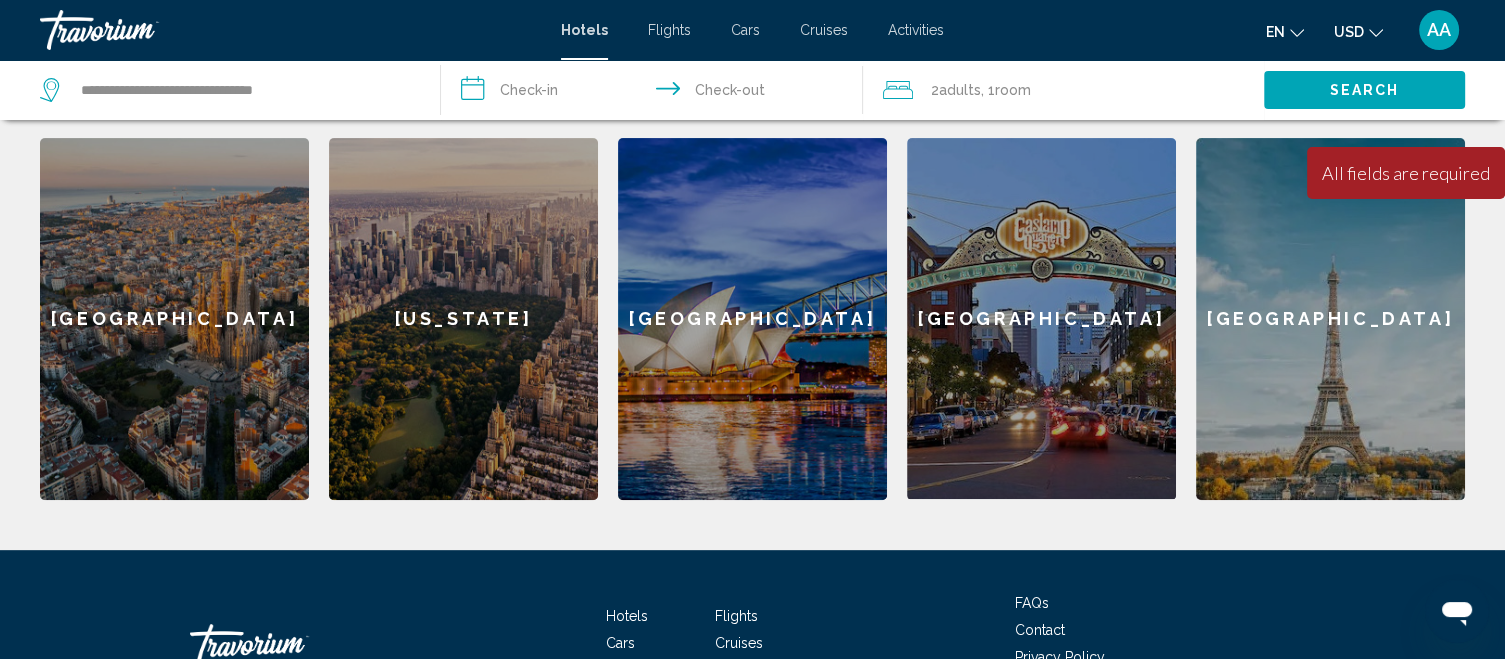 click on "**********" at bounding box center [655, 93] 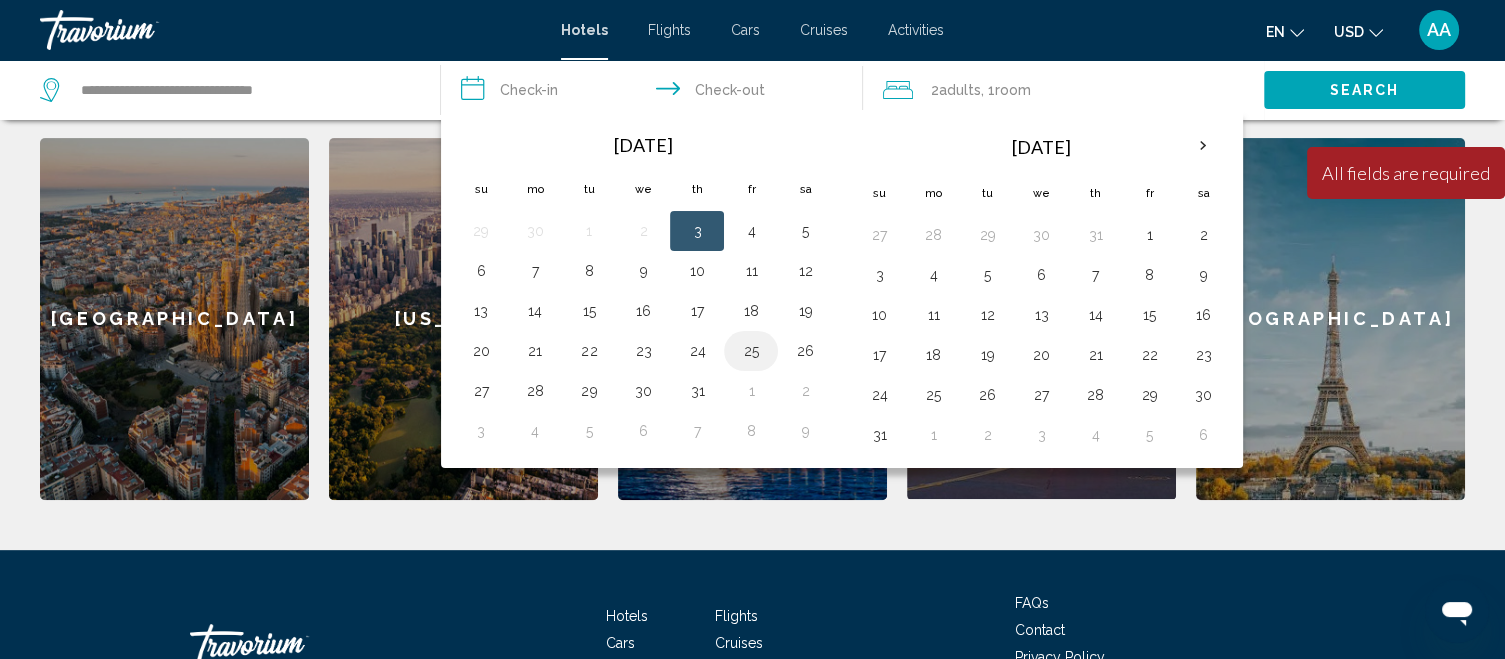 click on "25" at bounding box center [751, 351] 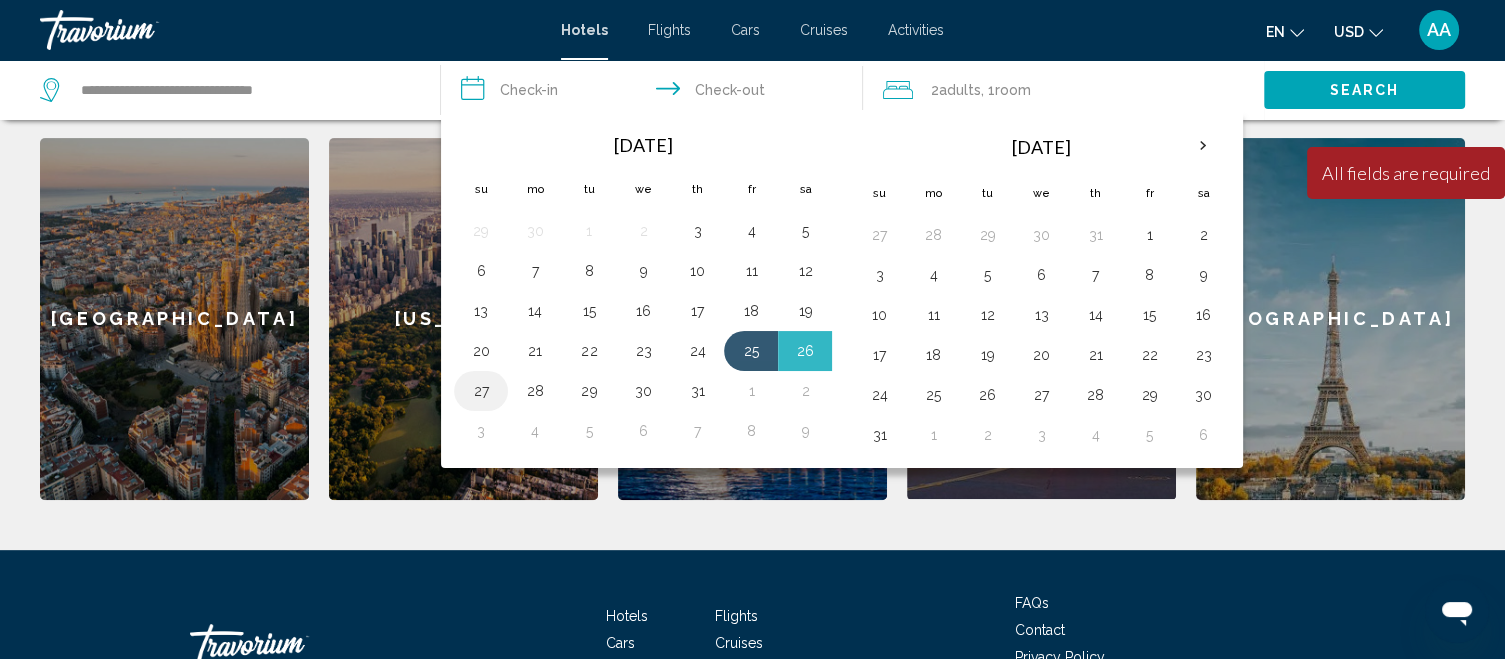 click on "27" at bounding box center [481, 391] 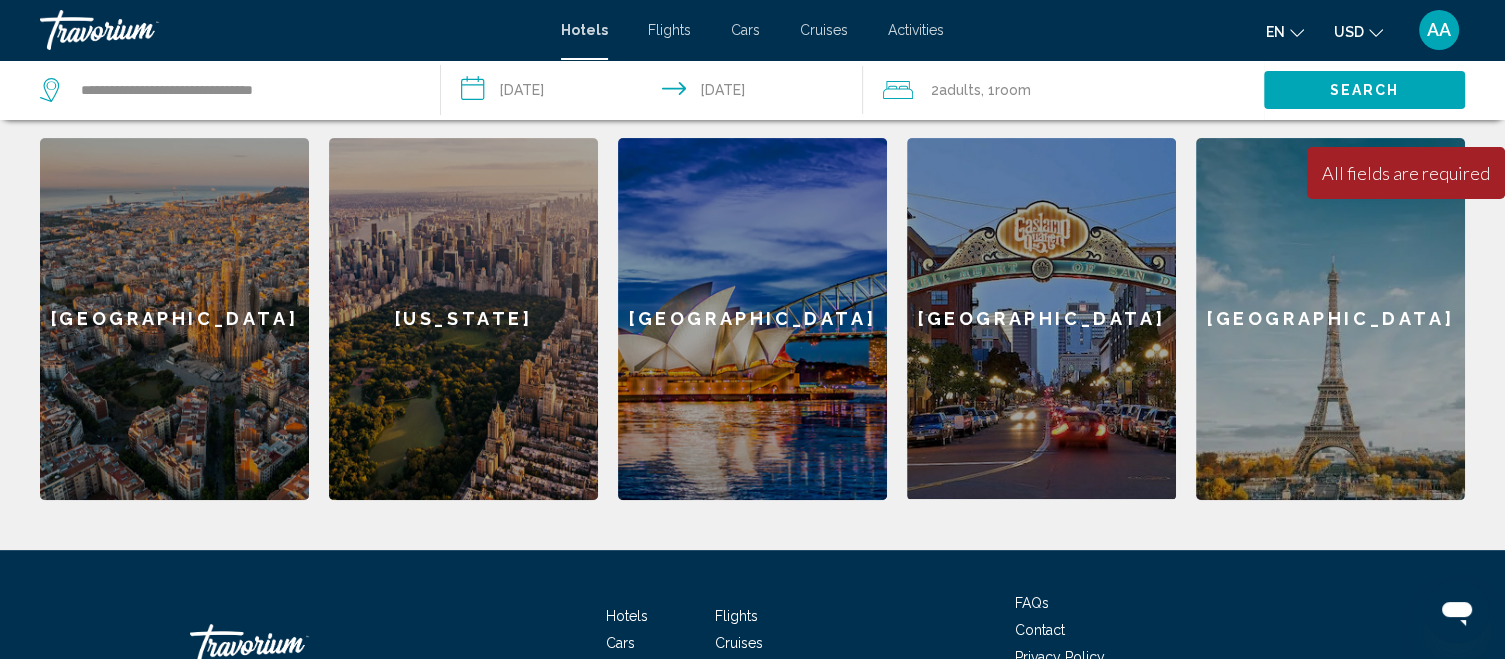type on "**********" 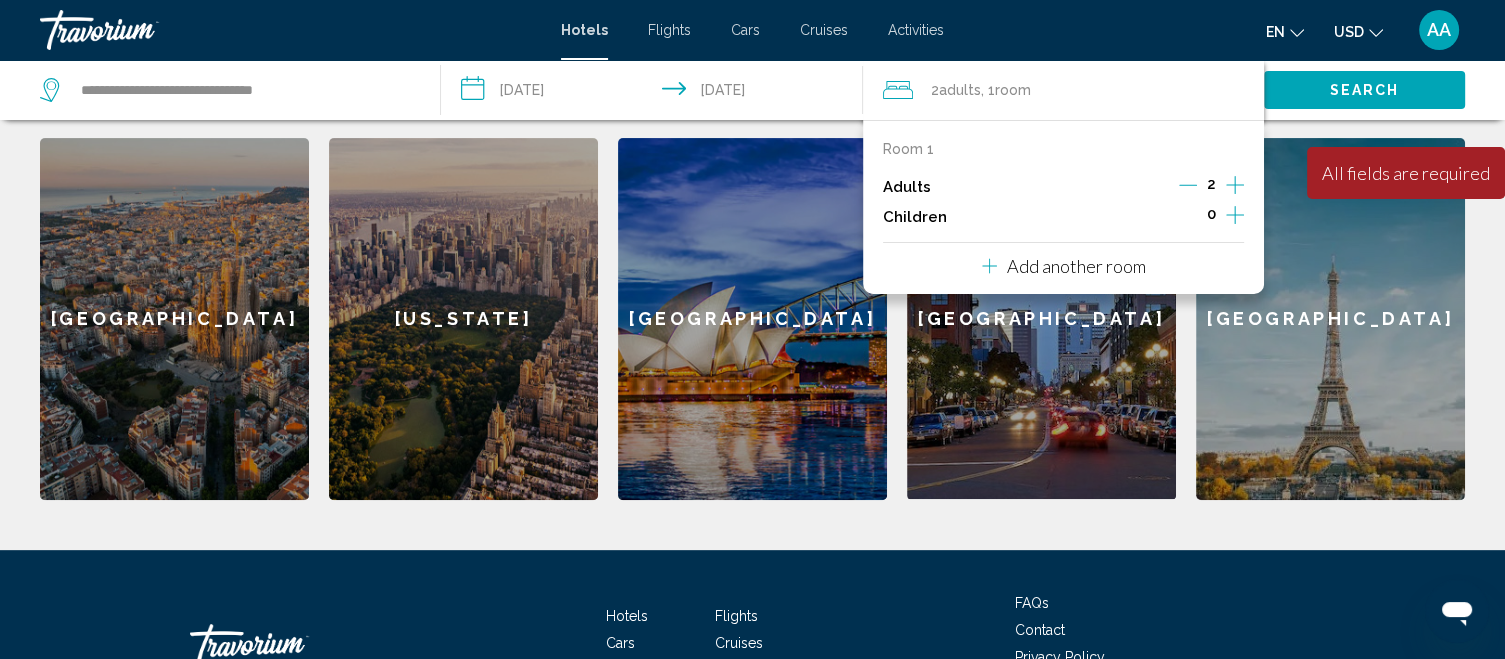 click on "Adults" 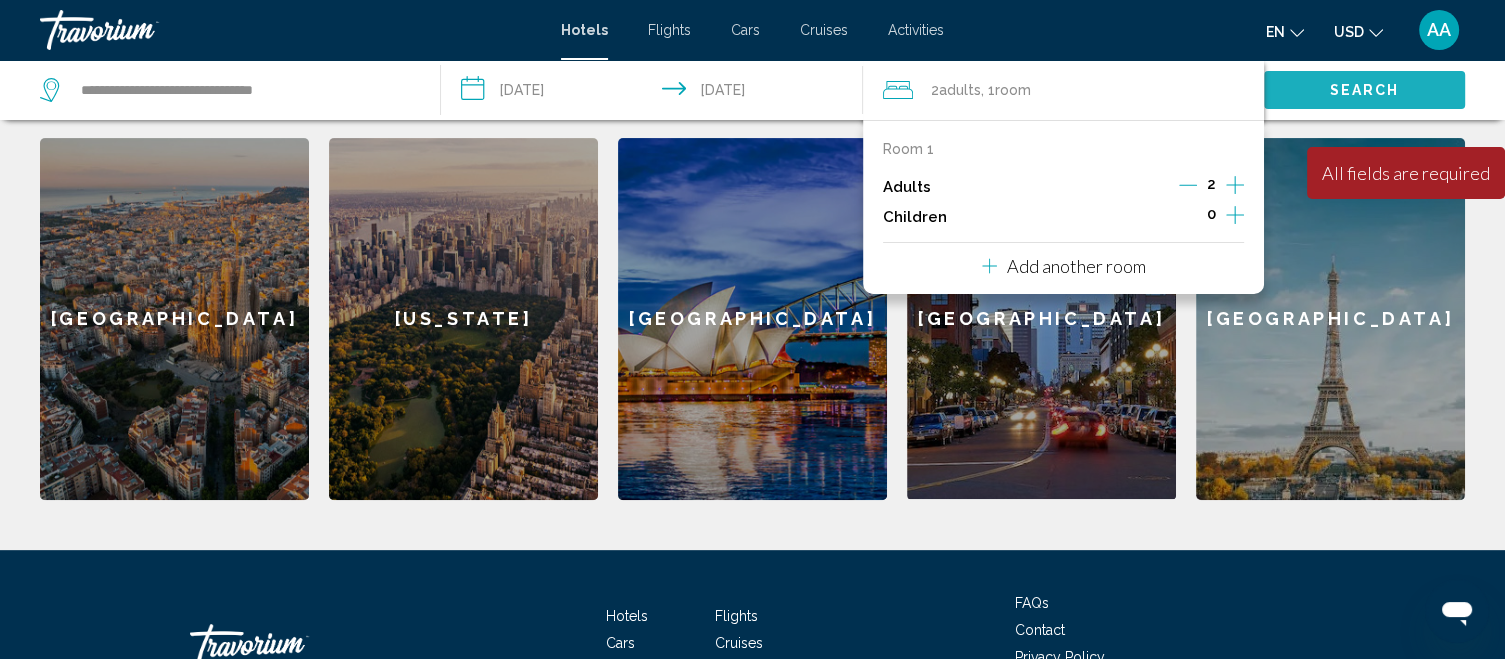 click on "Search" at bounding box center [1365, 91] 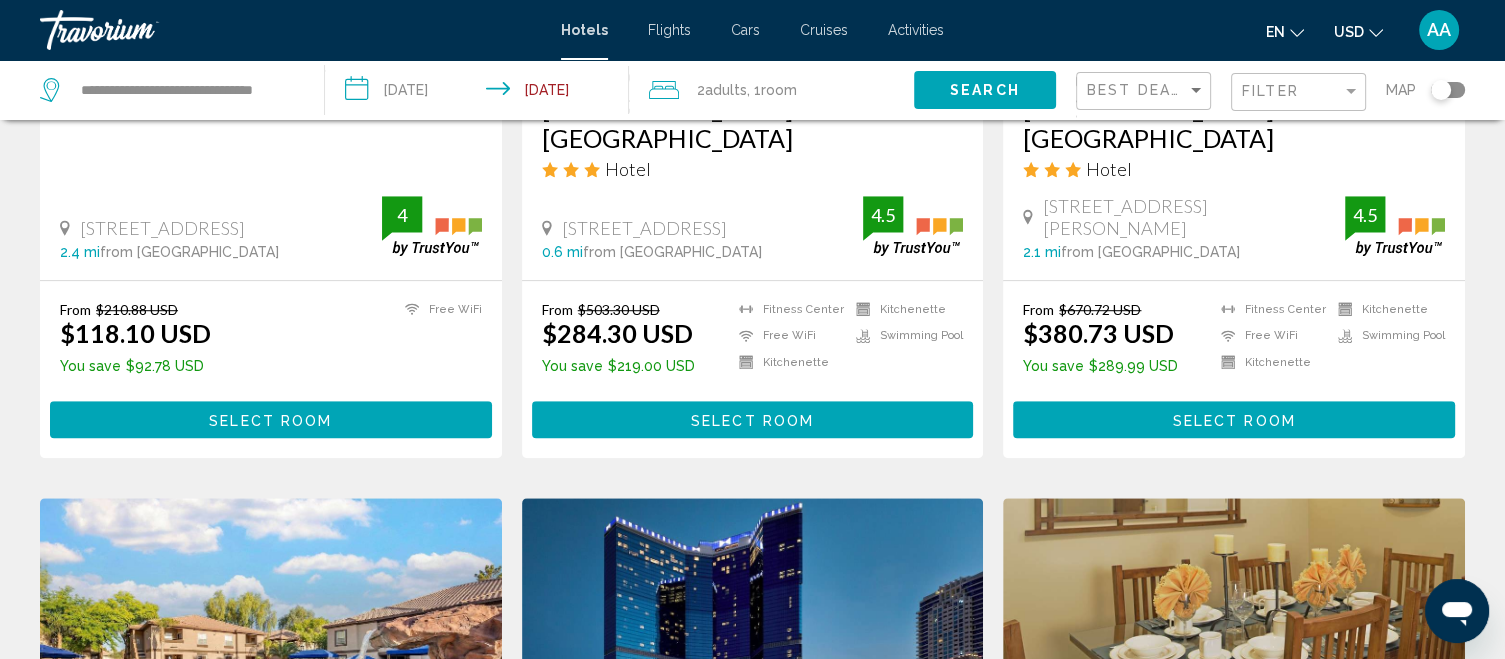 scroll, scrollTop: 1218, scrollLeft: 0, axis: vertical 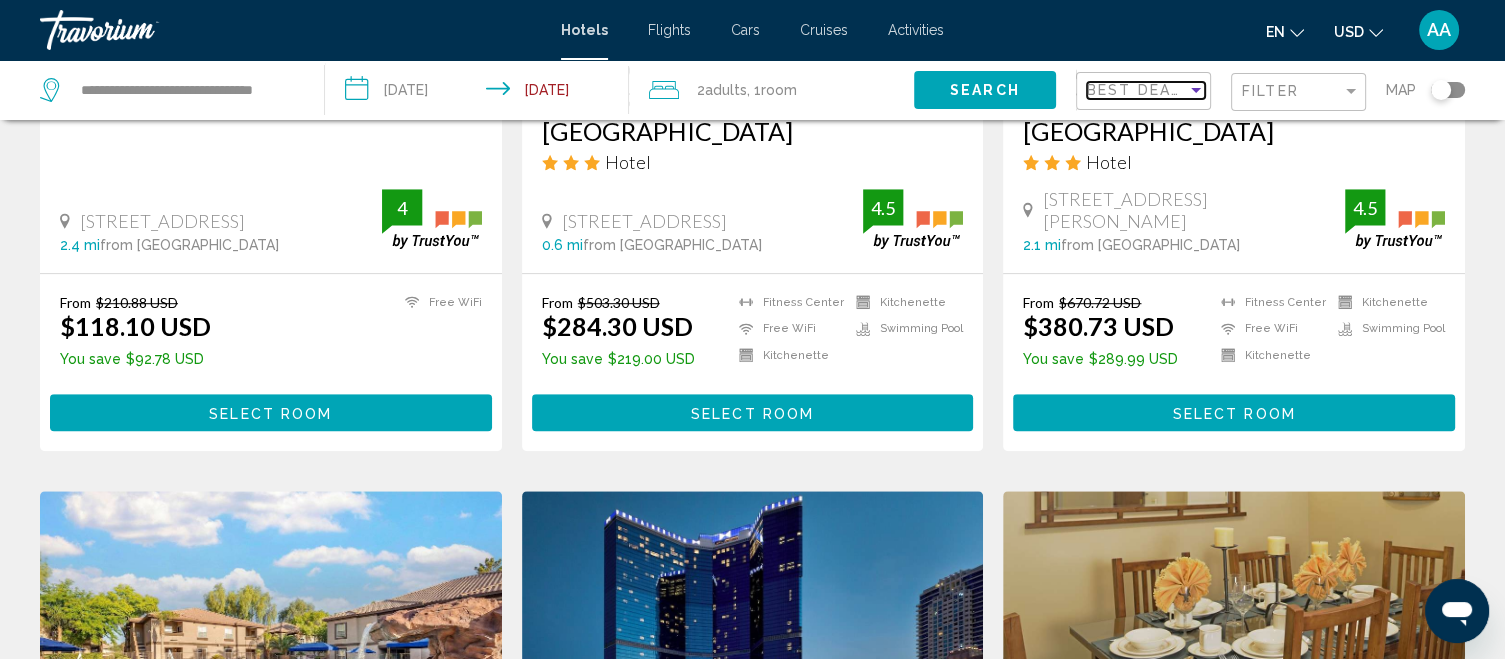 click on "Best Deals" at bounding box center (1139, 90) 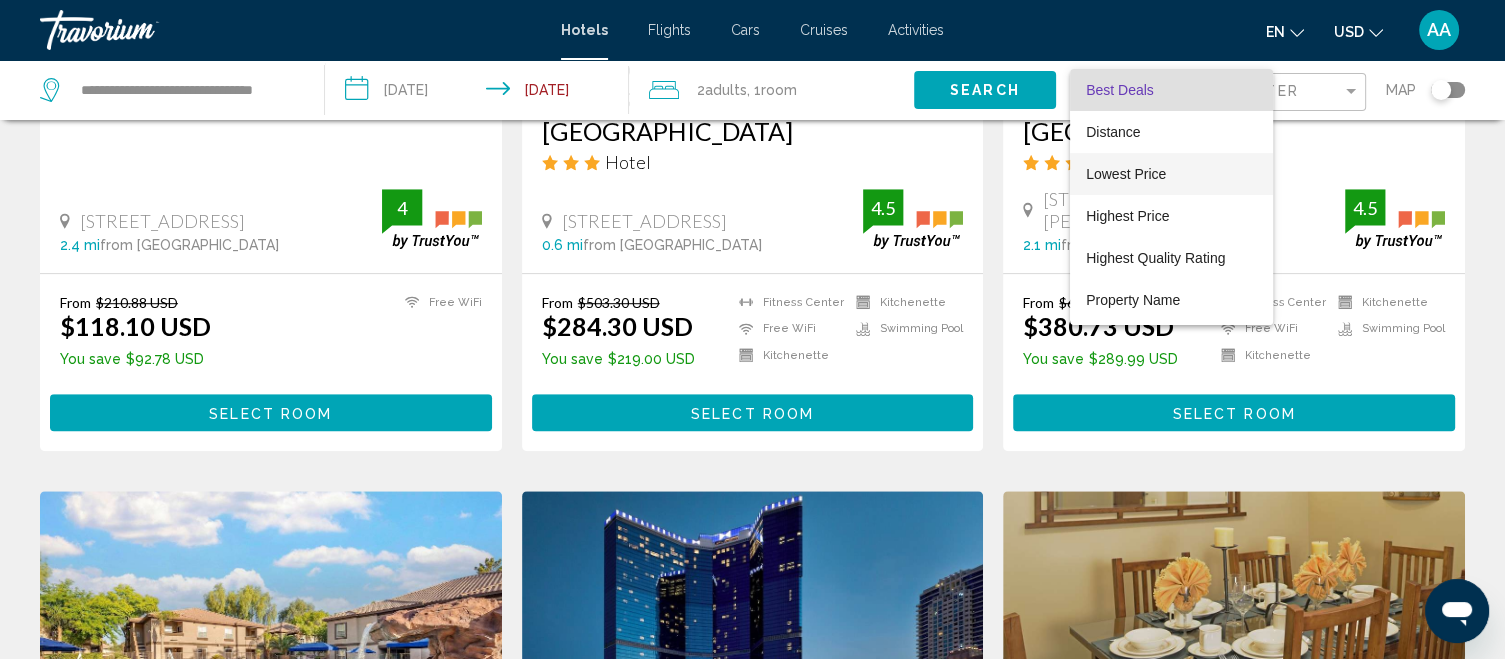 click on "Lowest Price" at bounding box center [1171, 174] 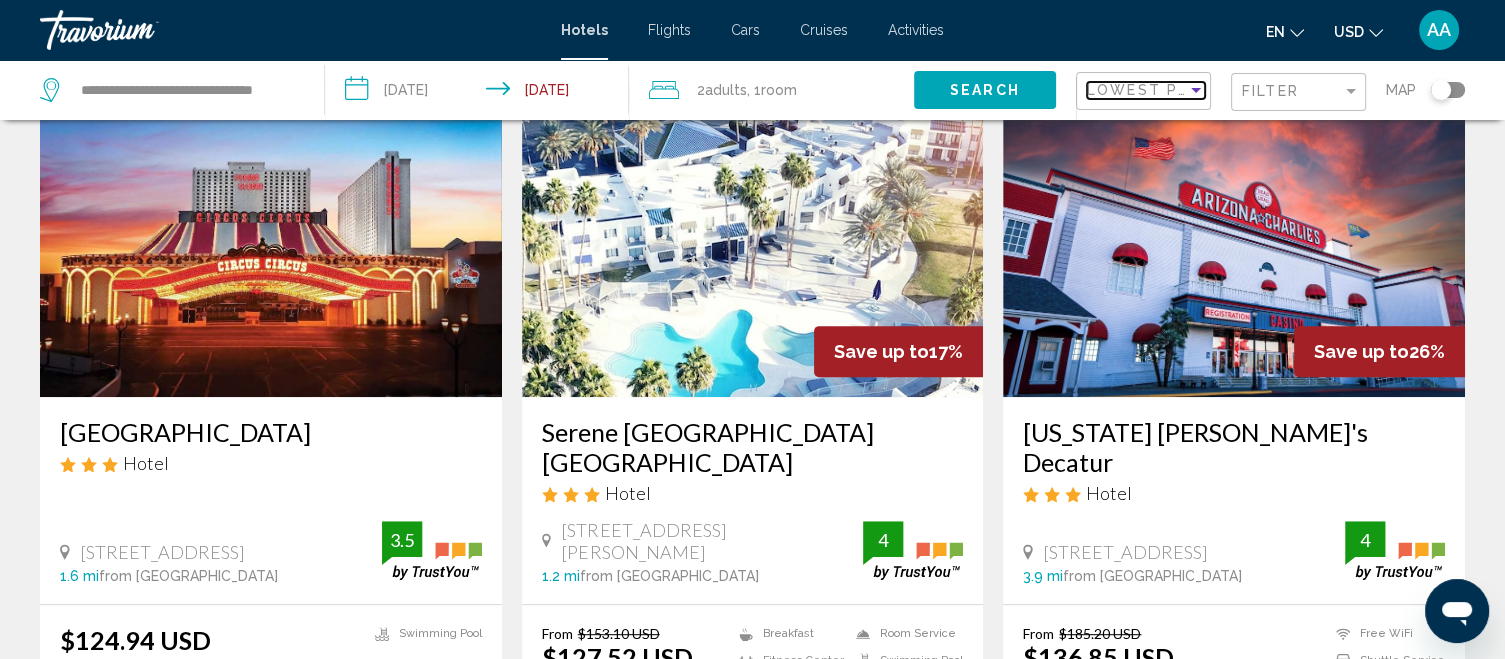 scroll, scrollTop: 828, scrollLeft: 0, axis: vertical 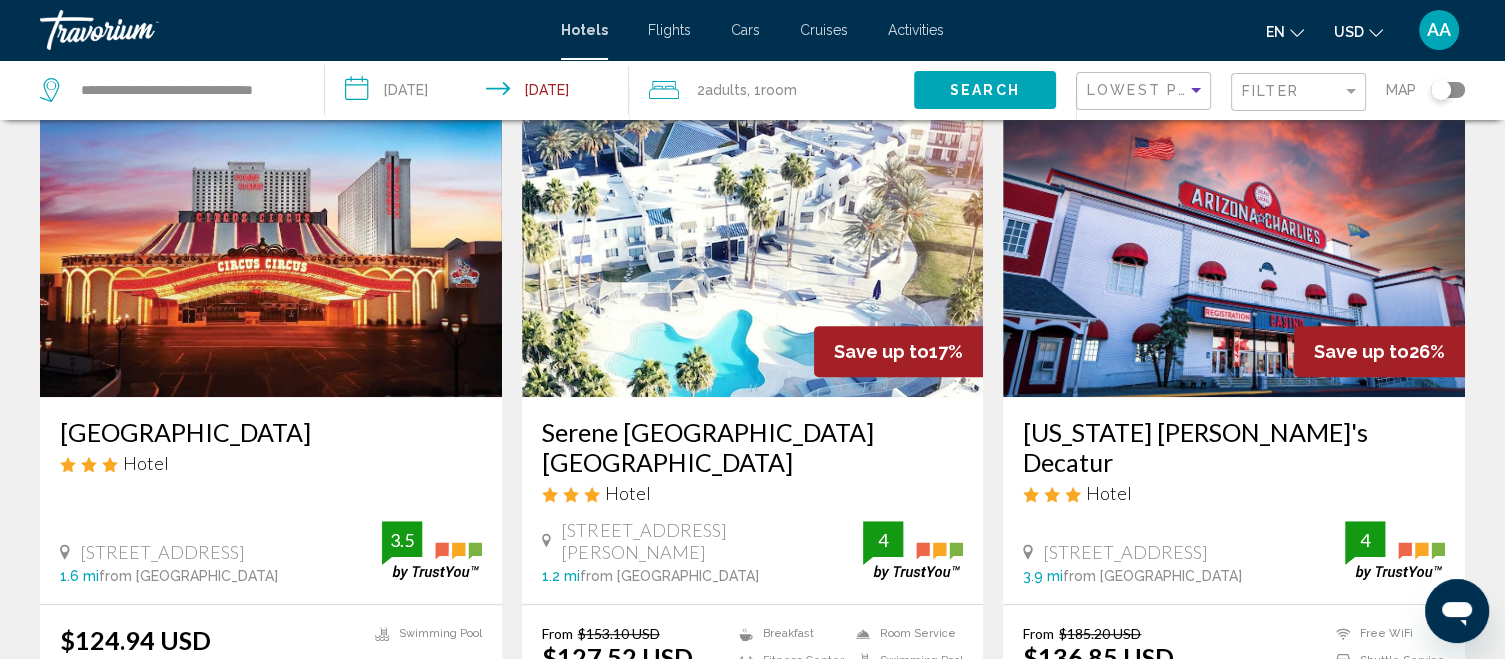 click at bounding box center [753, 237] 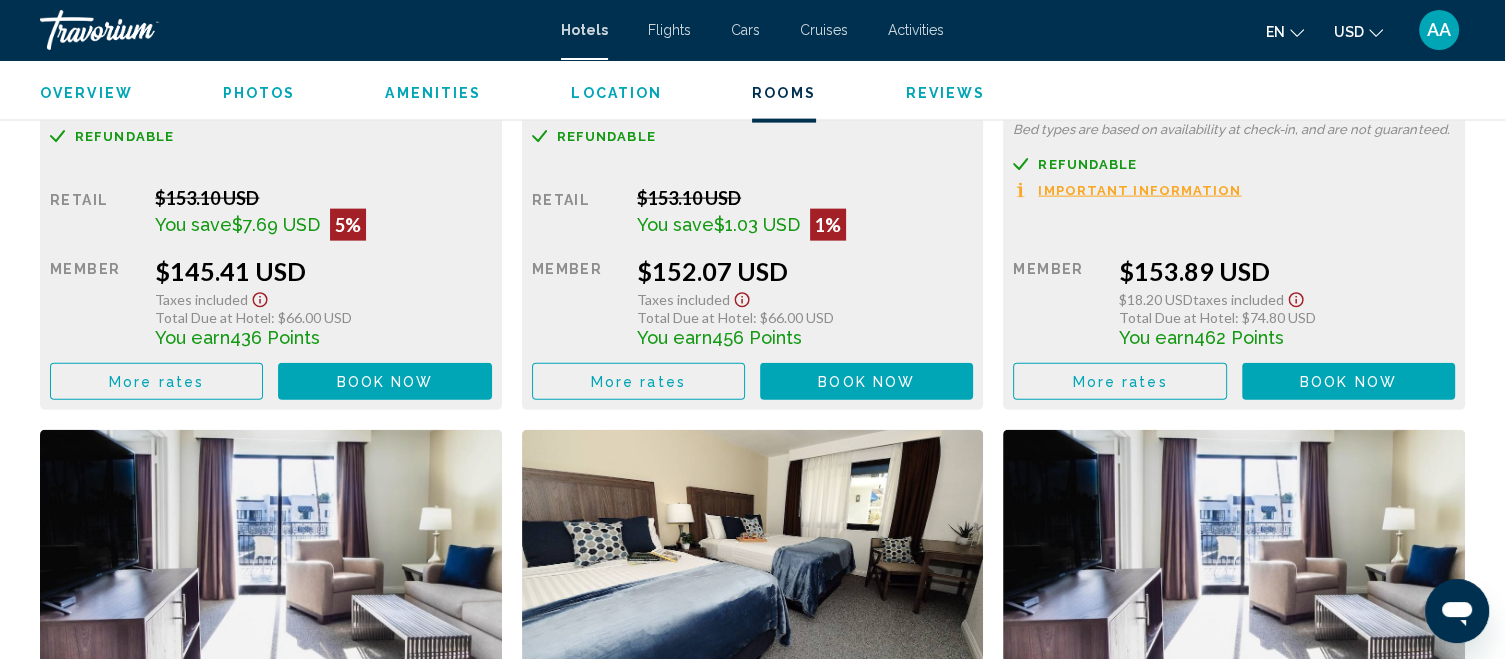 scroll, scrollTop: 4446, scrollLeft: 0, axis: vertical 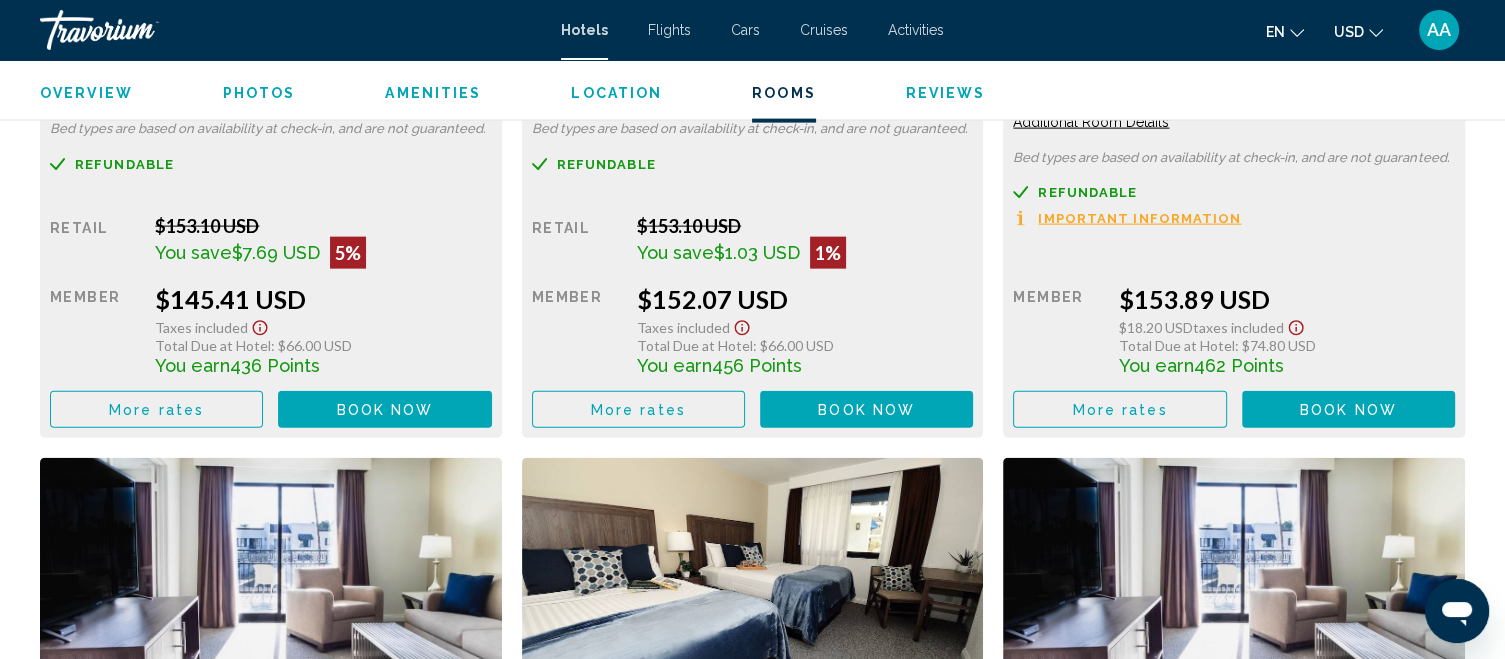click on "More rates" at bounding box center [156, -971] 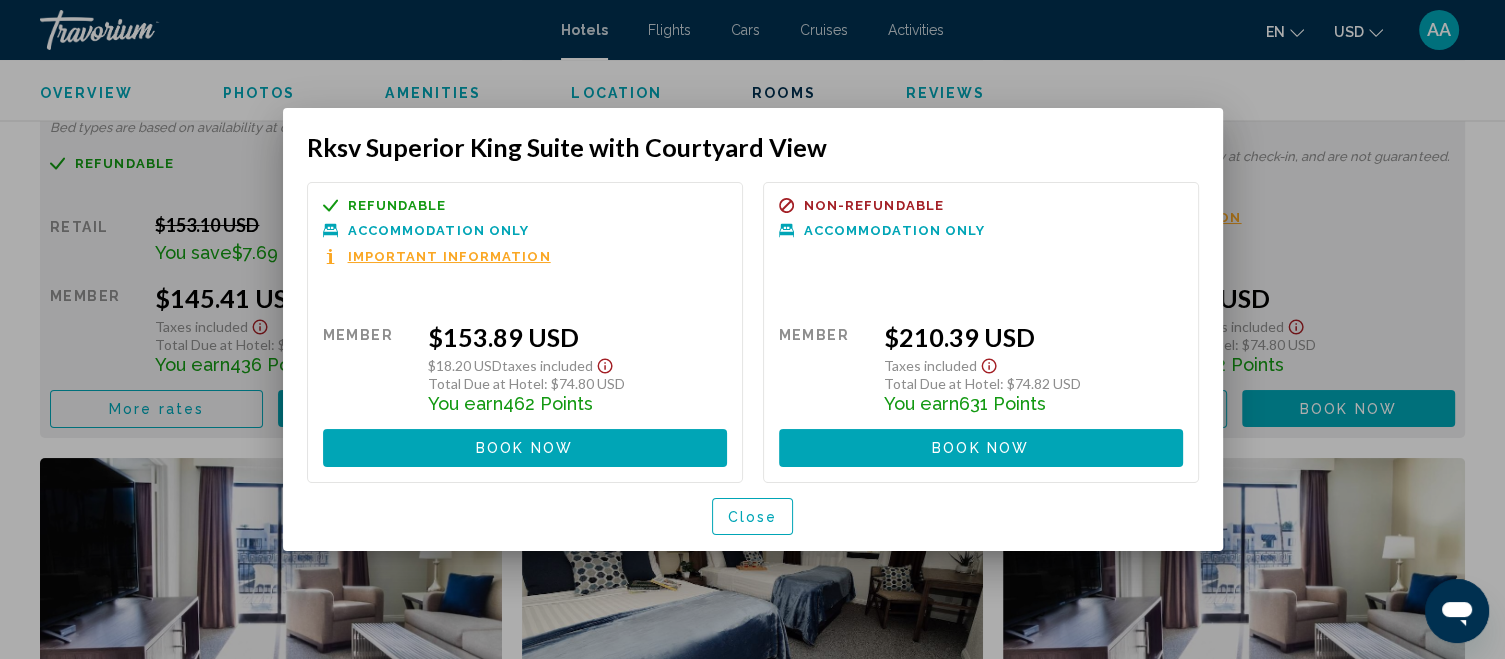 scroll, scrollTop: 0, scrollLeft: 0, axis: both 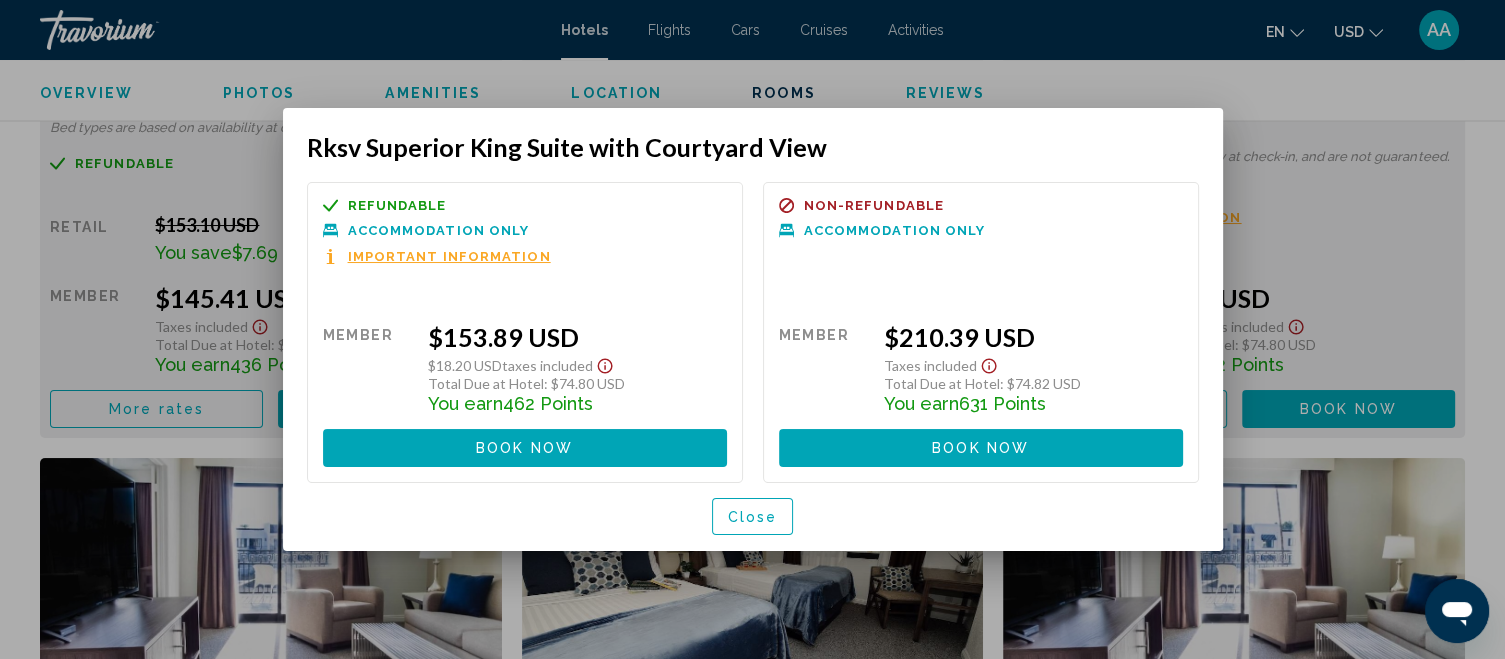 click on "Important Information" at bounding box center [449, 256] 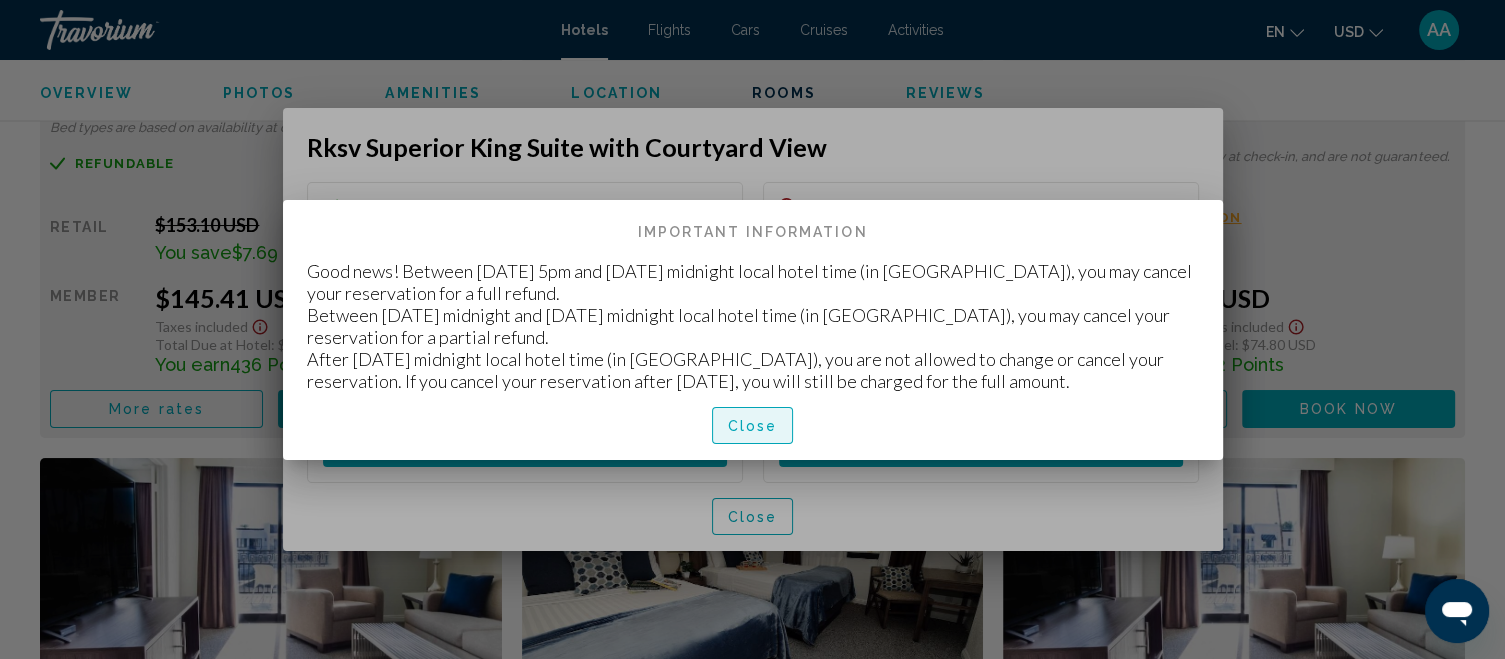 click on "Close" at bounding box center (753, 426) 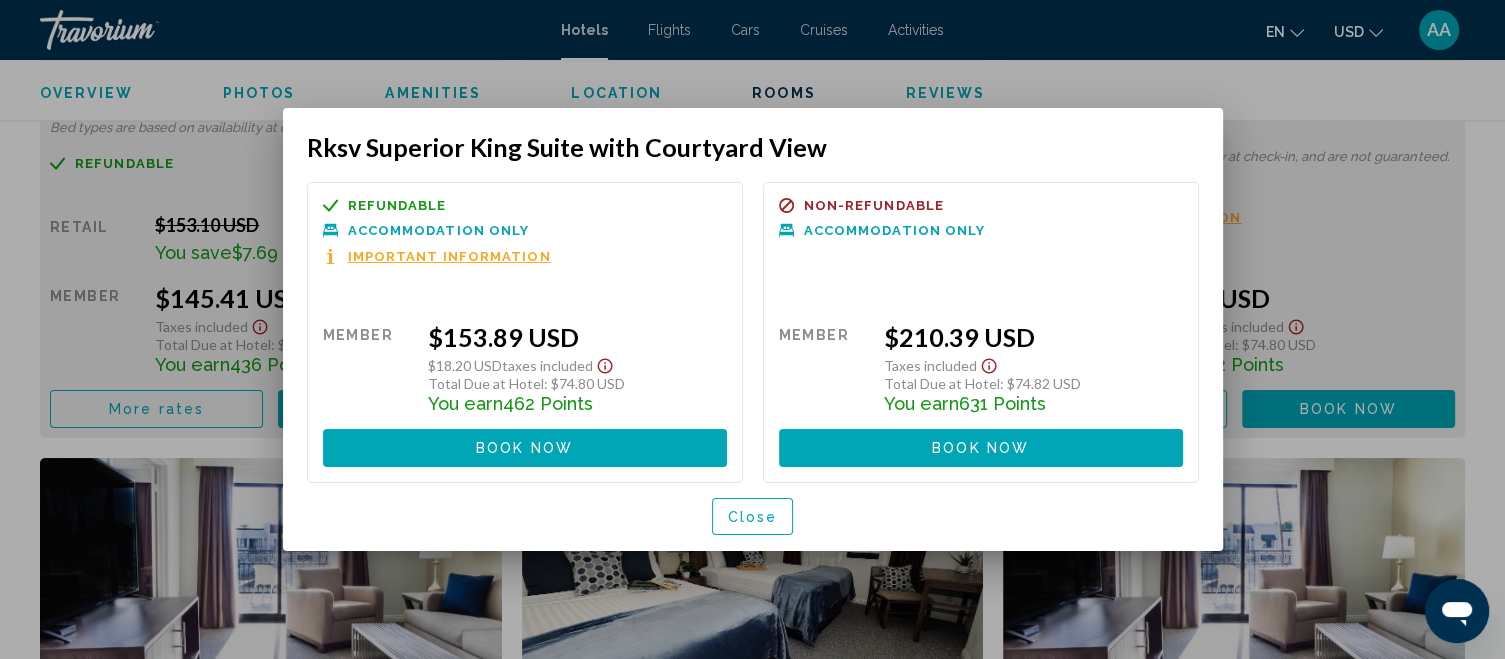 click on "Close" at bounding box center (753, 517) 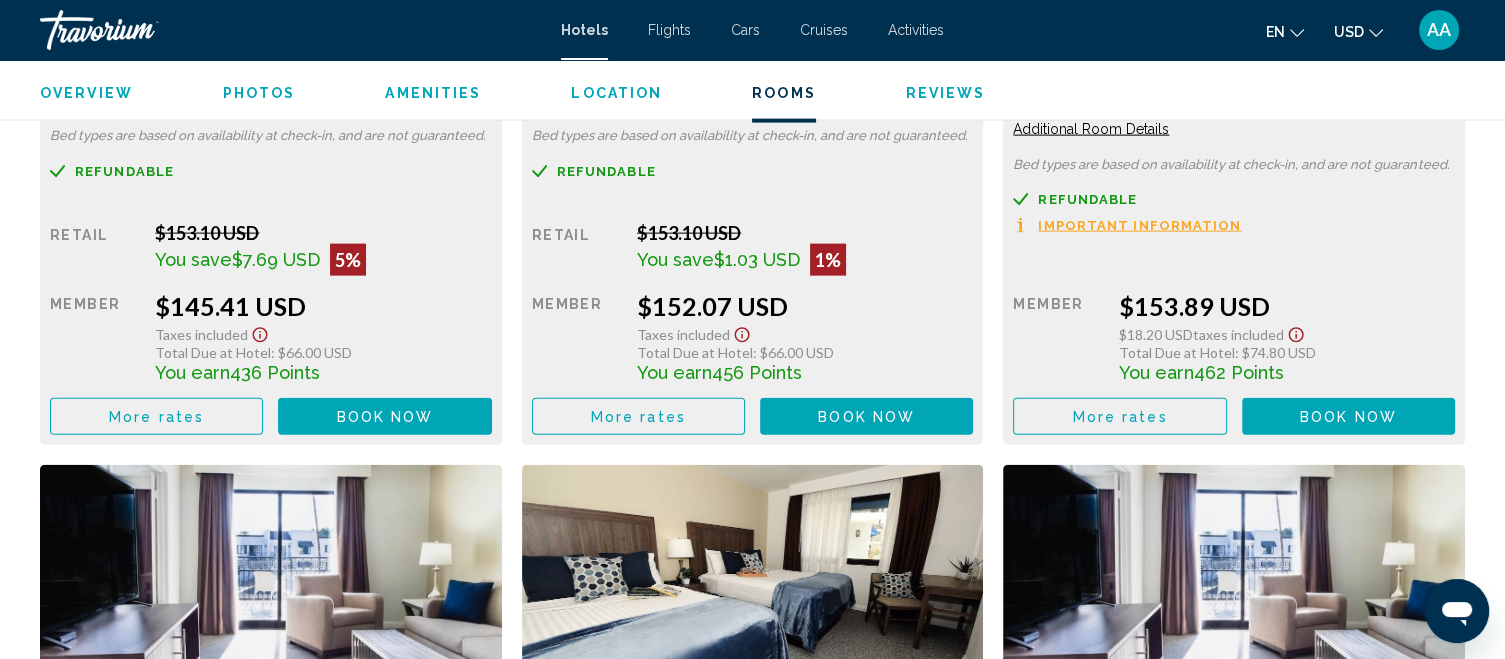 scroll, scrollTop: 4440, scrollLeft: 0, axis: vertical 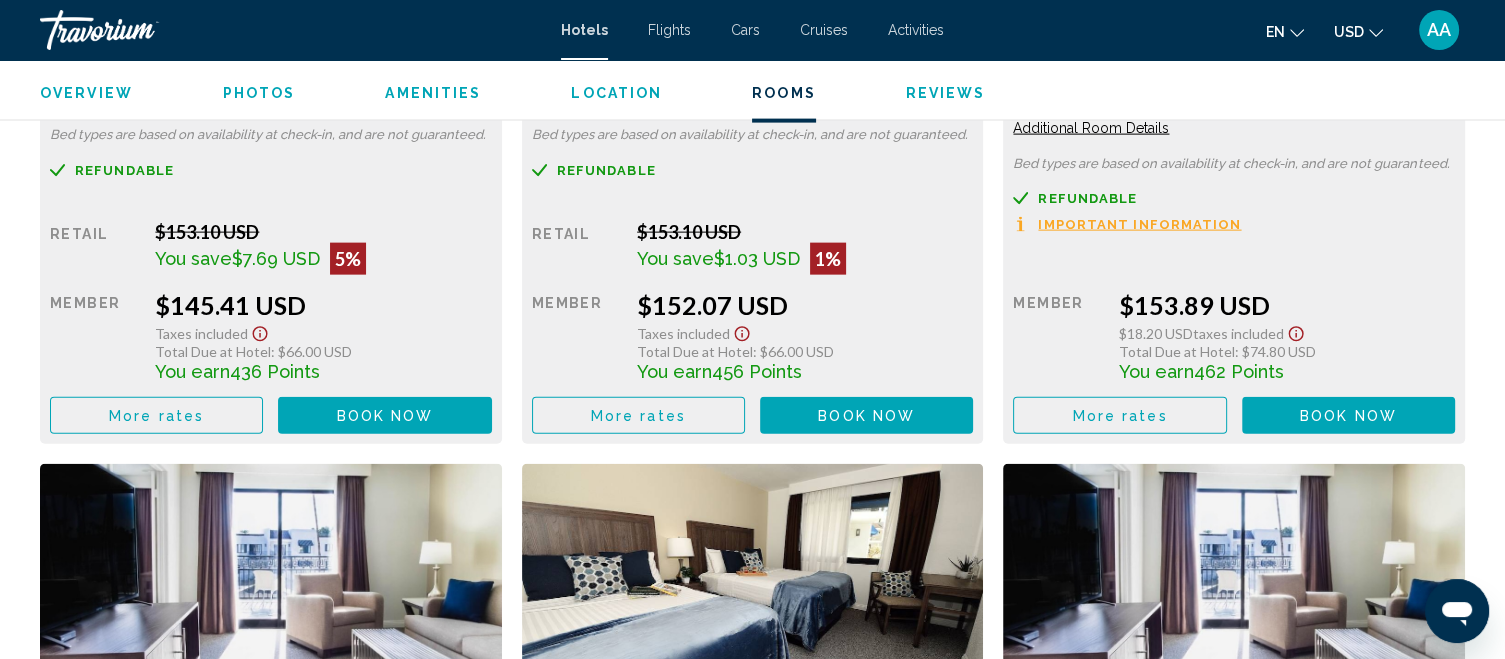 click on "Book now" at bounding box center [385, -965] 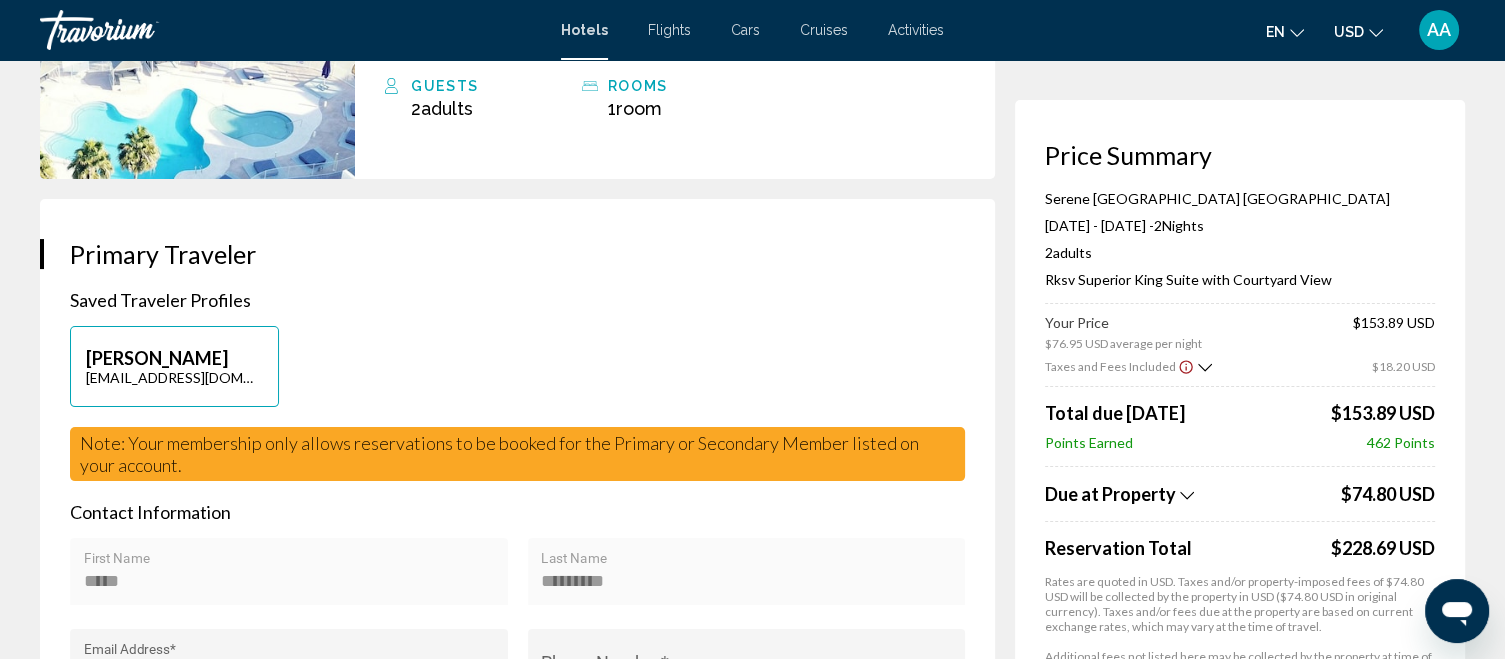 scroll, scrollTop: 0, scrollLeft: 0, axis: both 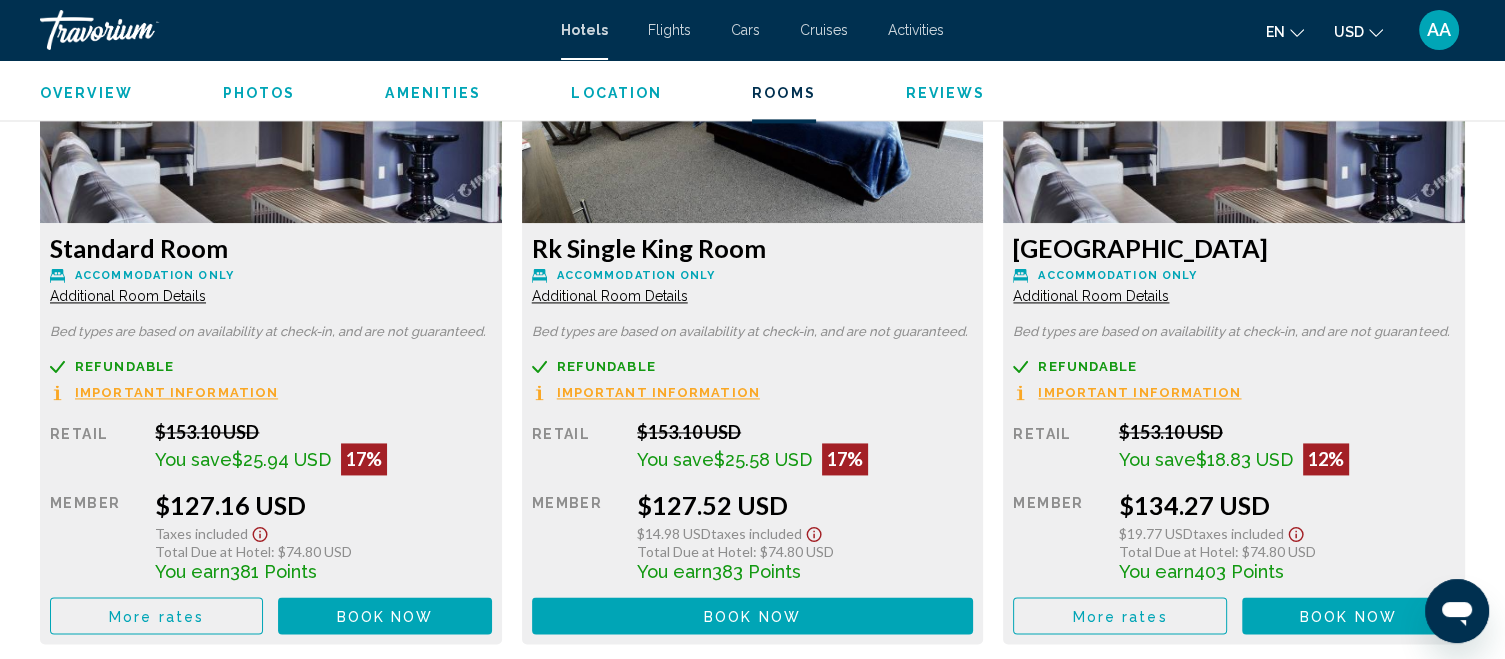 click on "Book now No longer available" at bounding box center [384, 615] 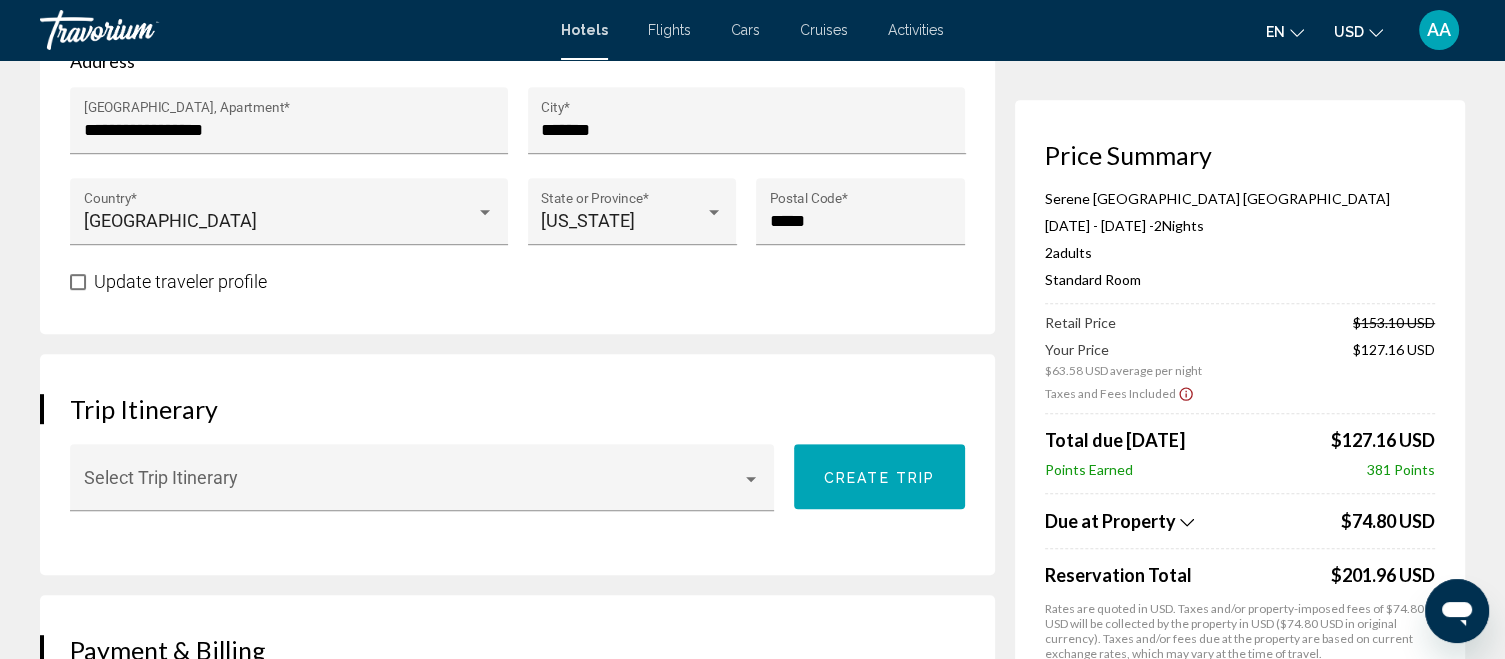 scroll, scrollTop: 0, scrollLeft: 0, axis: both 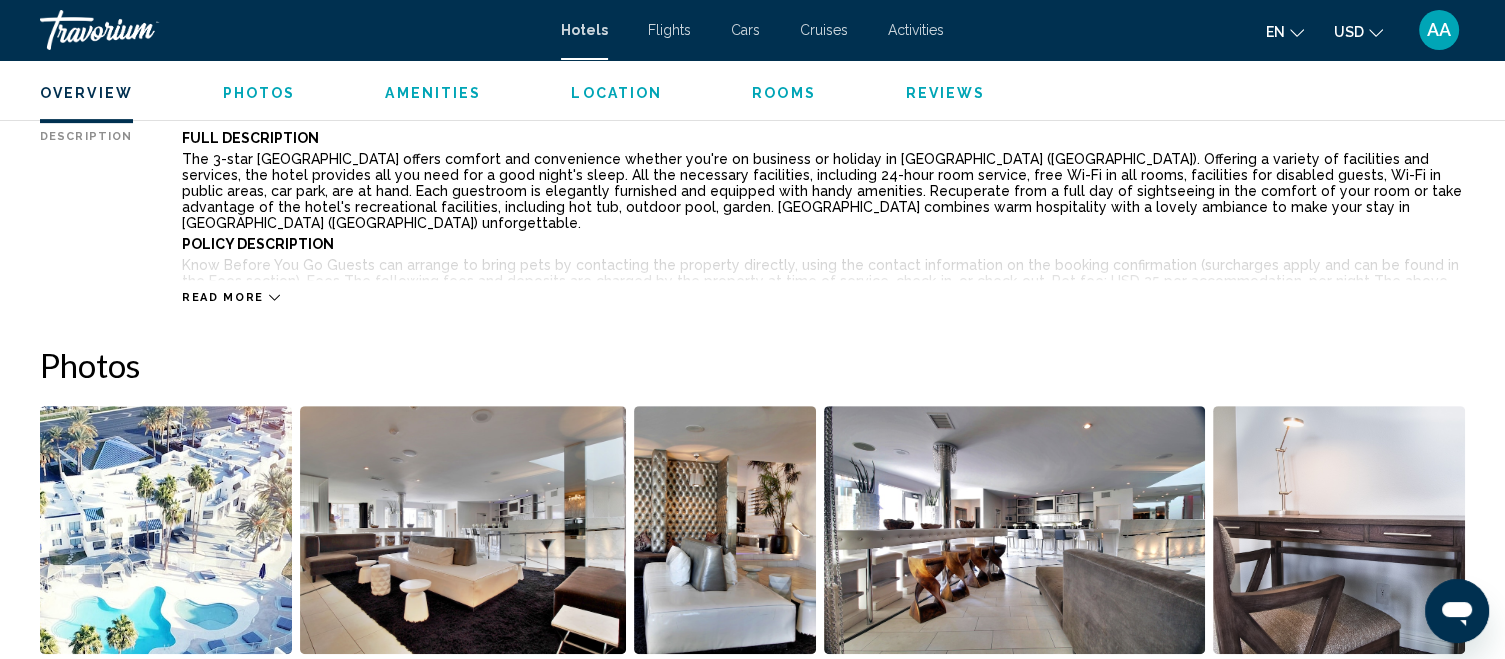 click on "Amenities" at bounding box center (433, 93) 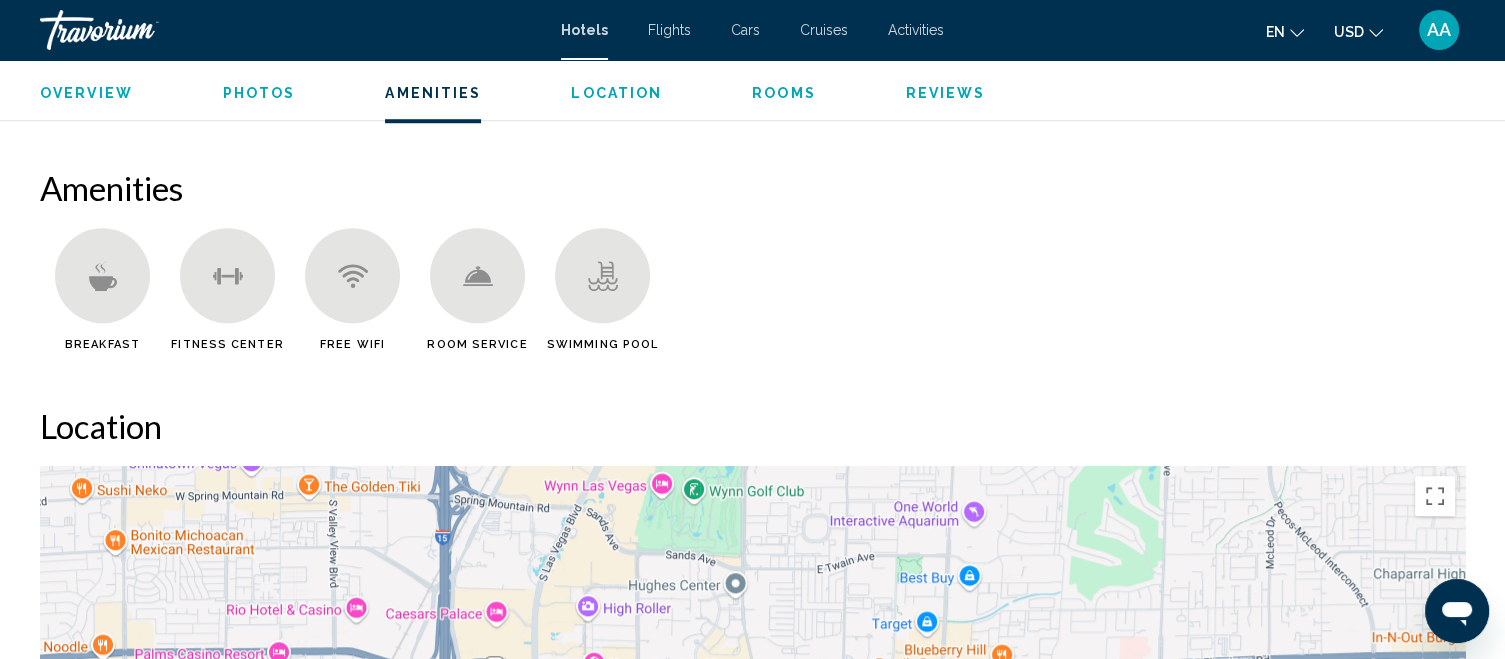 scroll, scrollTop: 1593, scrollLeft: 0, axis: vertical 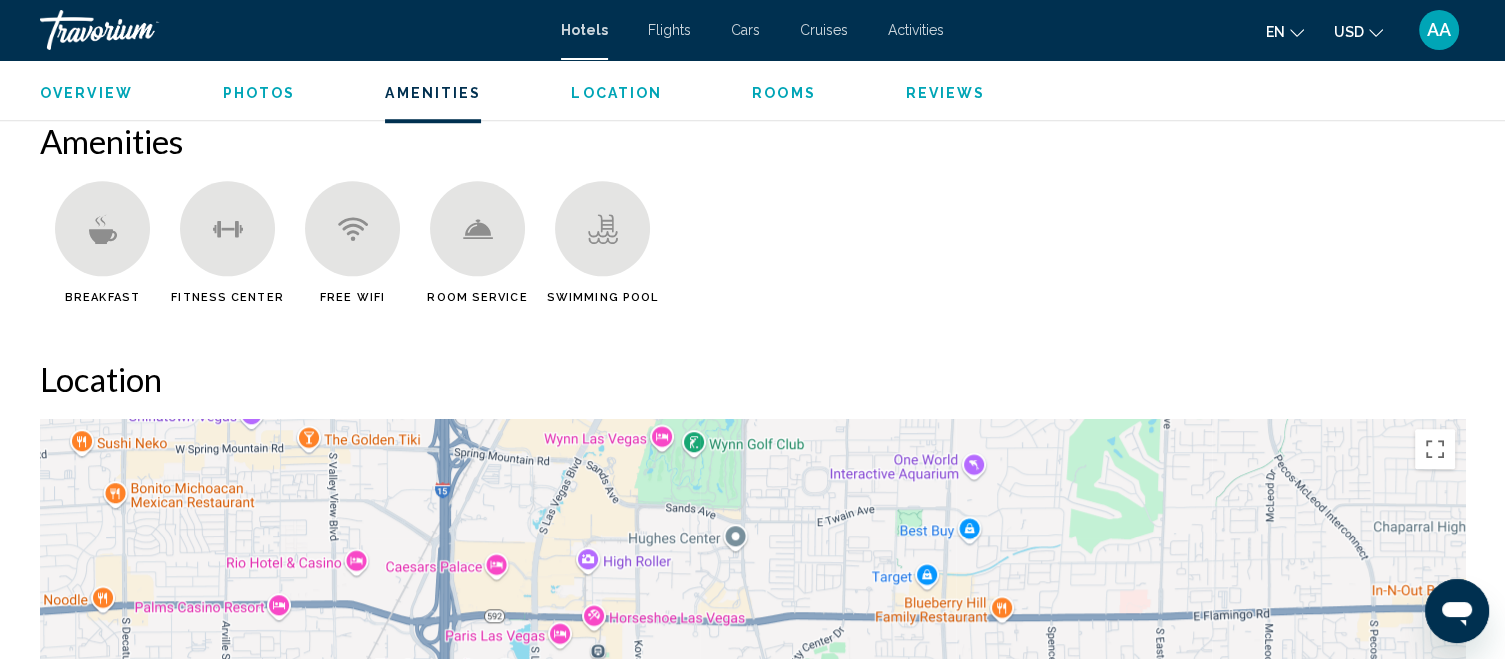 click on "Location" at bounding box center [616, 93] 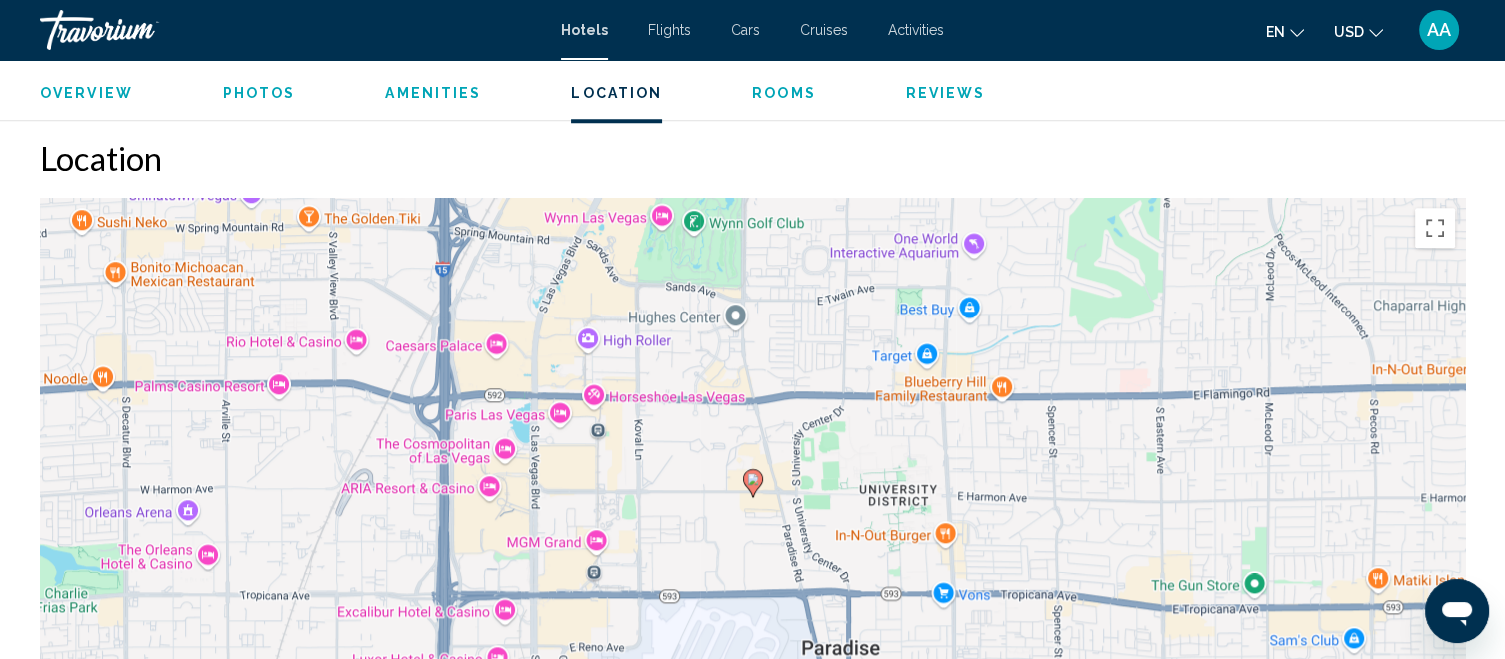 scroll, scrollTop: 1832, scrollLeft: 0, axis: vertical 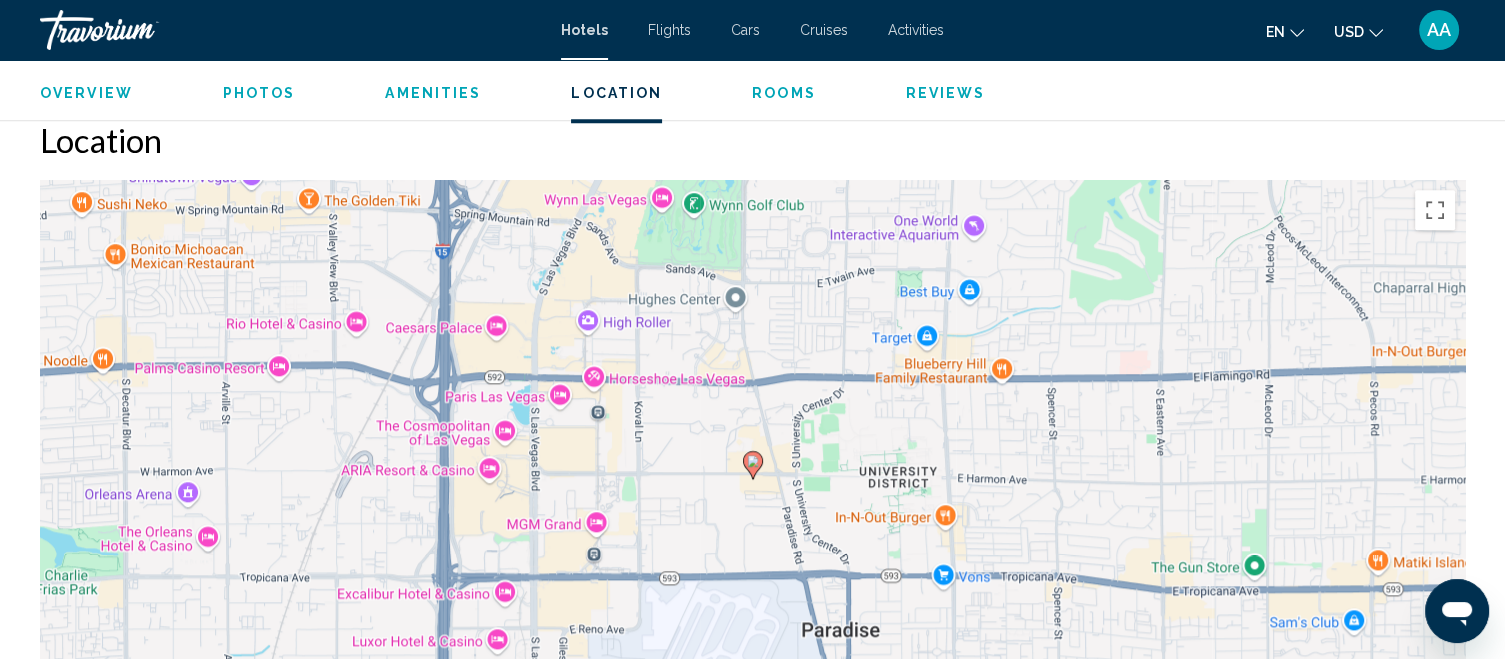 click on "Rooms" at bounding box center (784, 93) 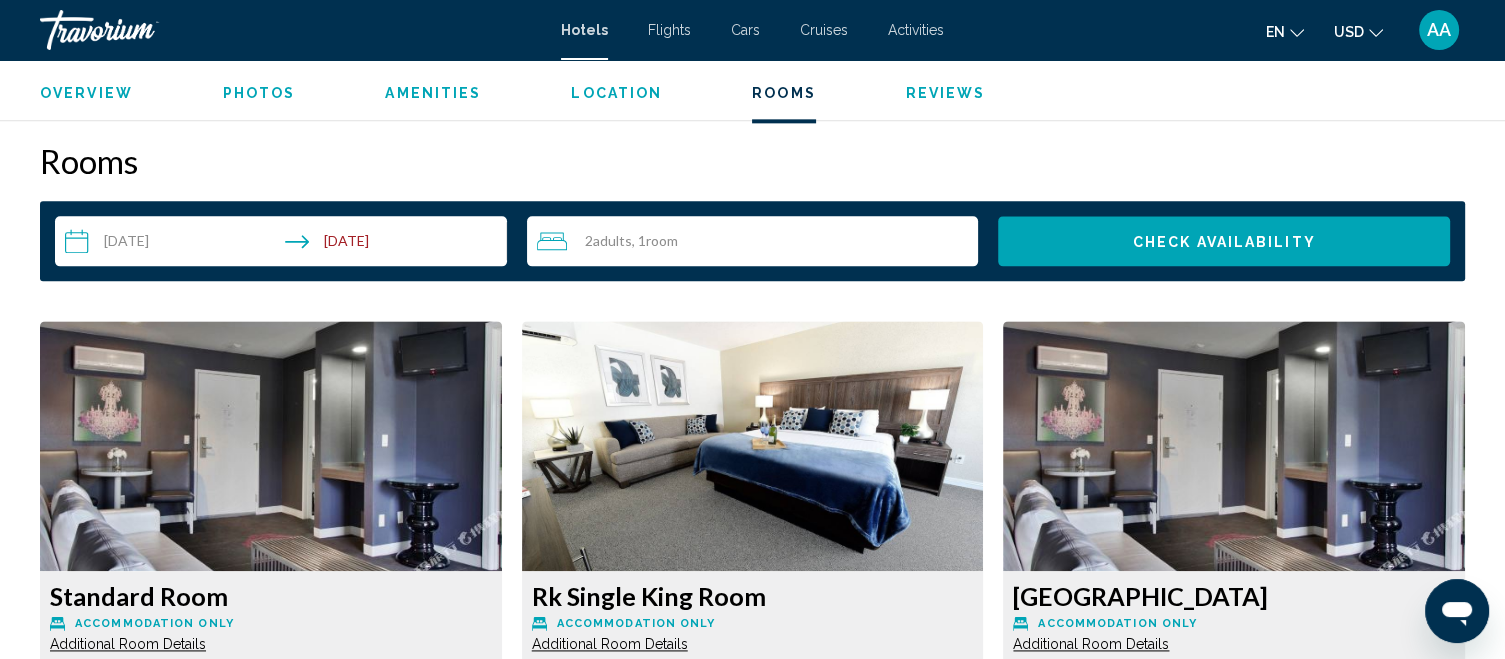 scroll, scrollTop: 2532, scrollLeft: 0, axis: vertical 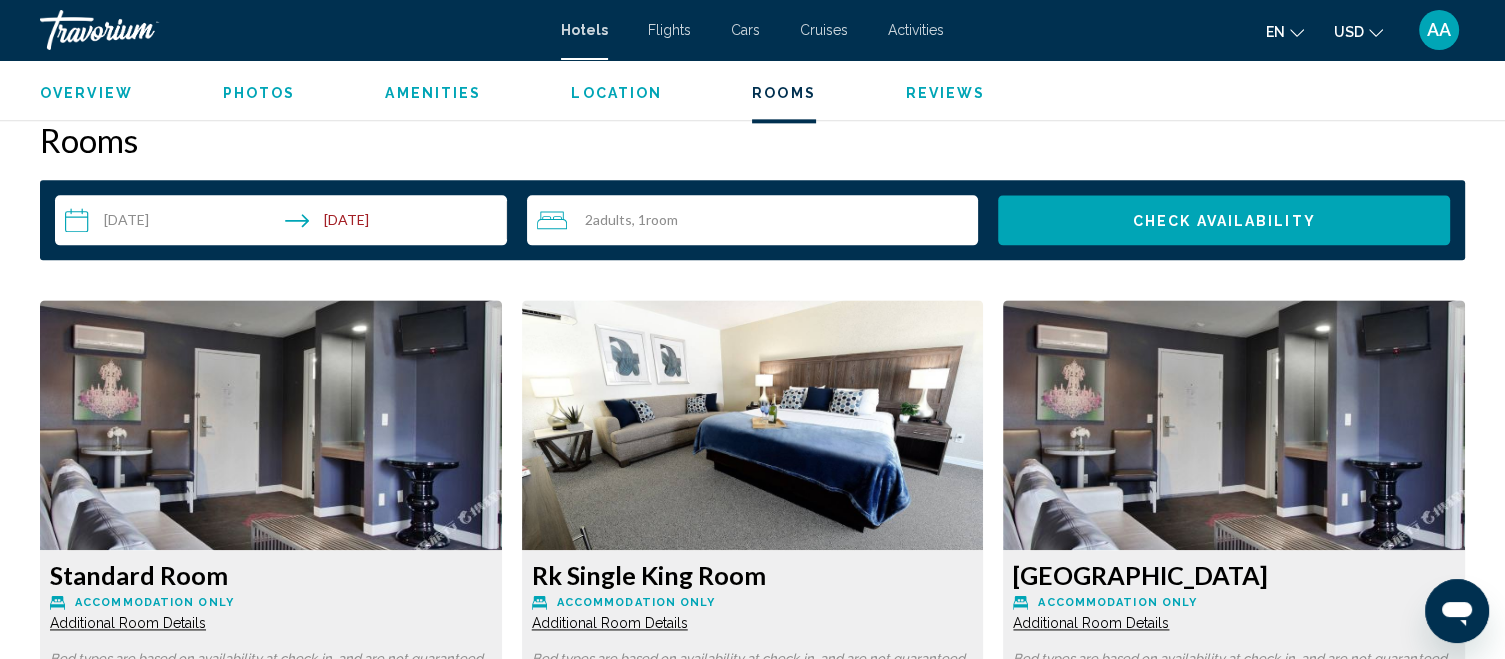 click on "Overview
Photos
Amenities
Location
Rooms
Reviews
Check Availability" 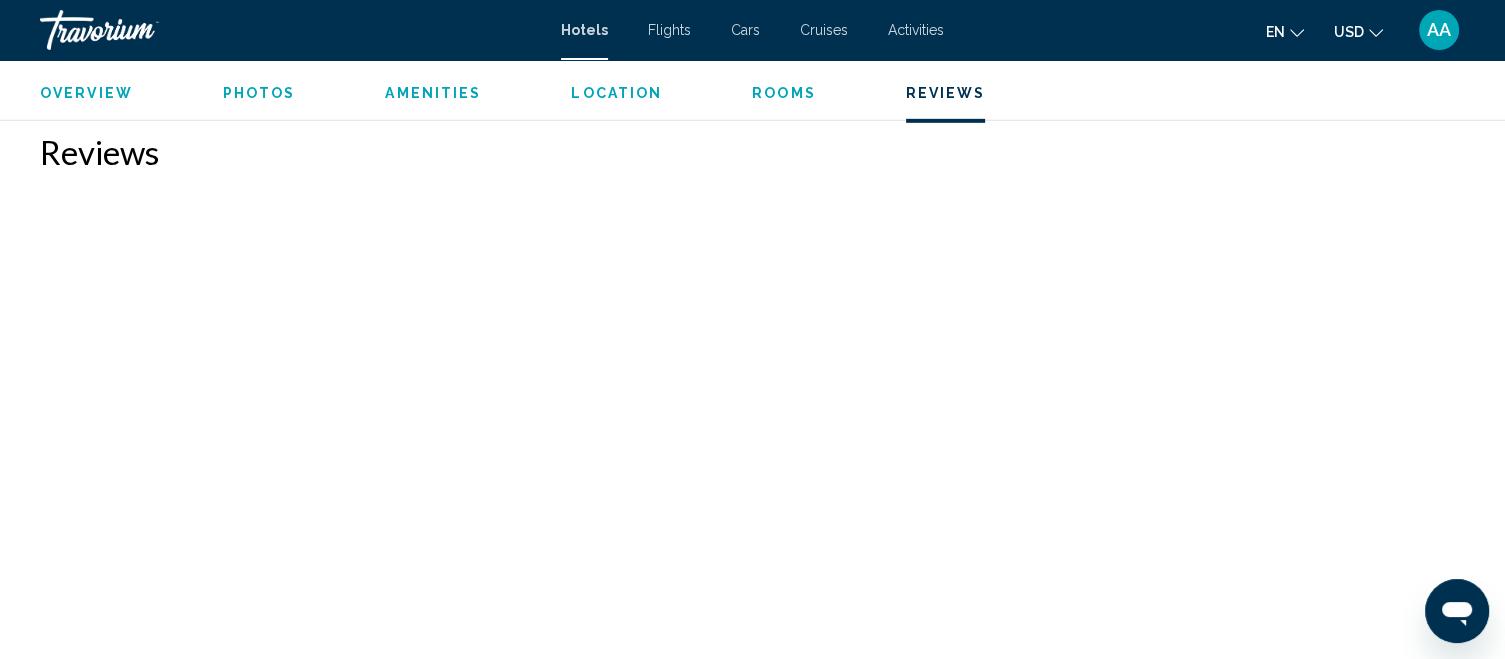 scroll, scrollTop: 6167, scrollLeft: 0, axis: vertical 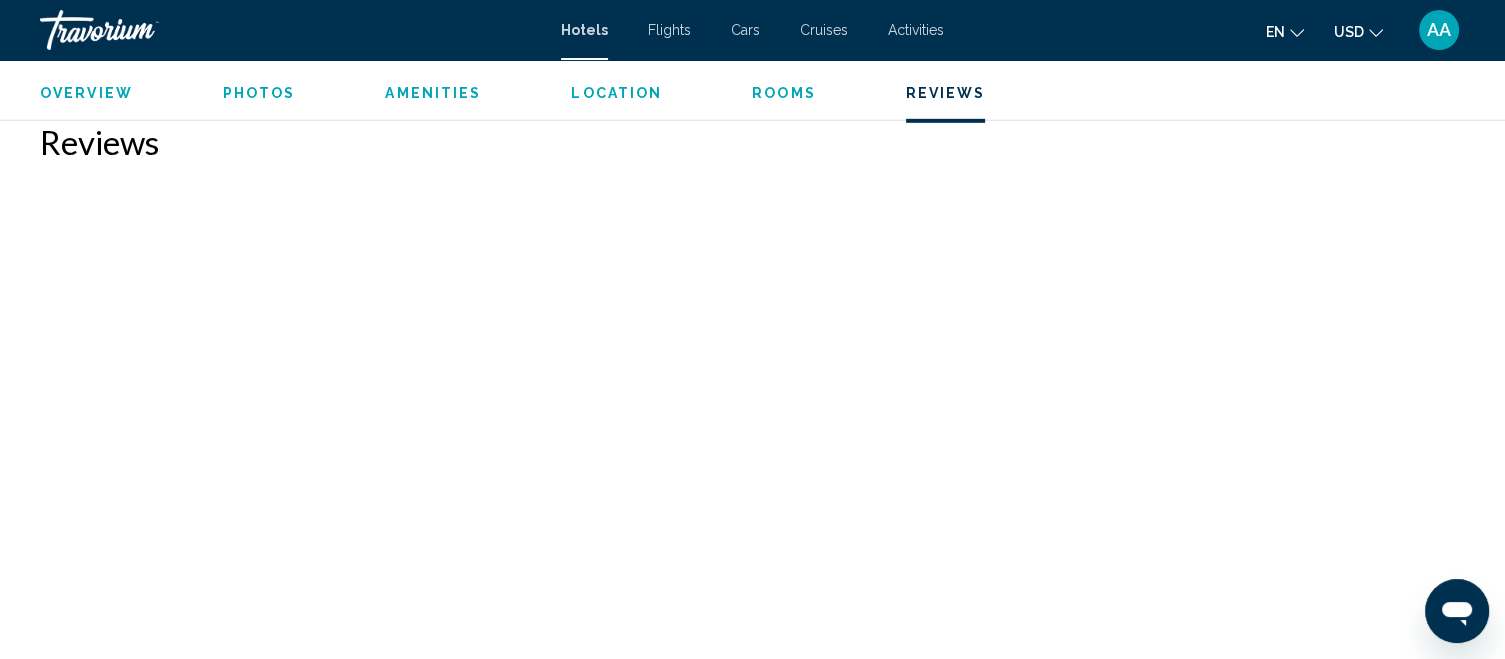 click on "Overview
Photos
Amenities
Location
Rooms
Reviews
Check Availability" 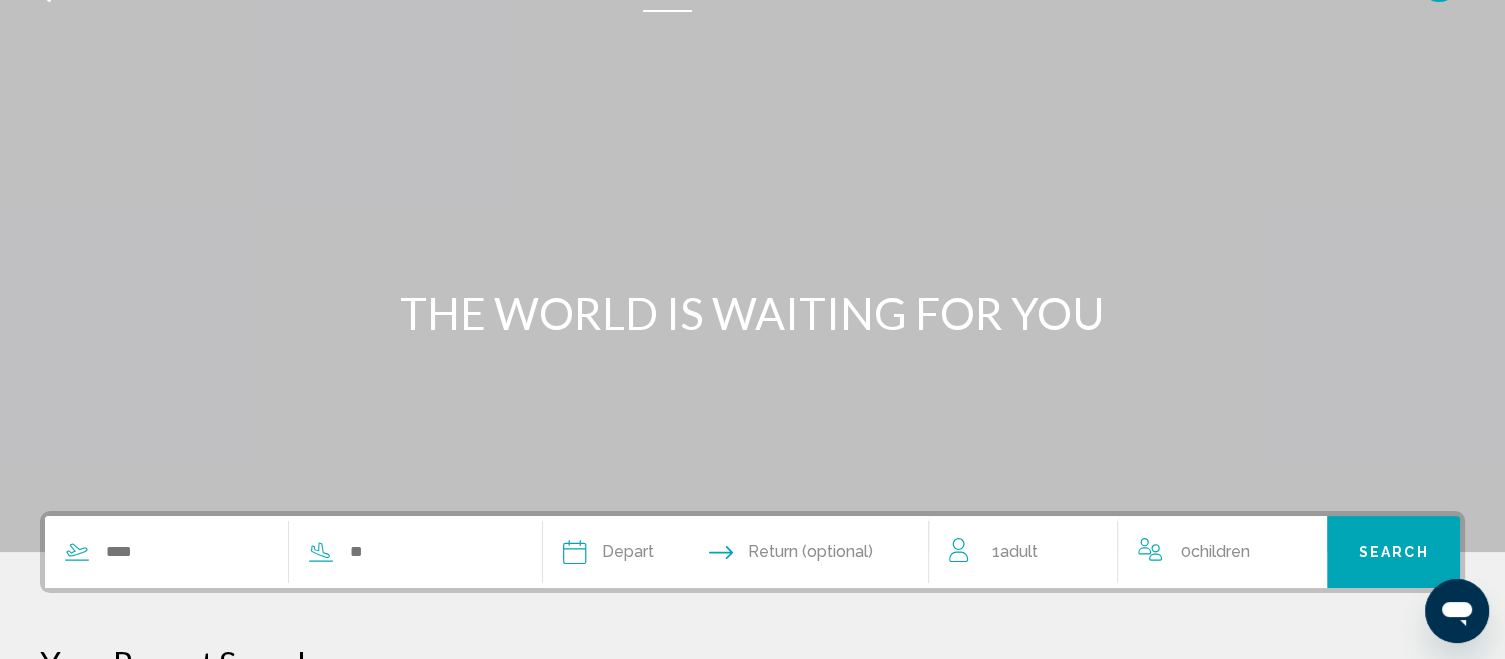 scroll, scrollTop: 0, scrollLeft: 0, axis: both 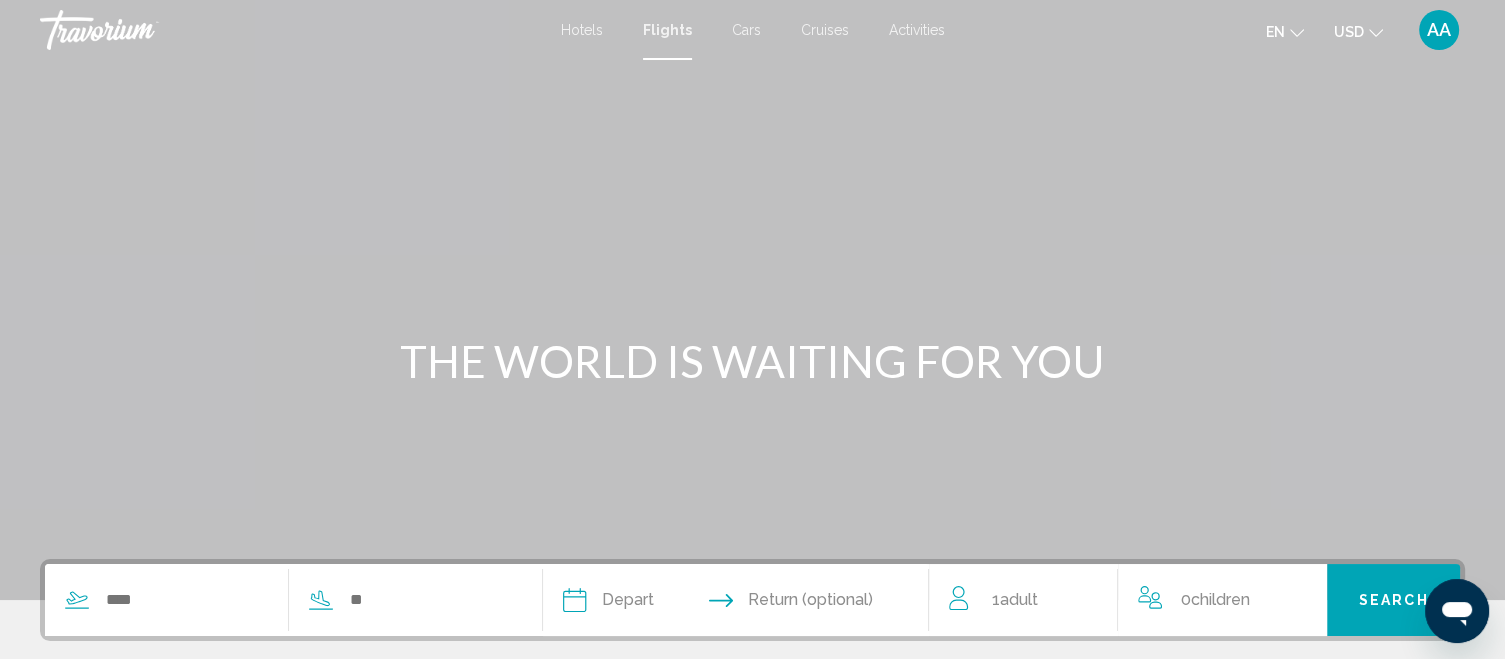 click on "Hotels" at bounding box center [582, 30] 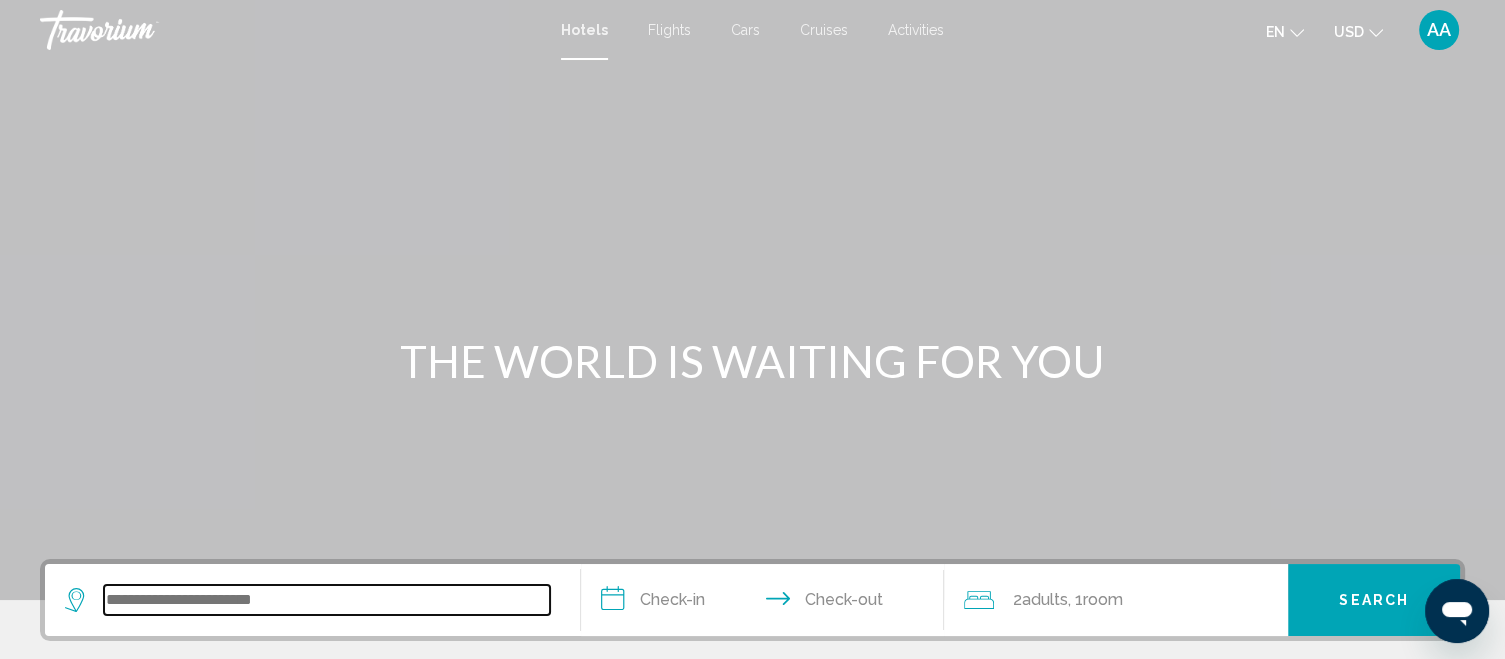 click at bounding box center [327, 600] 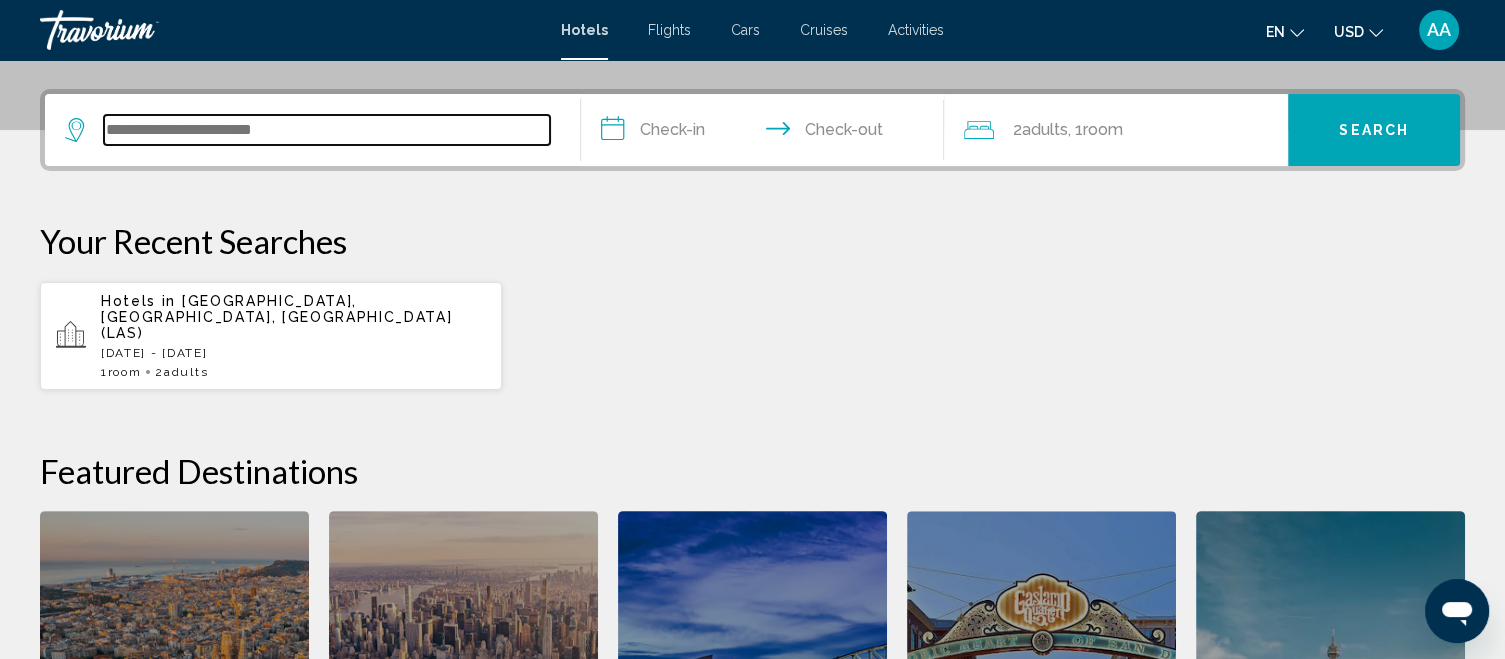 scroll, scrollTop: 493, scrollLeft: 0, axis: vertical 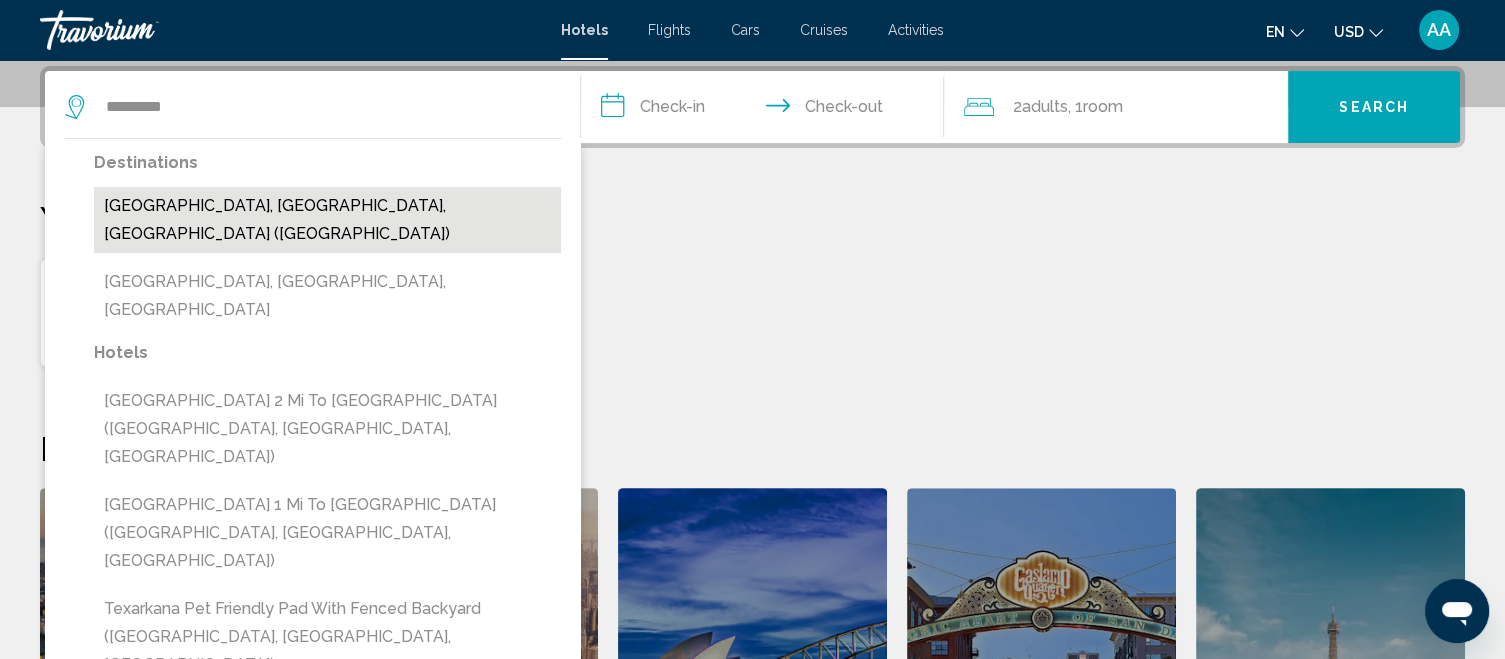 click on "[GEOGRAPHIC_DATA], [GEOGRAPHIC_DATA], [GEOGRAPHIC_DATA] ([GEOGRAPHIC_DATA])" at bounding box center (327, 220) 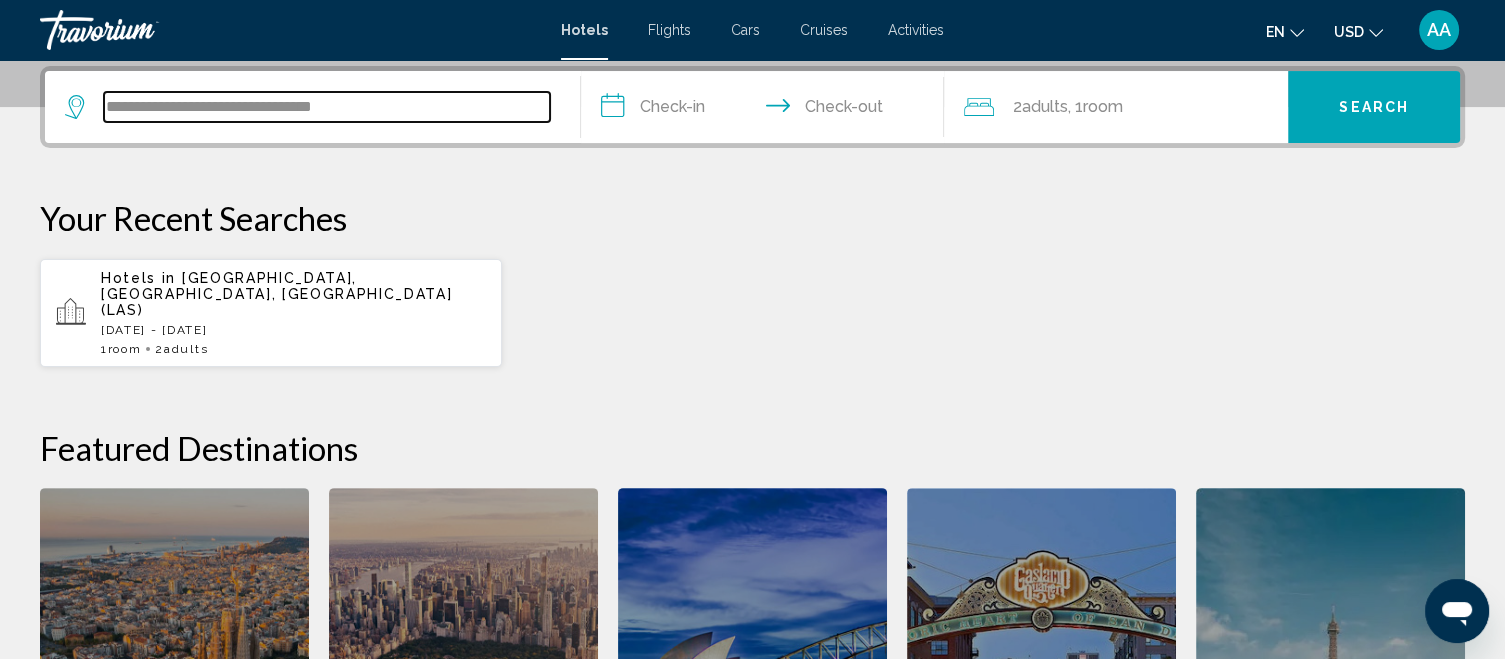 click on "**********" at bounding box center [327, 107] 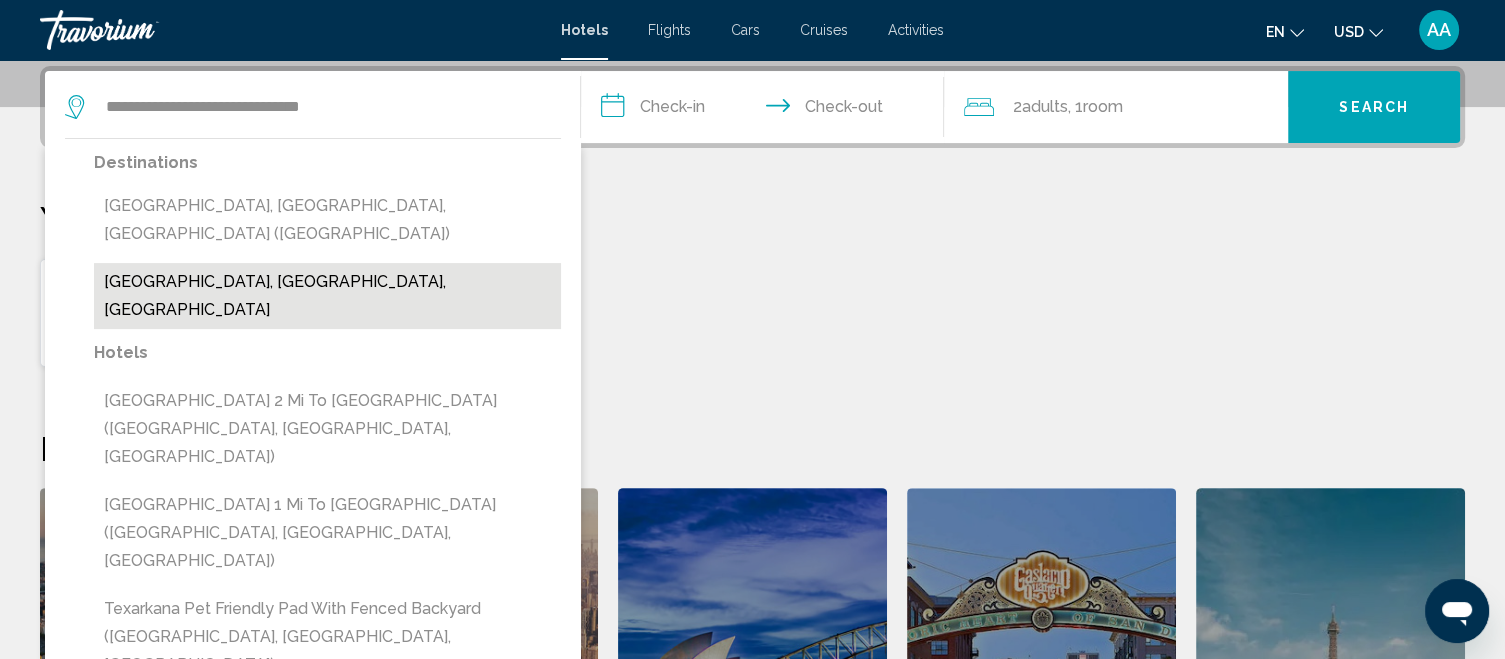 click on "[GEOGRAPHIC_DATA], [GEOGRAPHIC_DATA], [GEOGRAPHIC_DATA]" at bounding box center (327, 296) 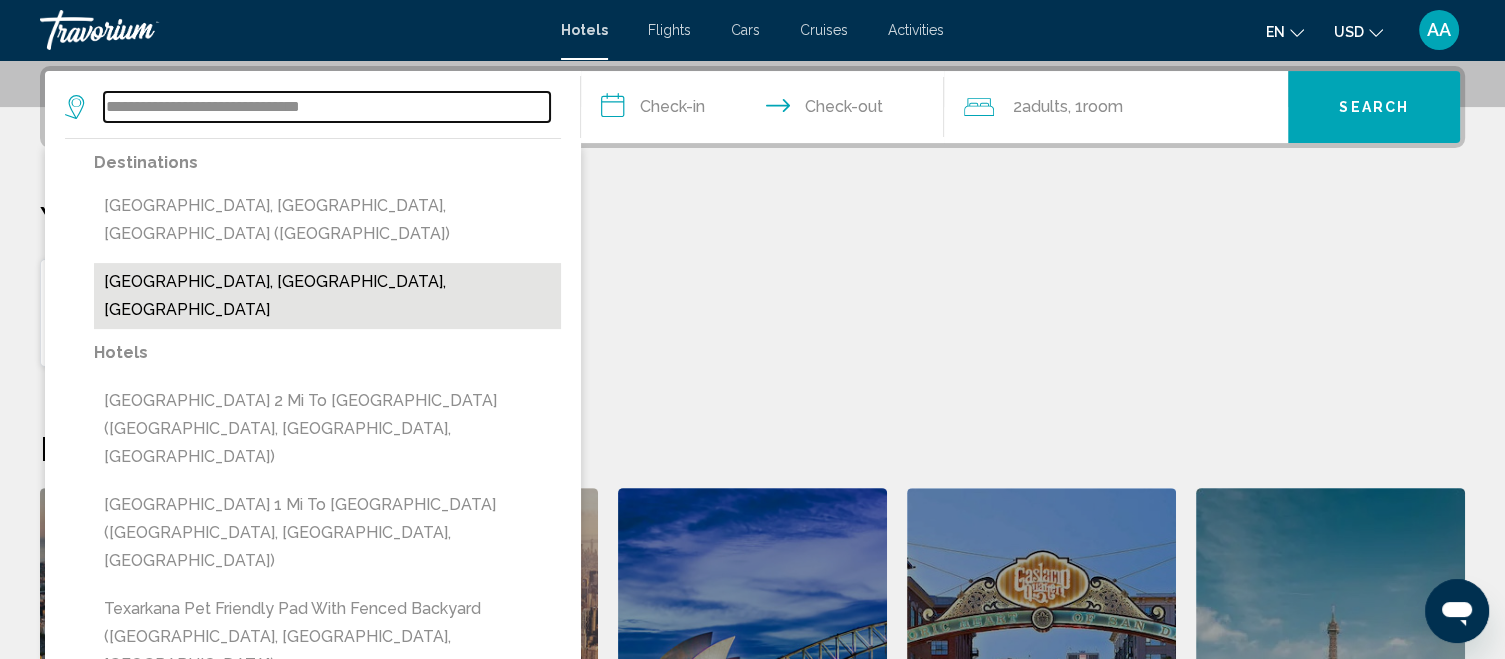 type on "**********" 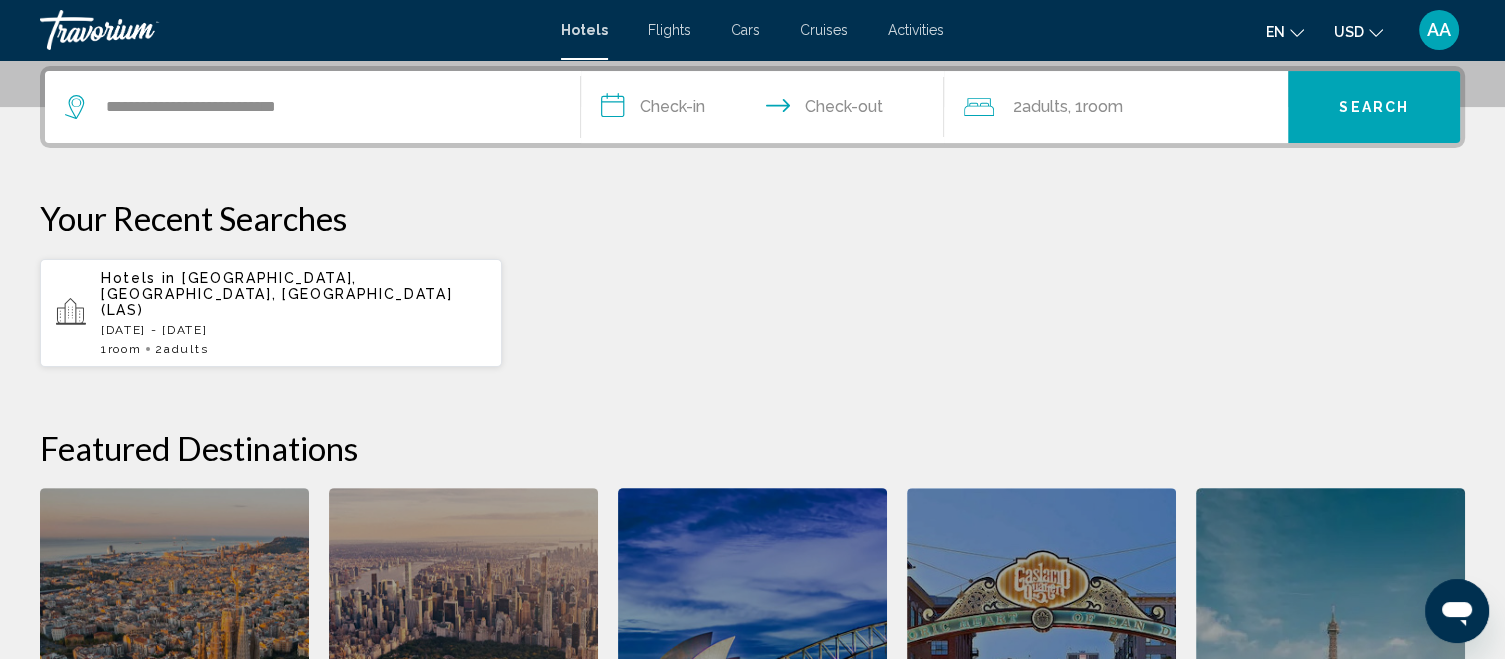 click on "**********" at bounding box center (767, 110) 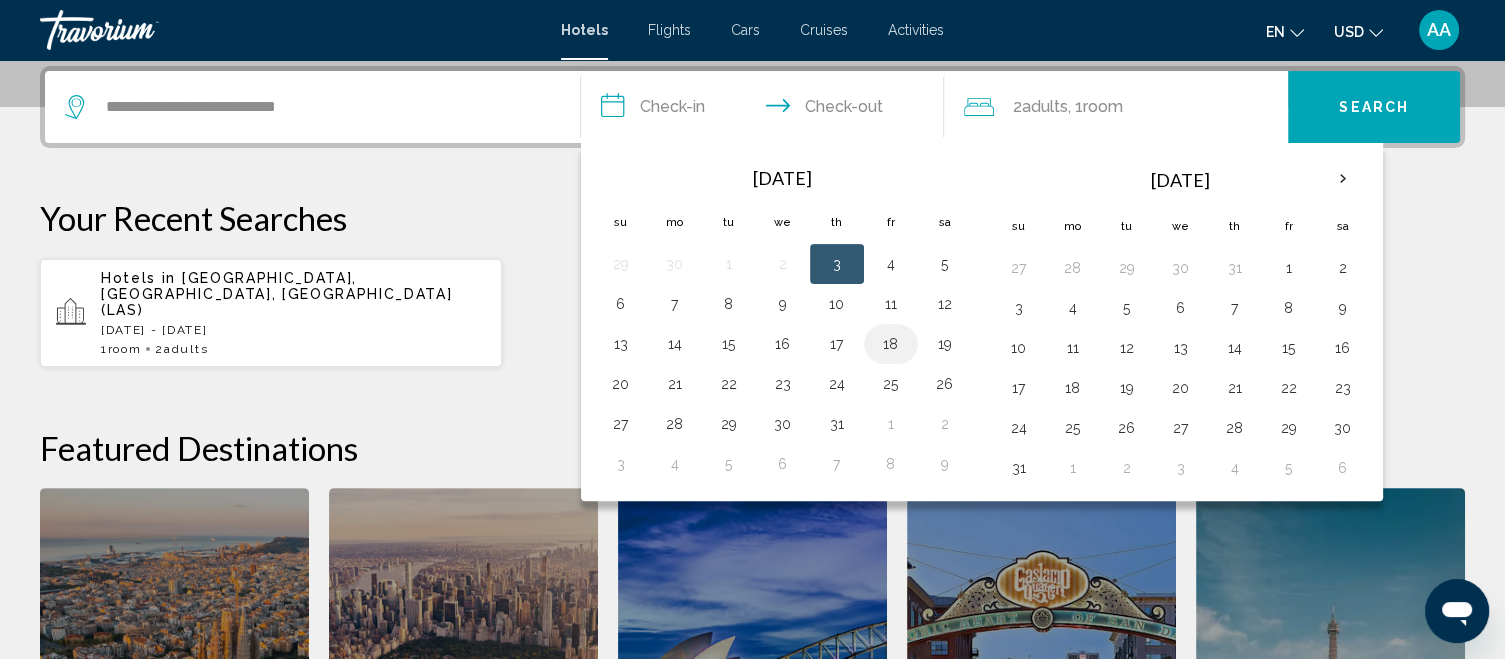 click on "18" at bounding box center [891, 344] 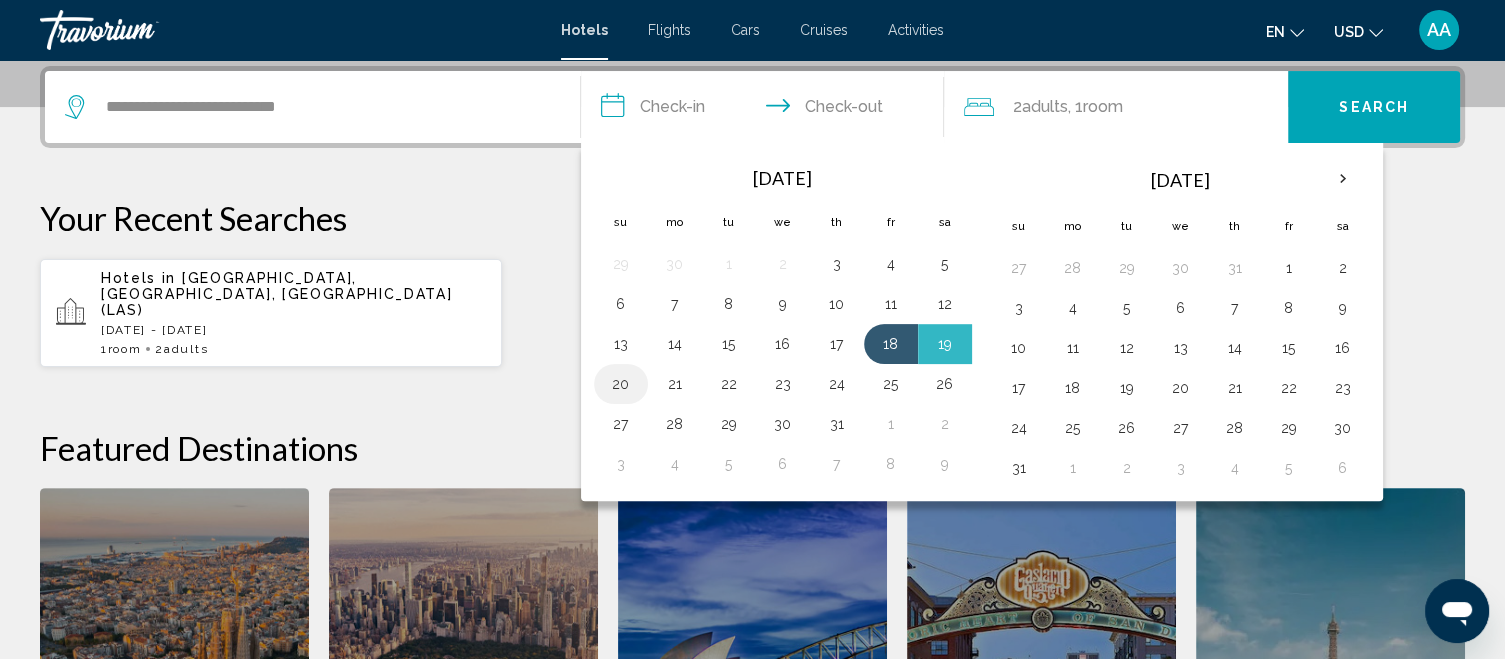 click on "20" at bounding box center [621, 384] 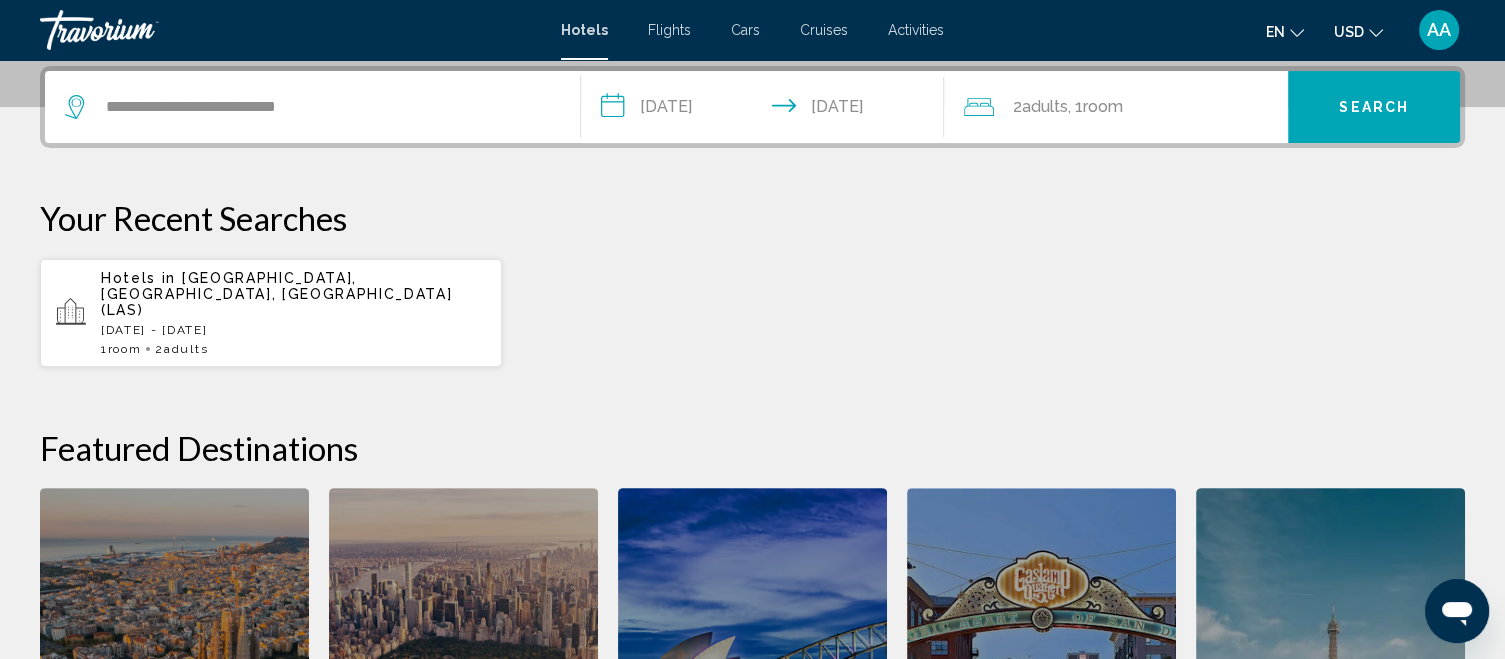 click on "Search" at bounding box center (1374, 107) 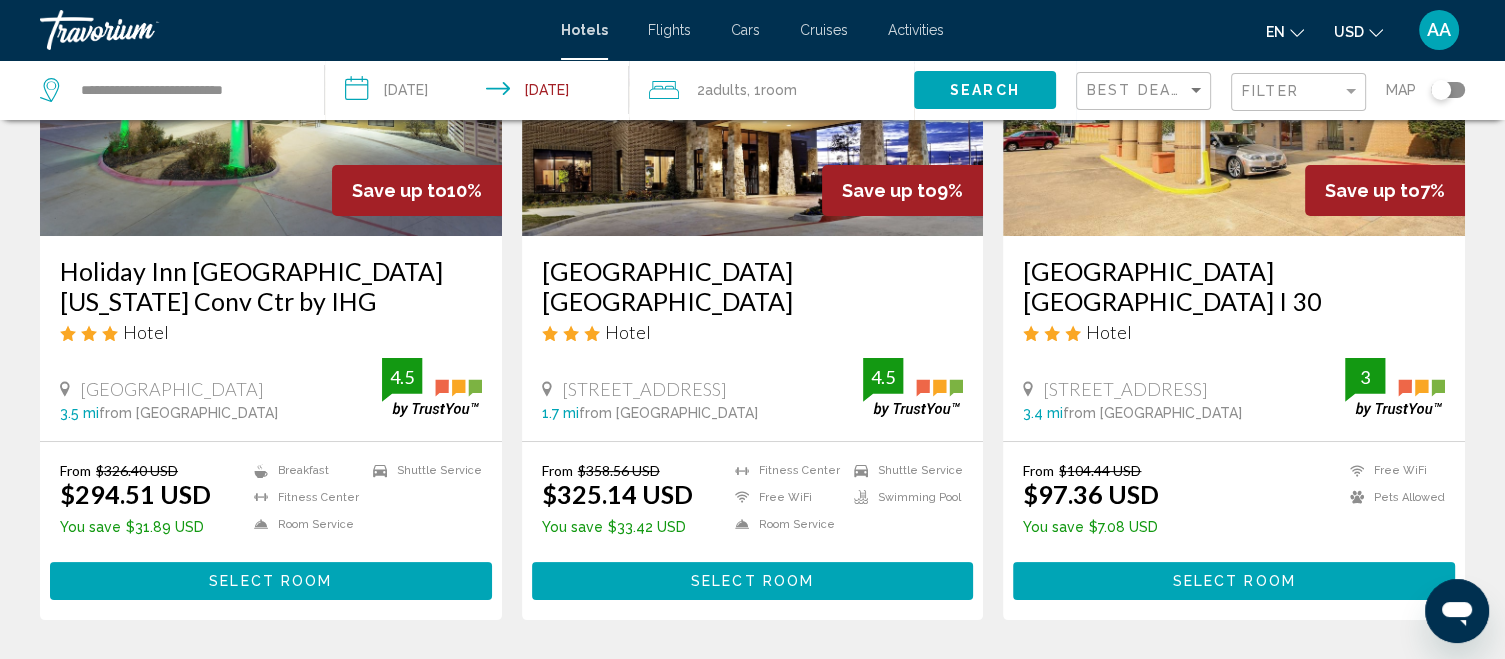 scroll, scrollTop: 273, scrollLeft: 0, axis: vertical 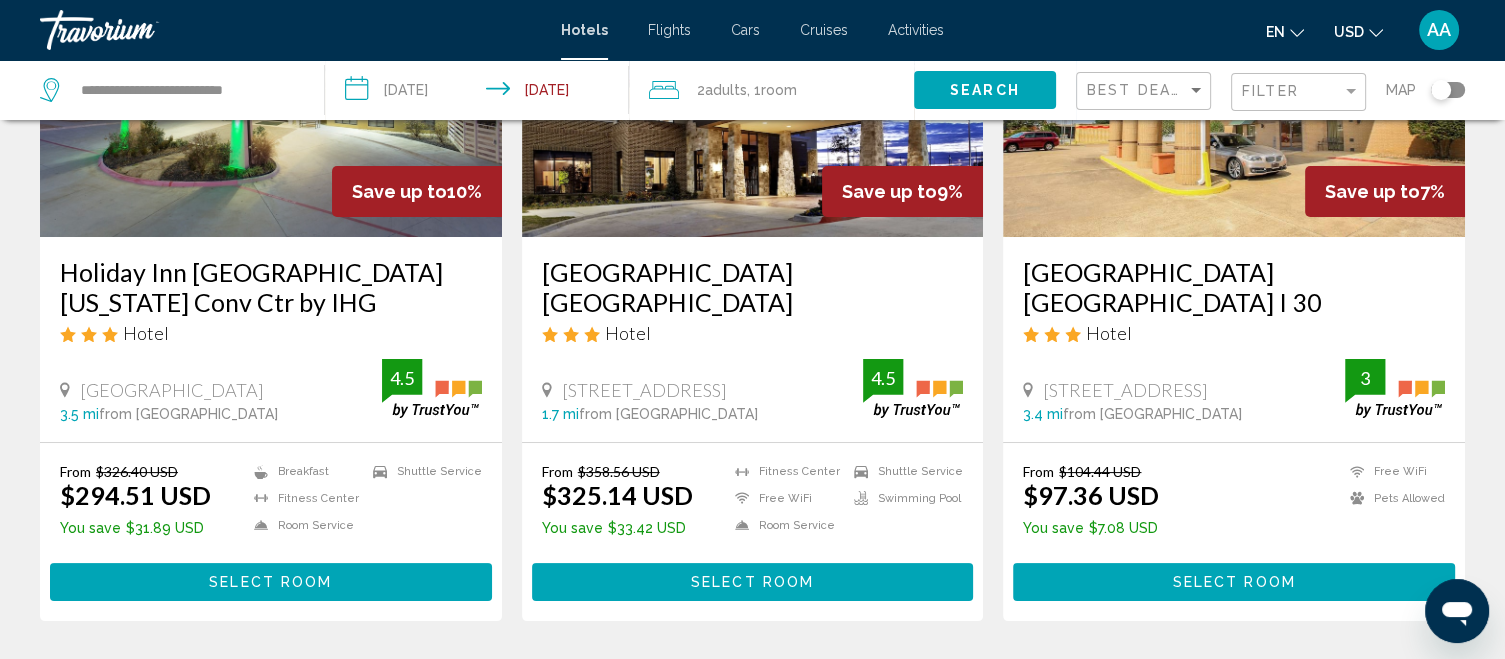 click at bounding box center [1234, 77] 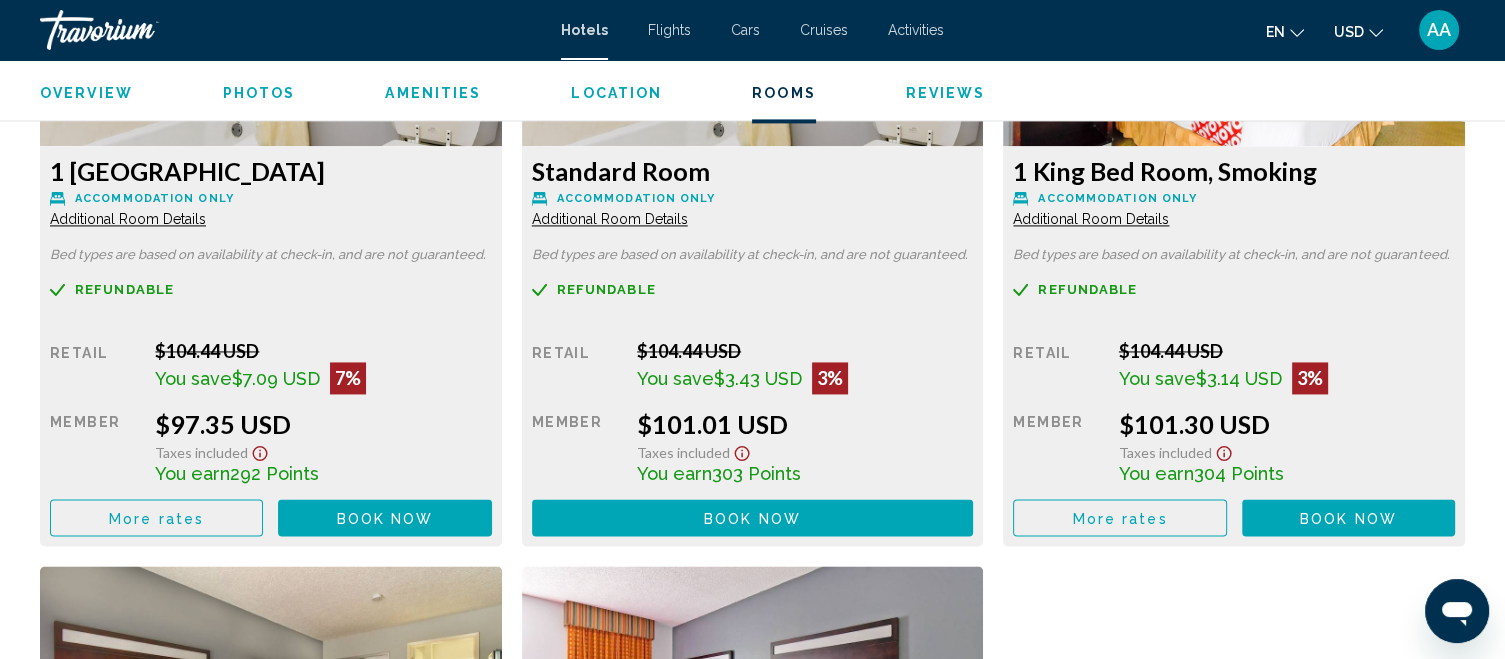 scroll, scrollTop: 2940, scrollLeft: 0, axis: vertical 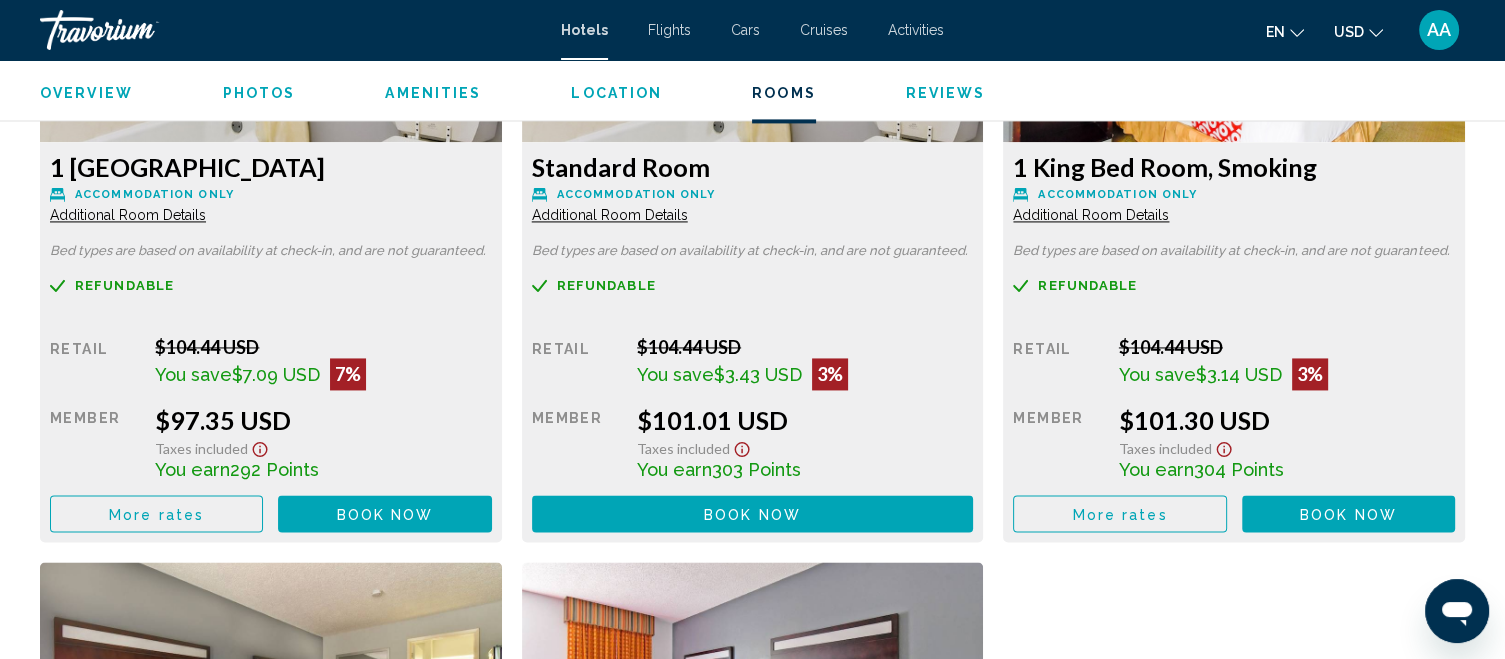 click on "Book now" at bounding box center [385, 514] 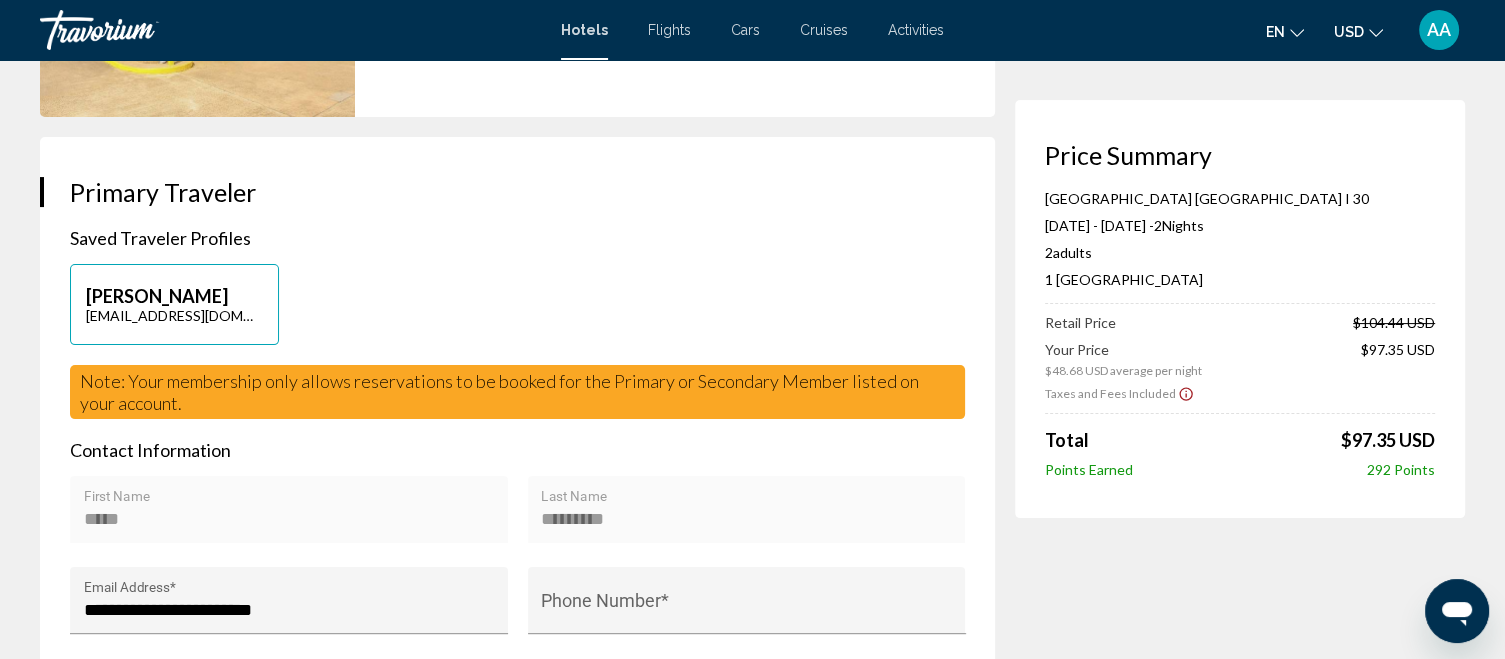 scroll, scrollTop: 366, scrollLeft: 0, axis: vertical 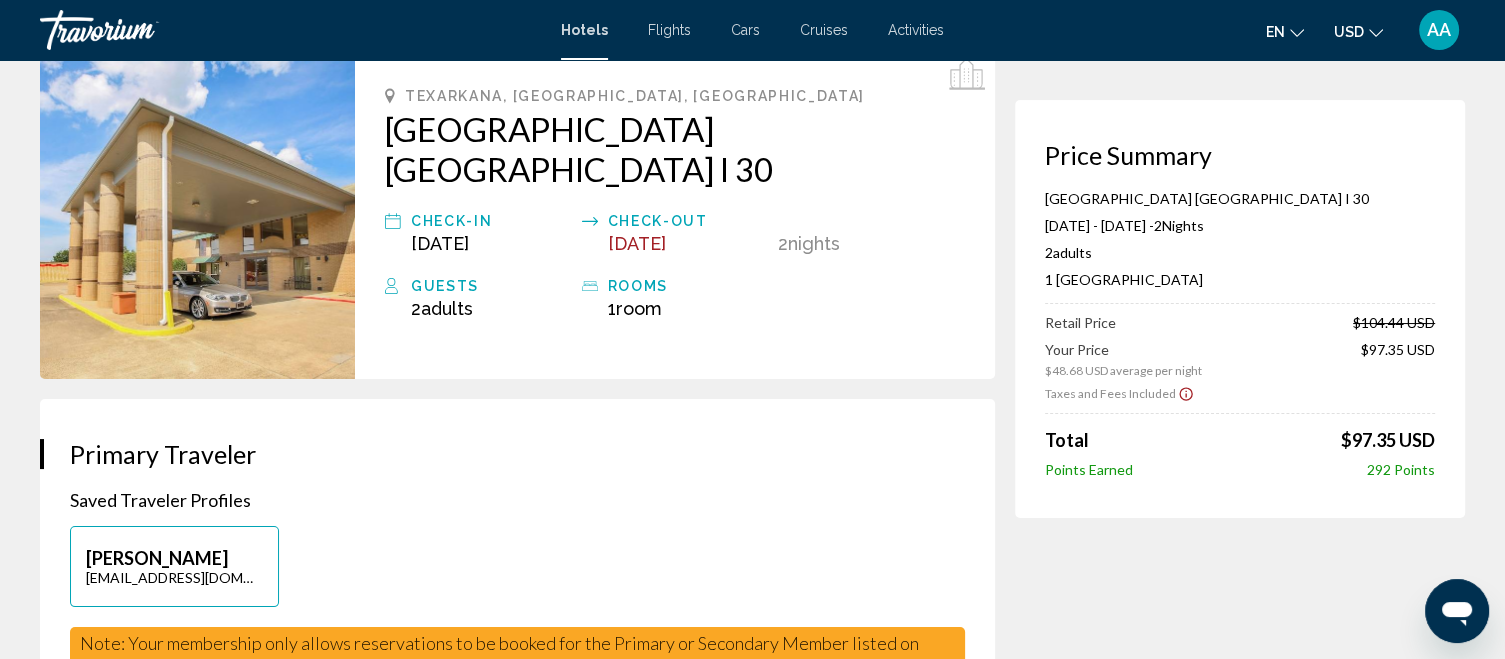click on "Hotels" at bounding box center [584, 30] 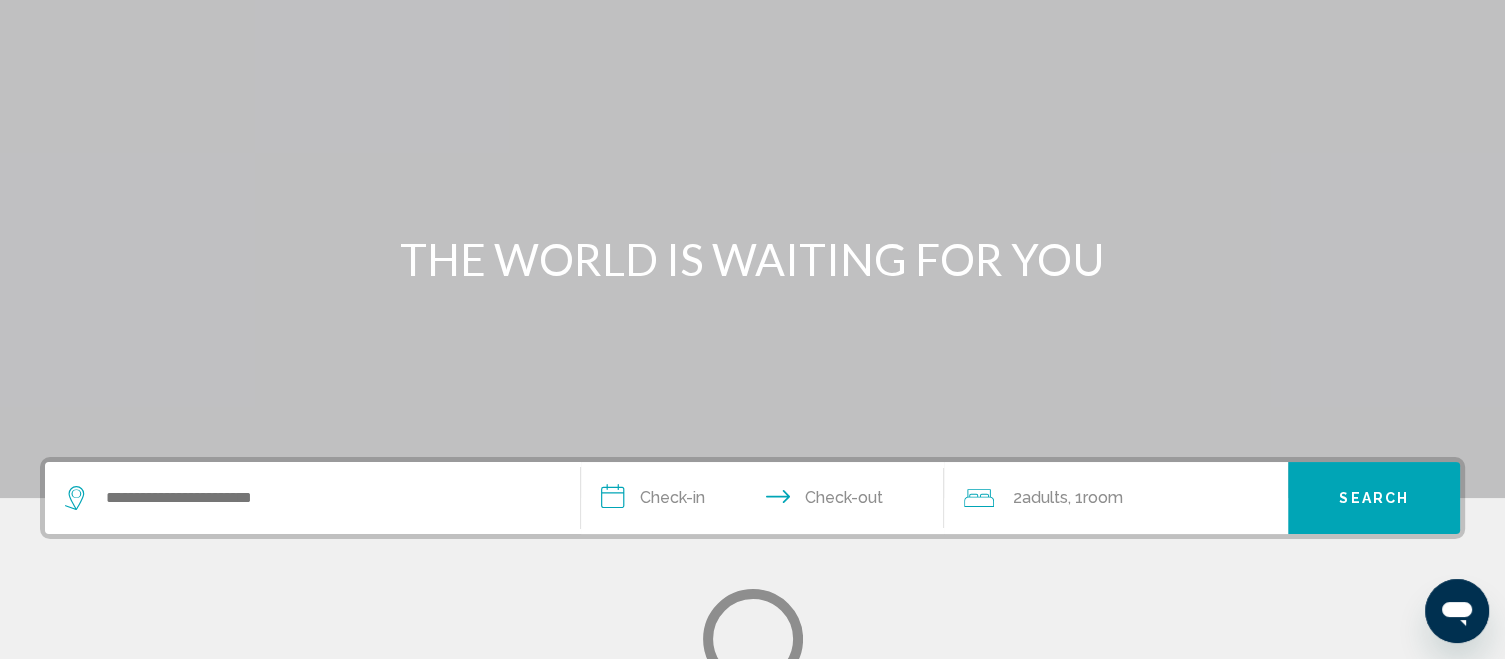 scroll, scrollTop: 0, scrollLeft: 0, axis: both 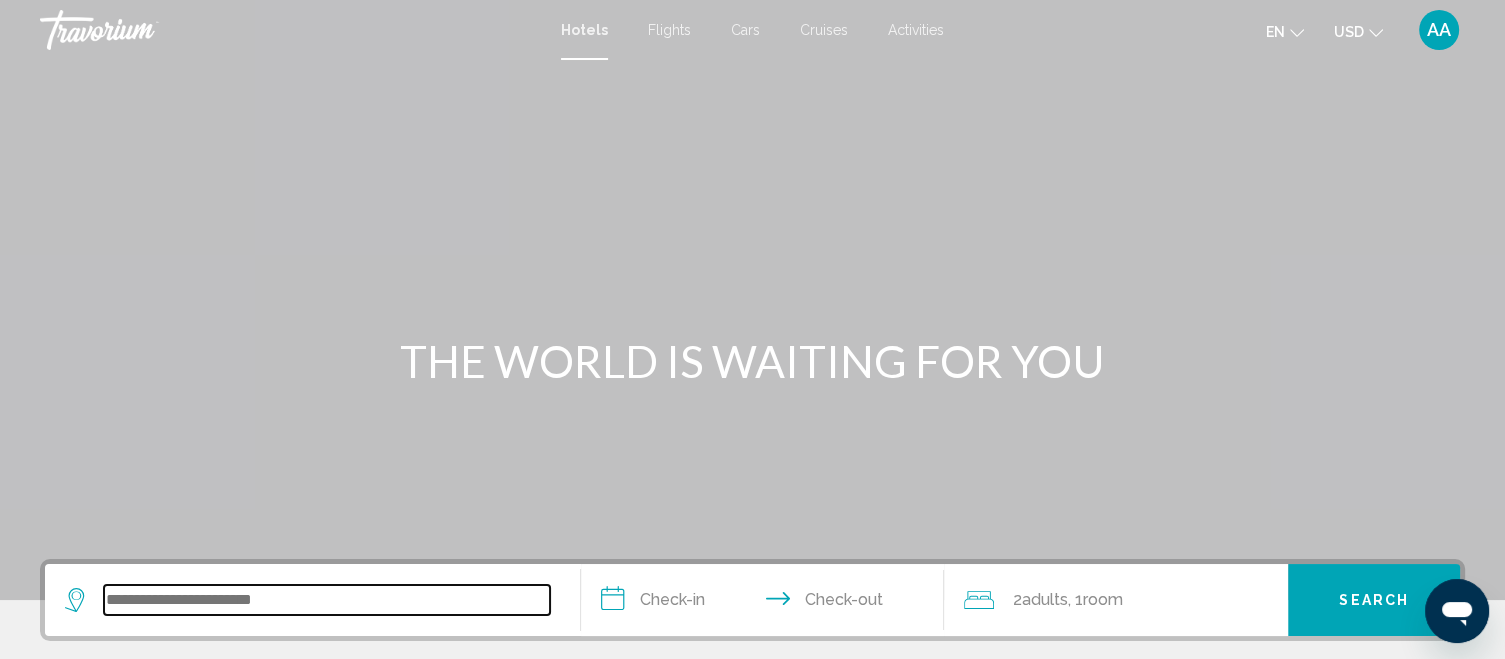 click at bounding box center (327, 600) 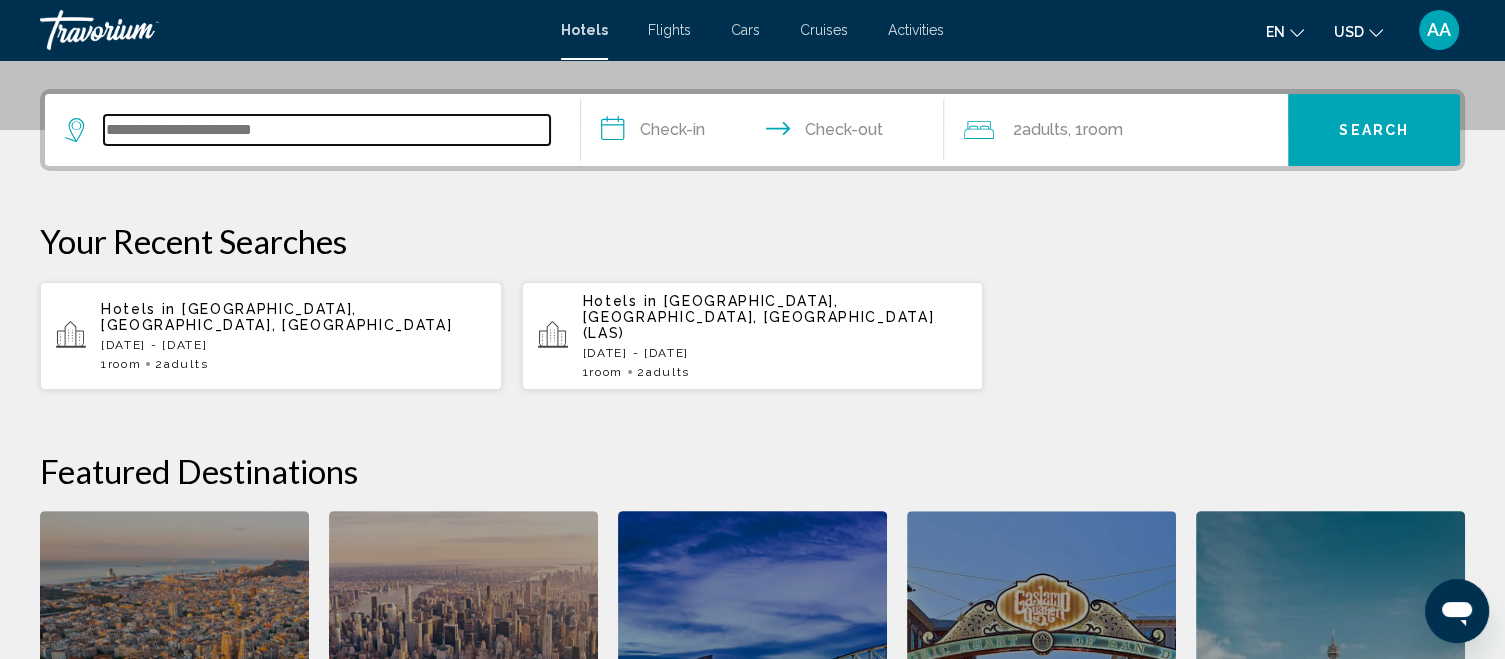 scroll, scrollTop: 493, scrollLeft: 0, axis: vertical 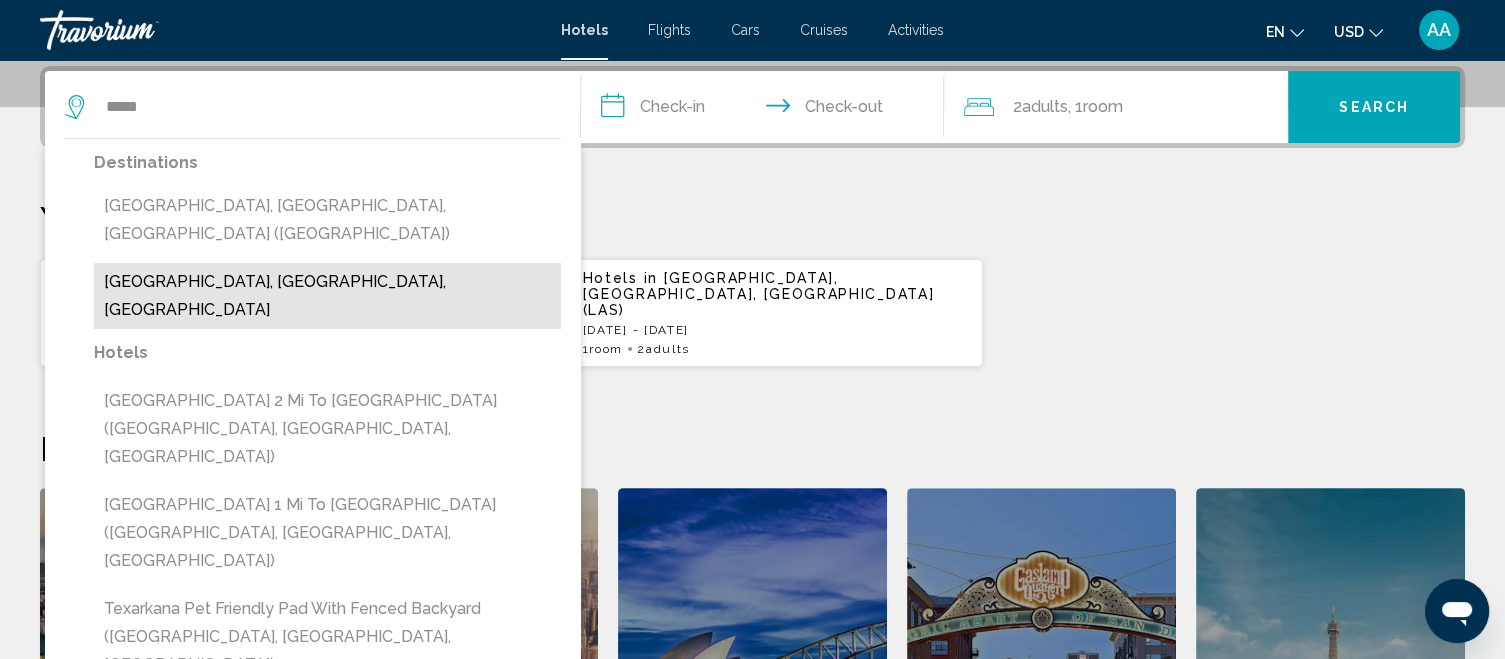click on "[GEOGRAPHIC_DATA], [GEOGRAPHIC_DATA], [GEOGRAPHIC_DATA]" at bounding box center (327, 296) 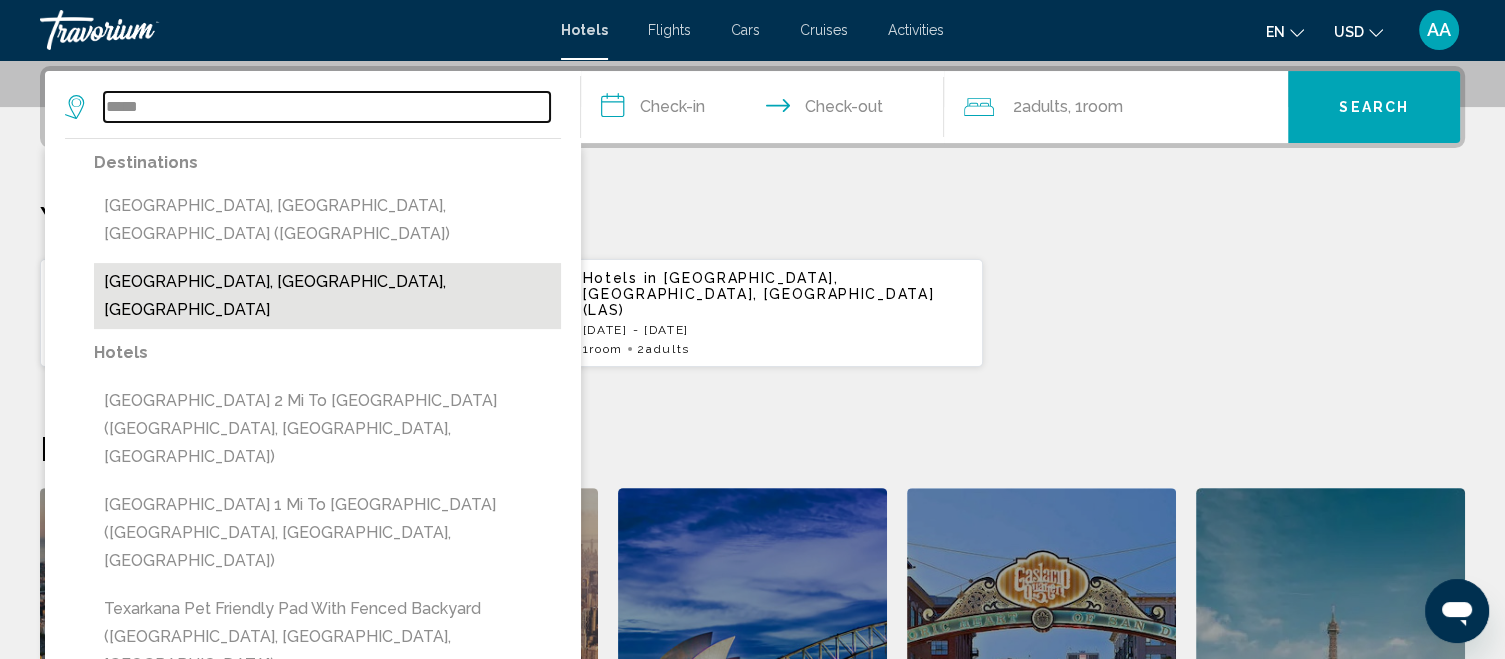 type on "**********" 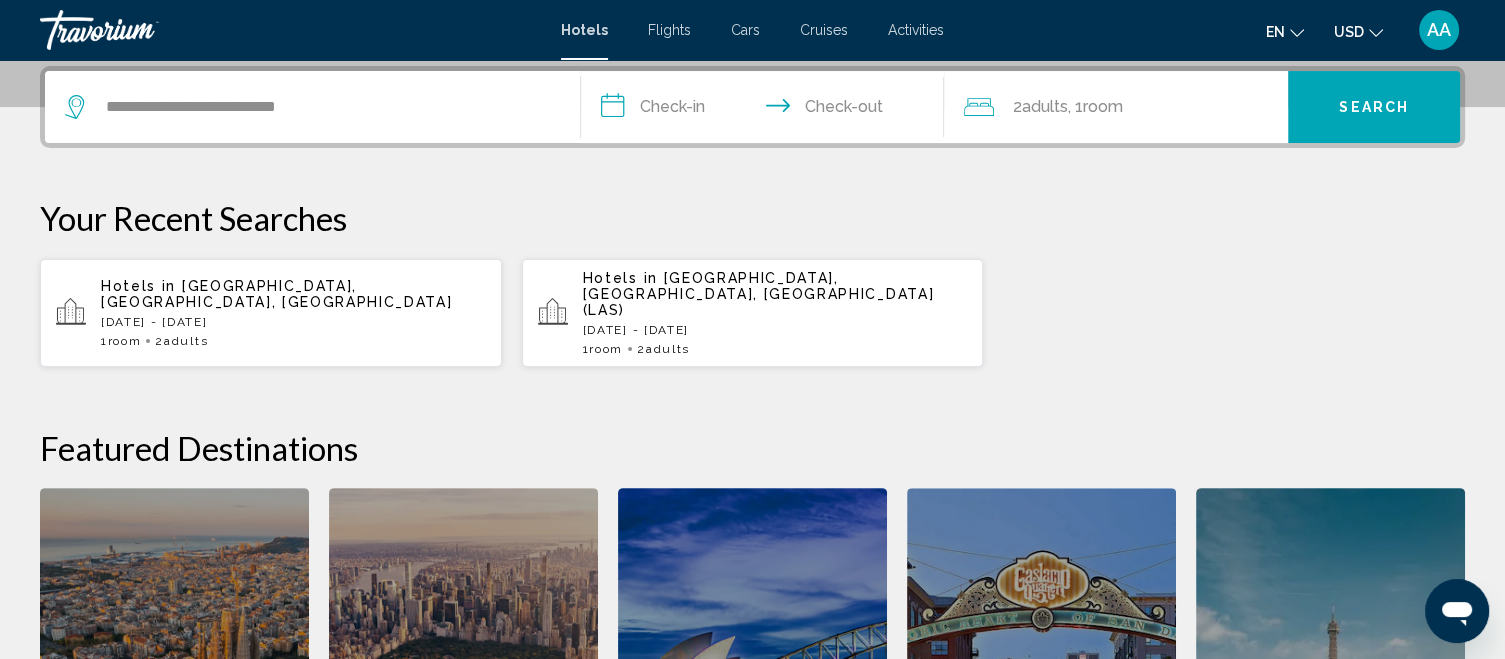 click on "**********" at bounding box center [767, 110] 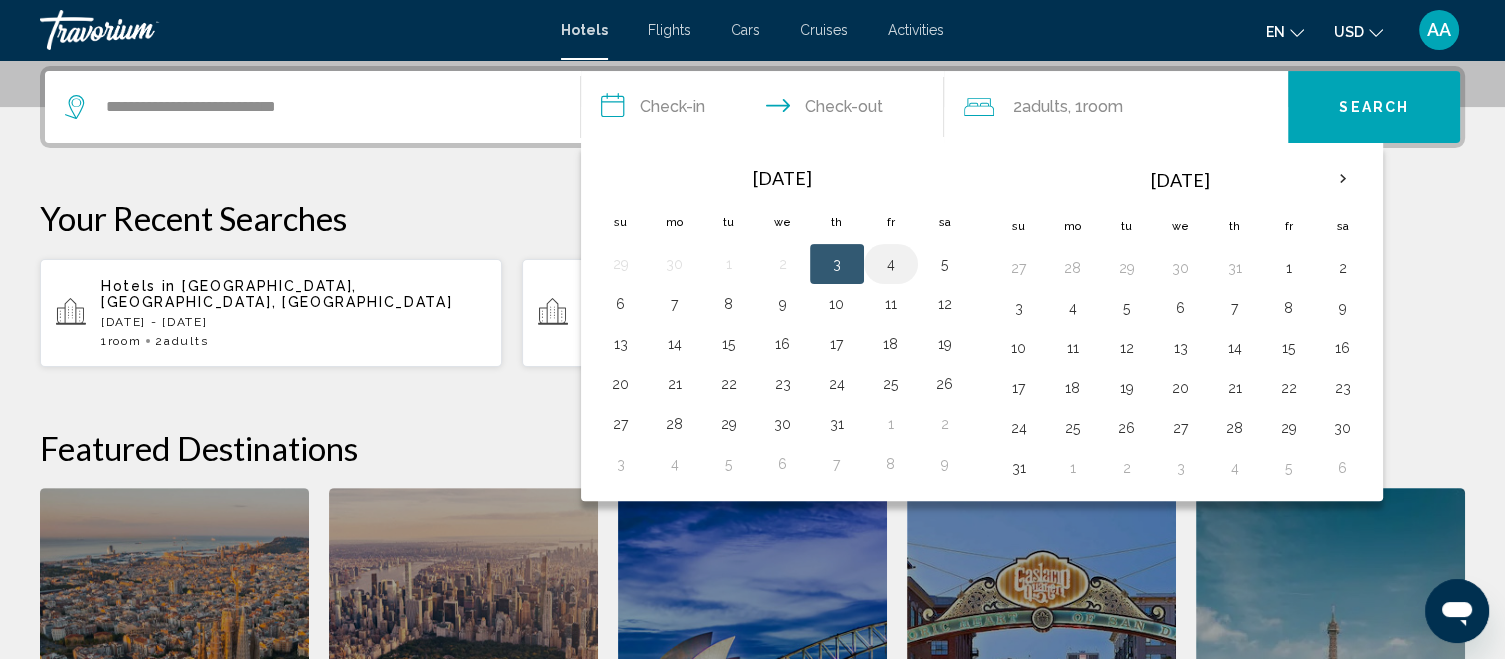 click on "4" at bounding box center [891, 264] 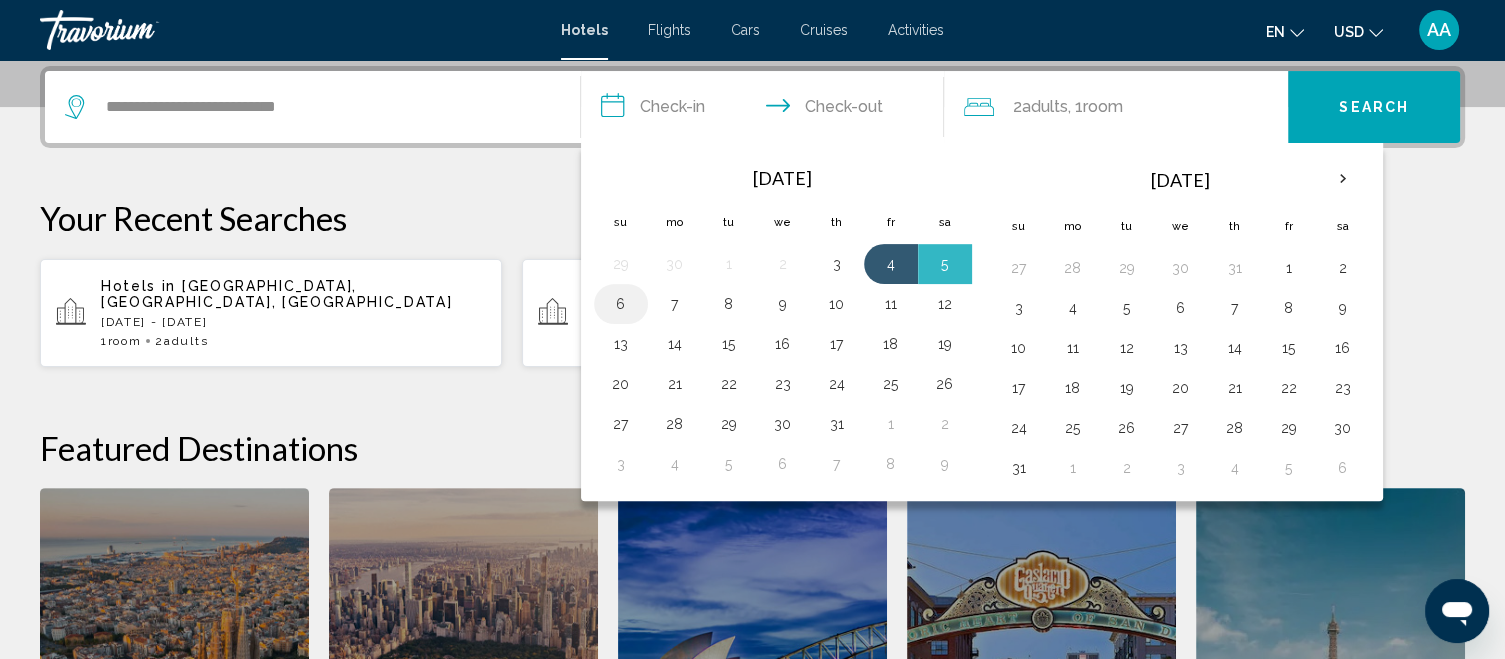 click on "6" at bounding box center [621, 304] 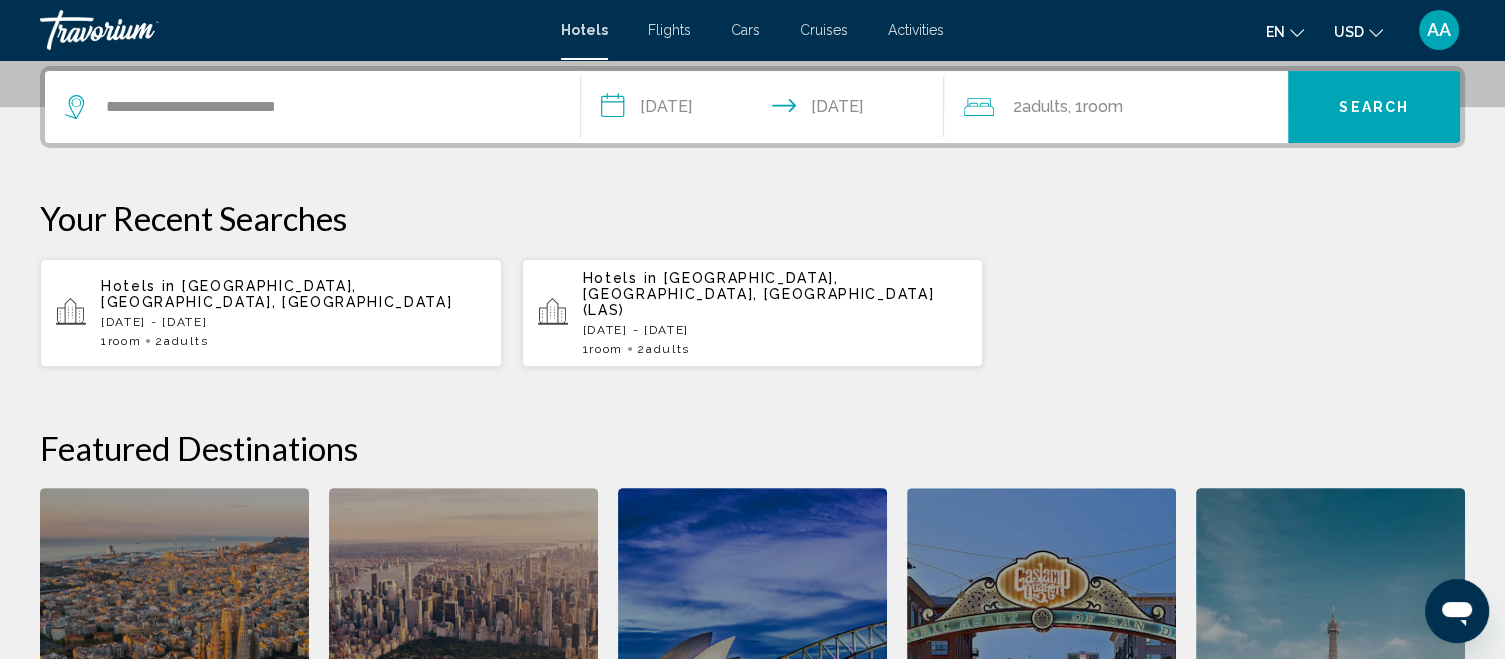 click on "Search" at bounding box center [1374, 108] 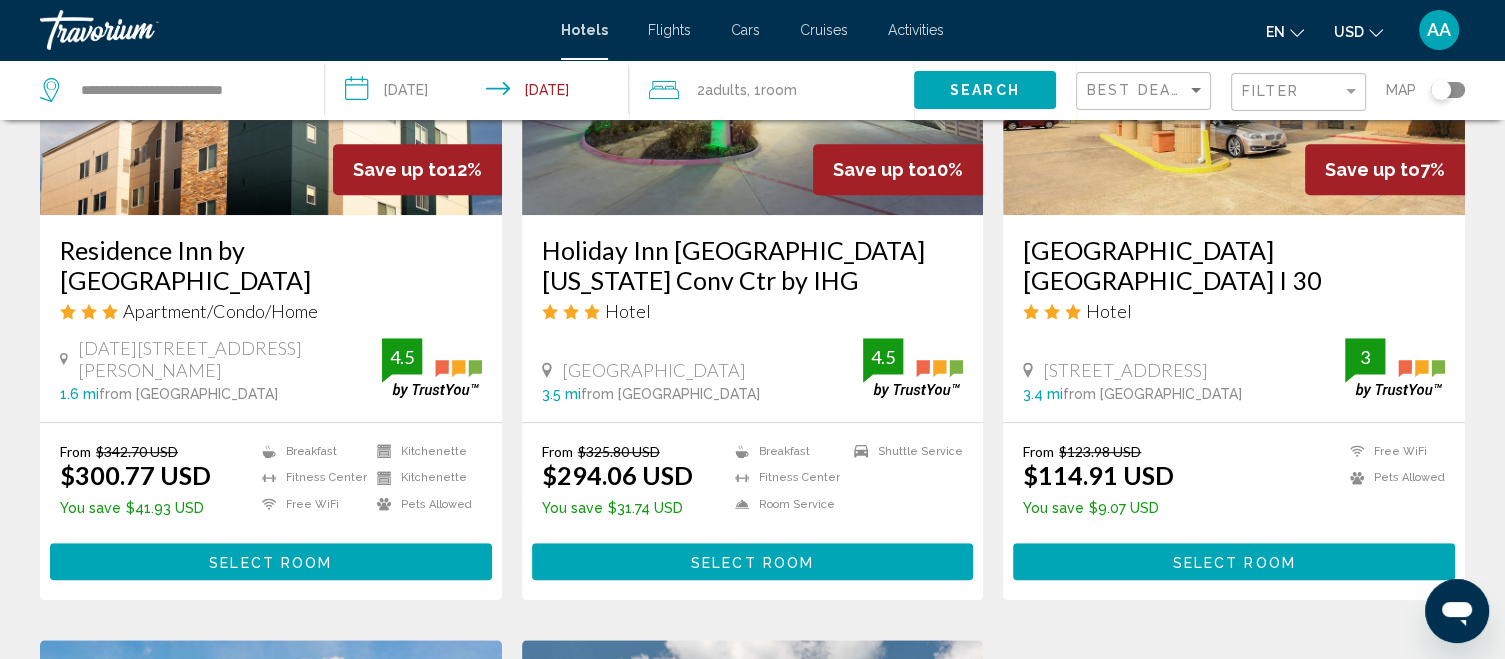 scroll, scrollTop: 1045, scrollLeft: 0, axis: vertical 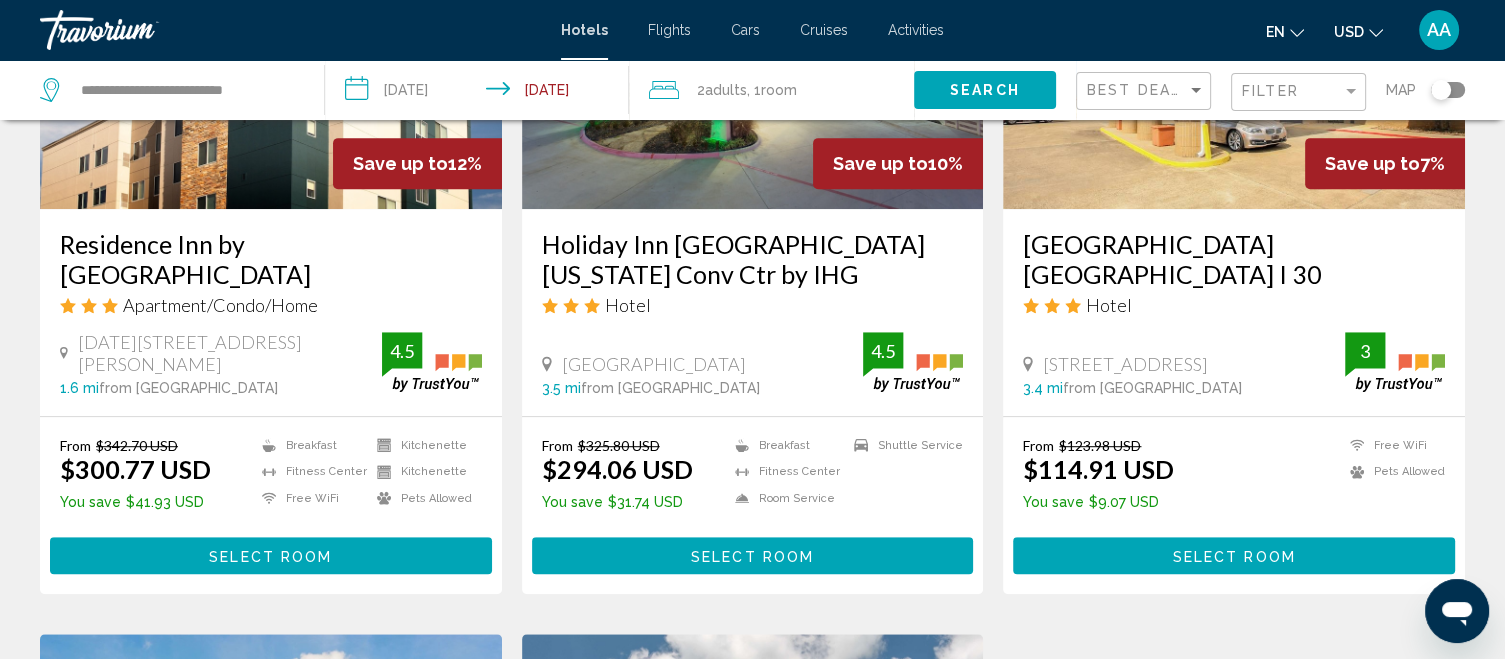 click at bounding box center [1234, 49] 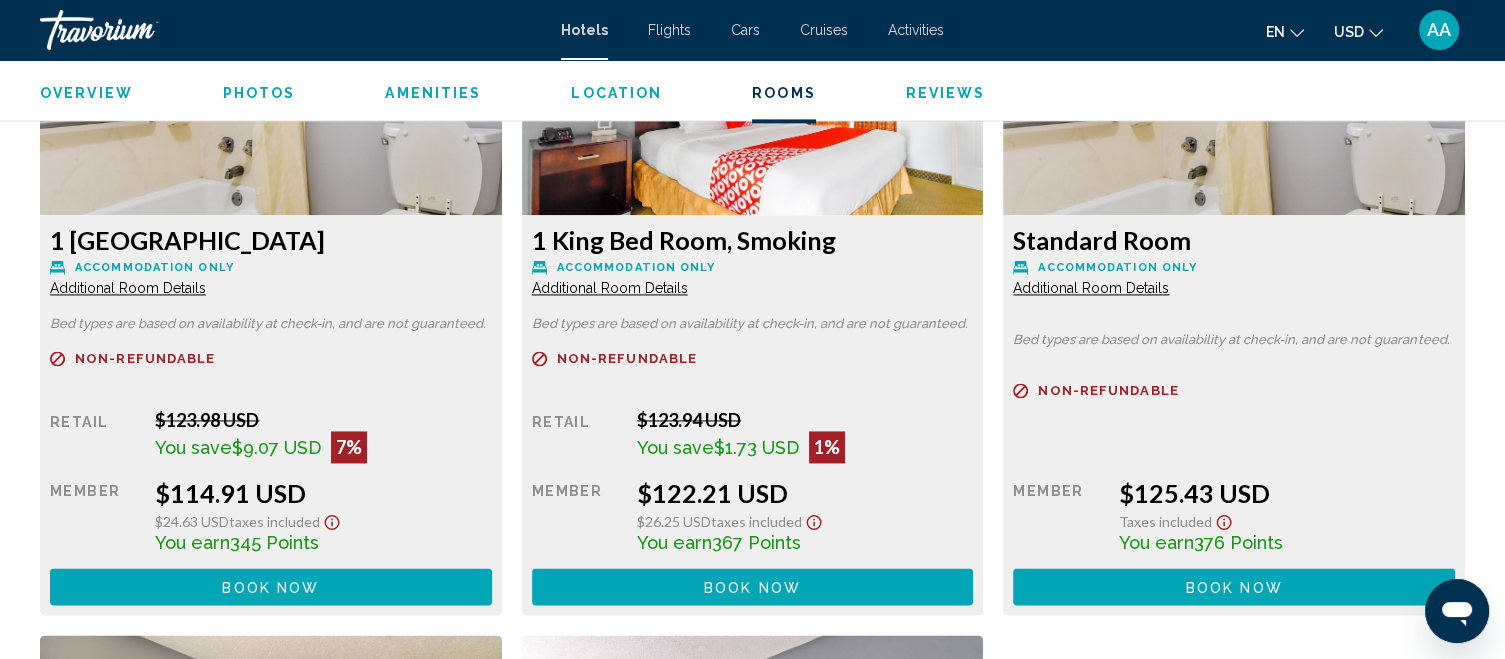 scroll, scrollTop: 2870, scrollLeft: 0, axis: vertical 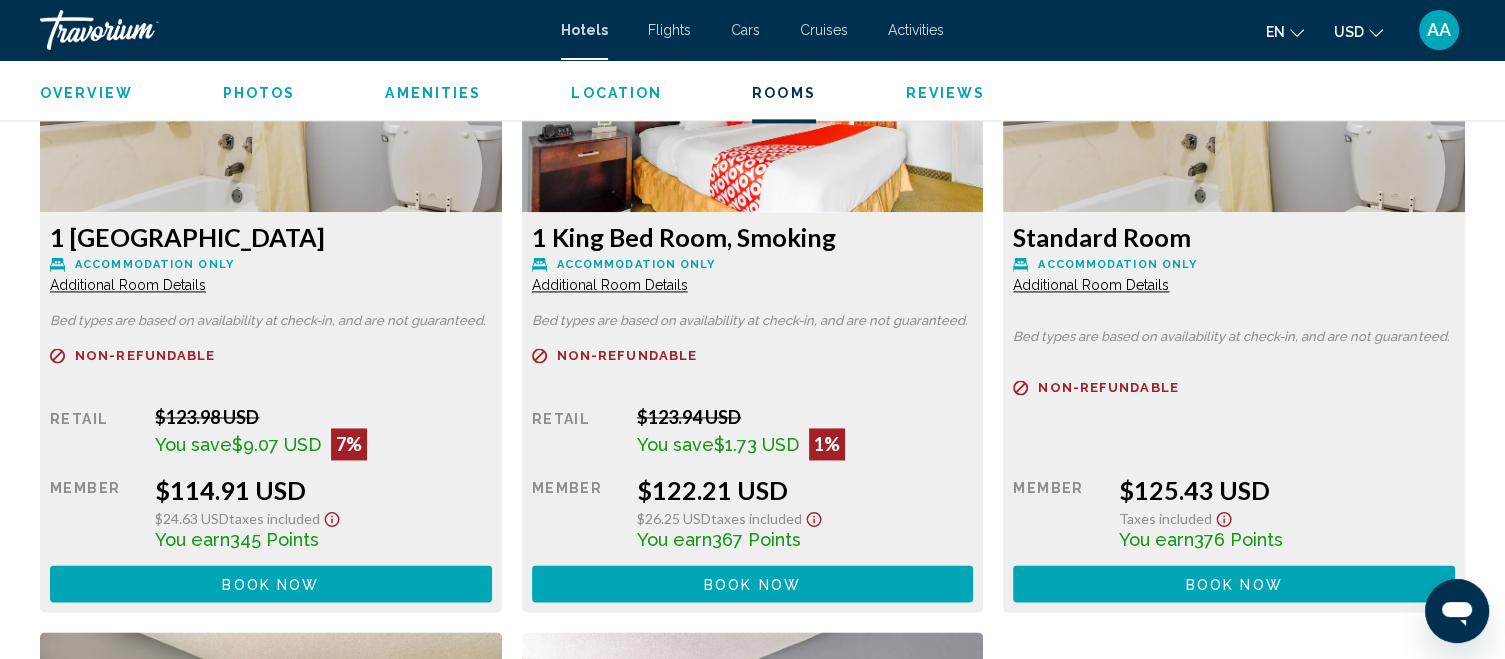 click on "Retail  $123.98 USD  You save  $9.07 USD  7%  when you redeem    Member  $114.91 USD  $24.63 USD  Taxes included
You earn  345  Points  Book now No longer available" at bounding box center (271, 504) 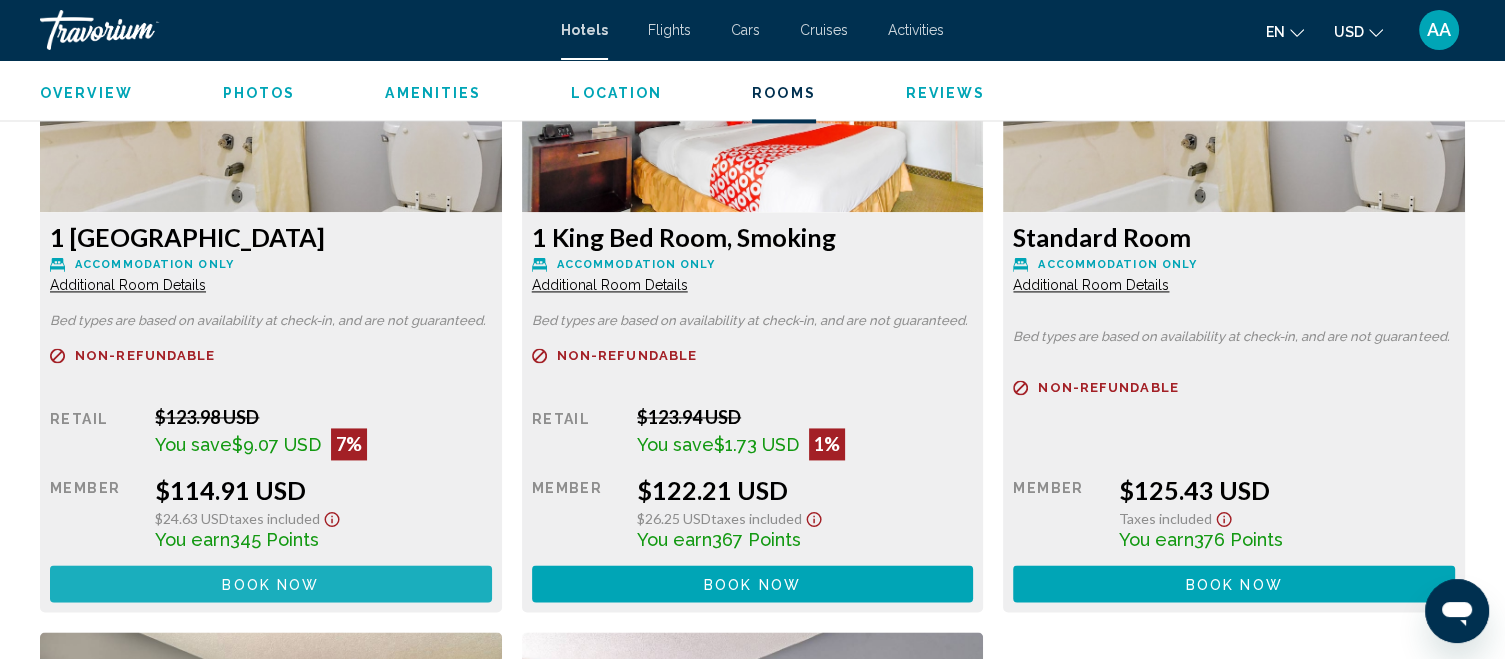 click on "Book now No longer available" at bounding box center (271, 583) 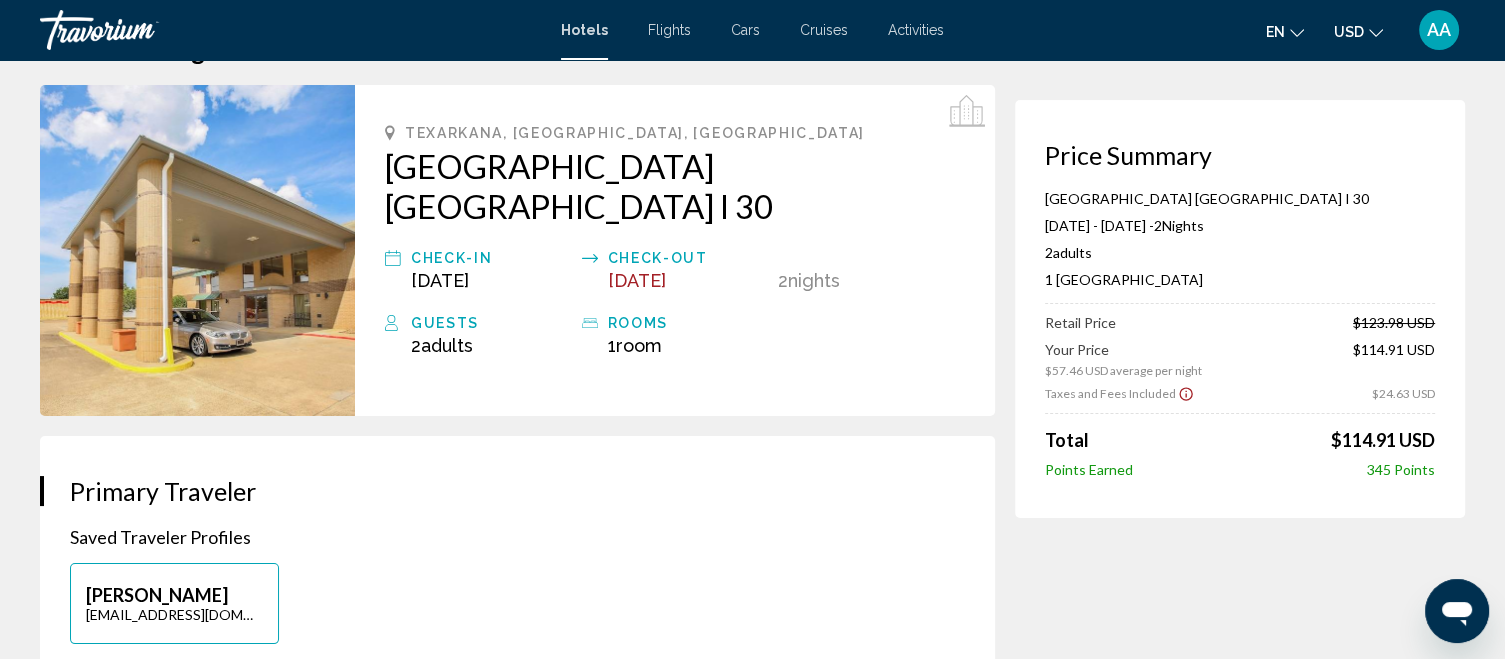scroll, scrollTop: 0, scrollLeft: 0, axis: both 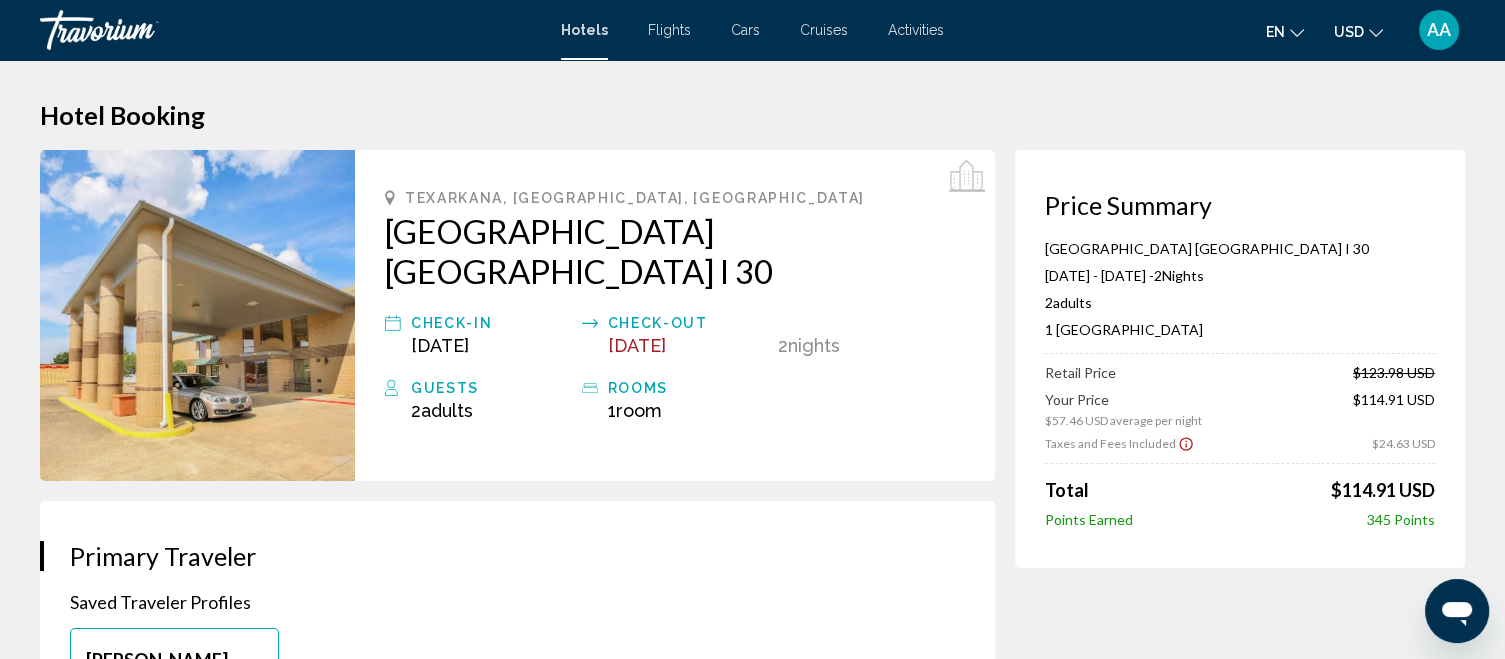 click on "Cruises" at bounding box center (824, 30) 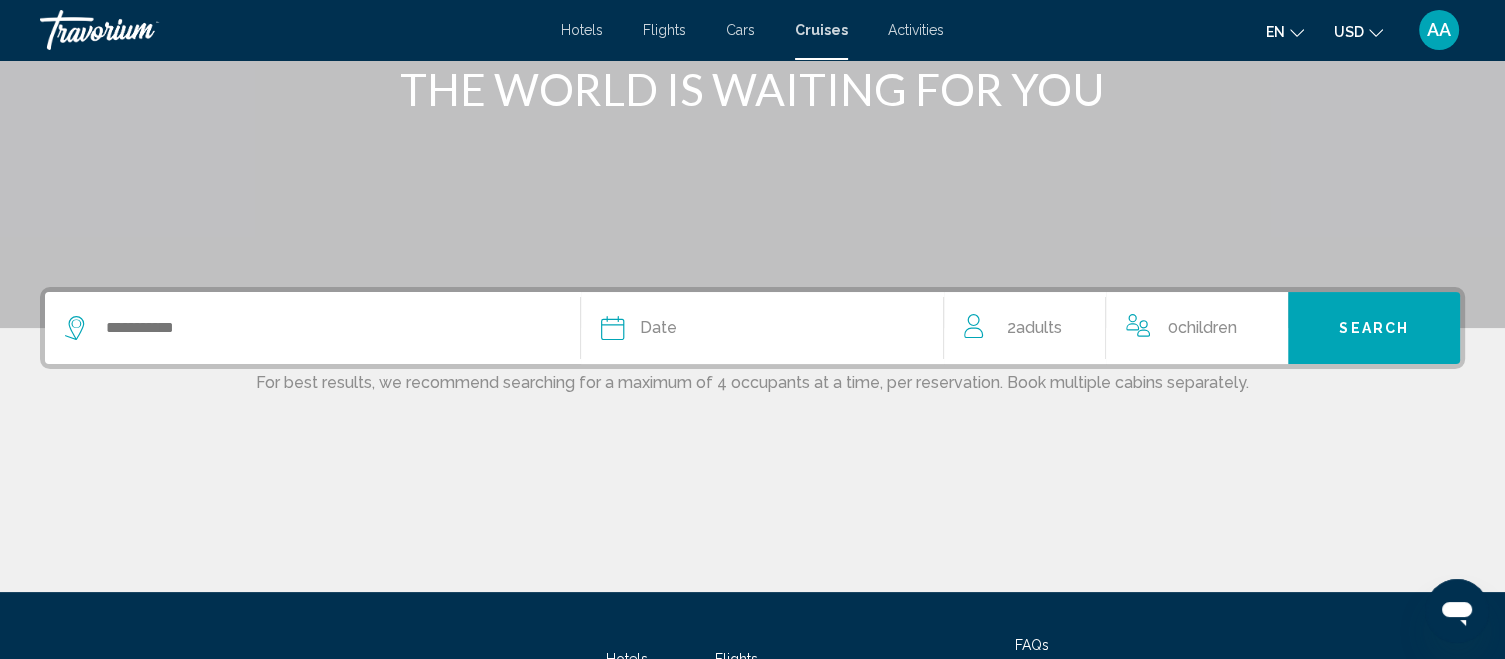 scroll, scrollTop: 206, scrollLeft: 0, axis: vertical 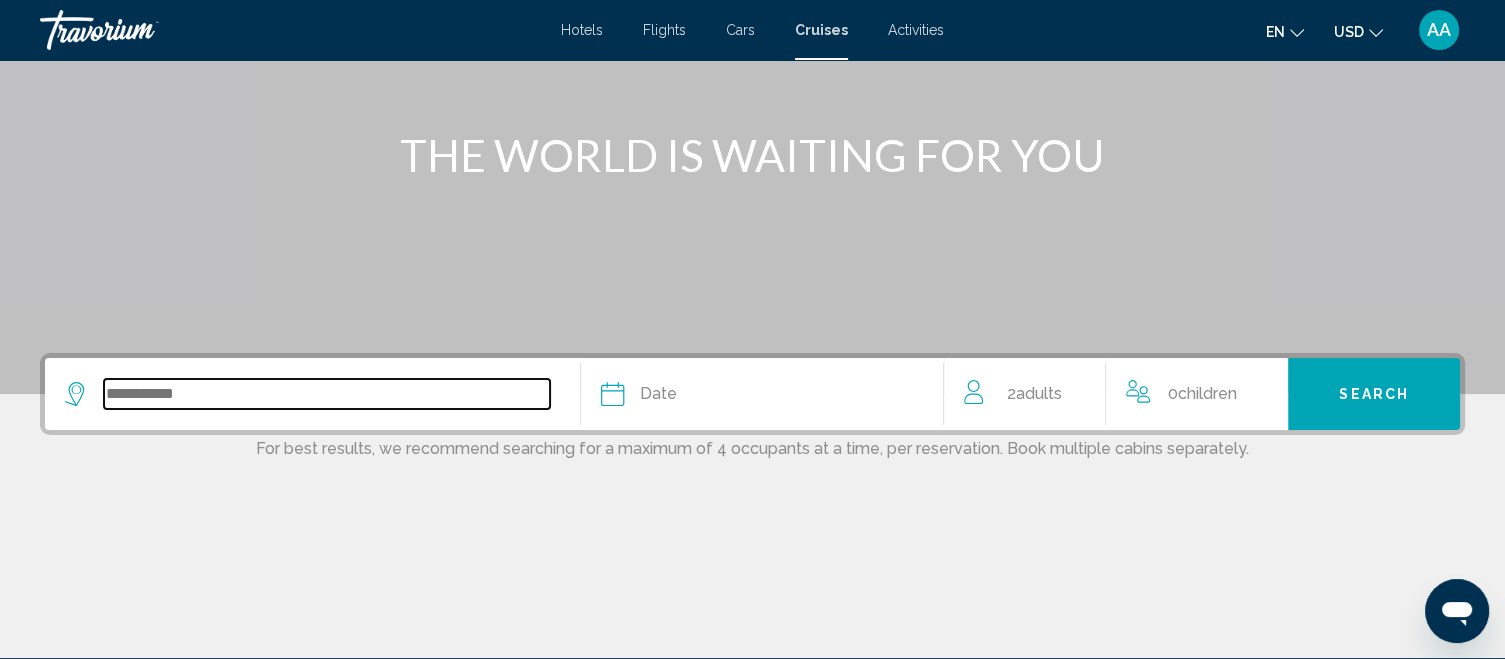 click at bounding box center [327, 394] 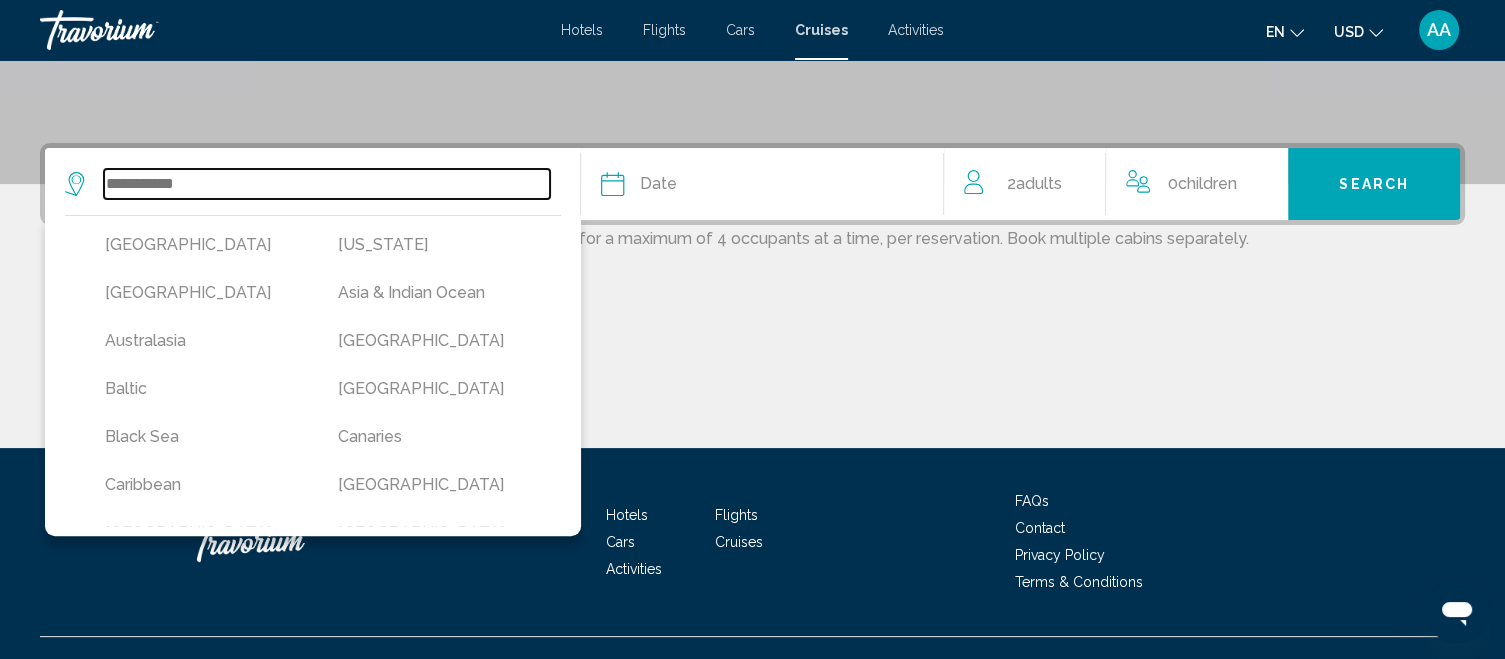 scroll, scrollTop: 449, scrollLeft: 0, axis: vertical 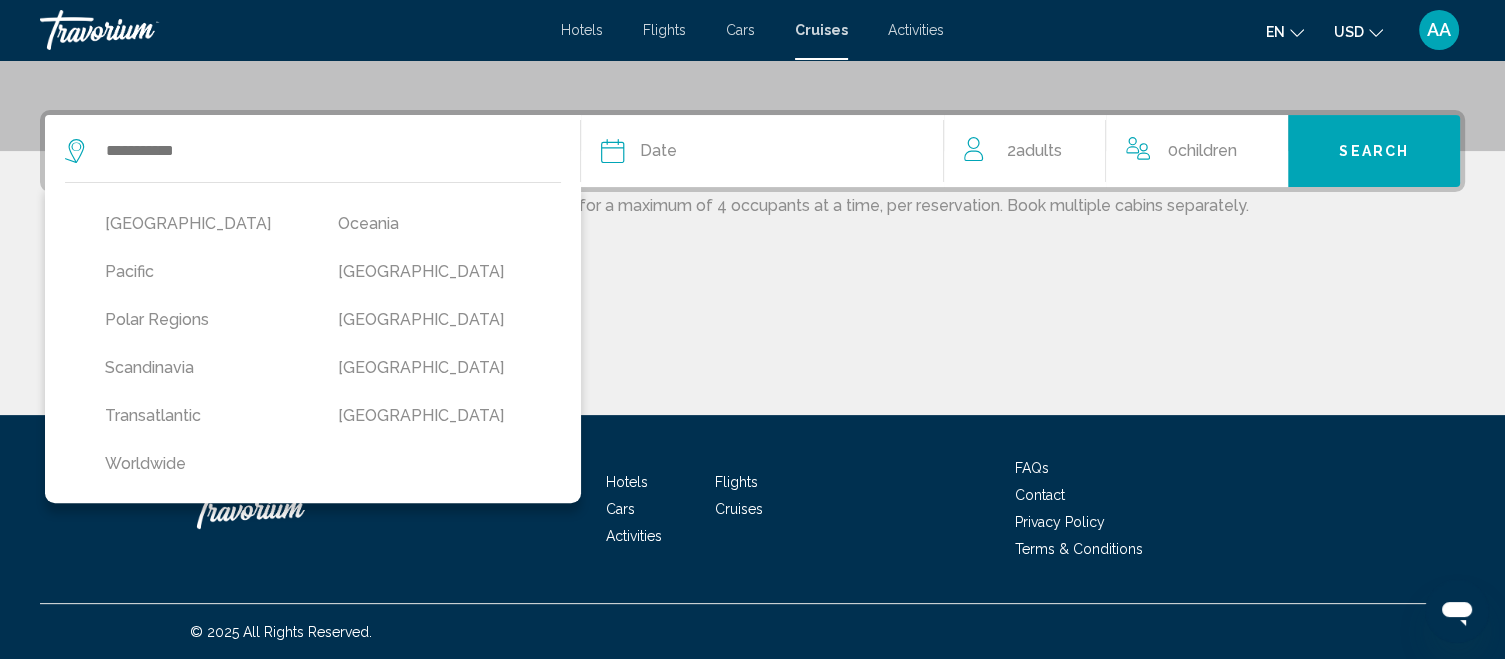click on "Hotels" at bounding box center [582, 30] 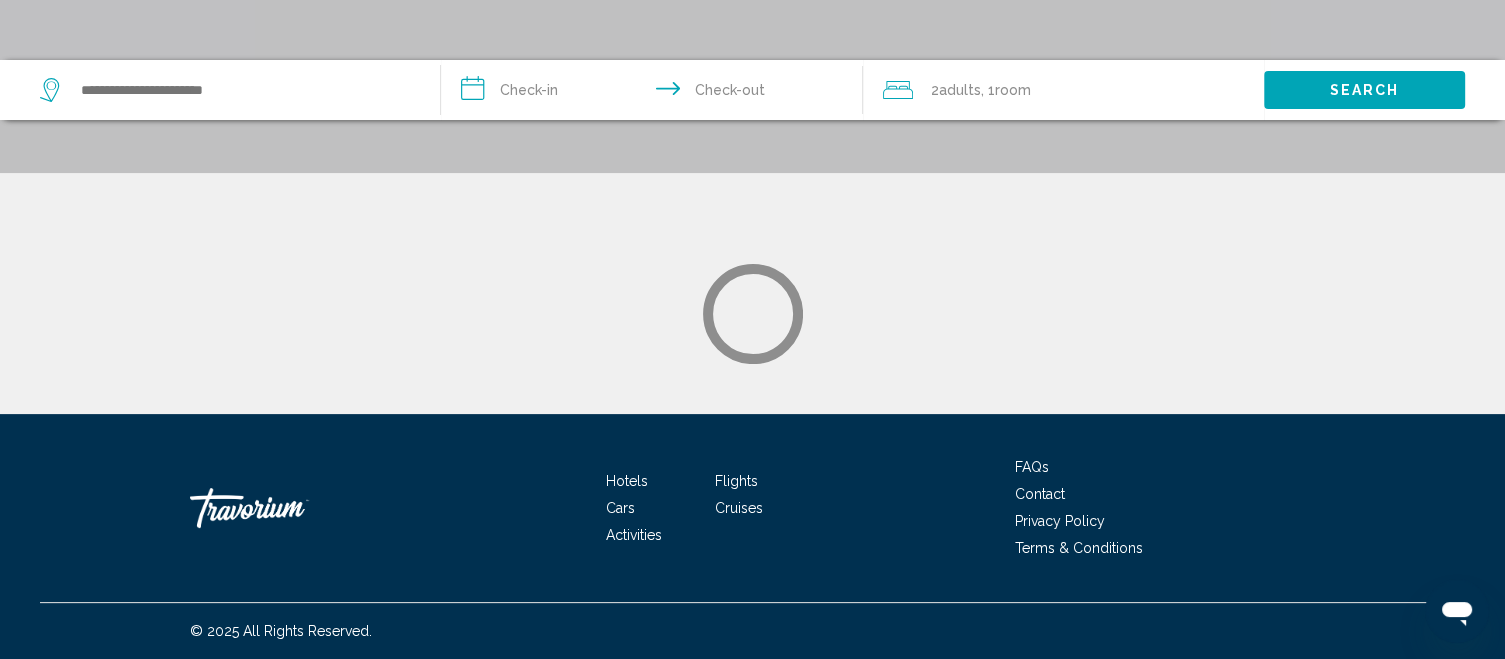 scroll, scrollTop: 0, scrollLeft: 0, axis: both 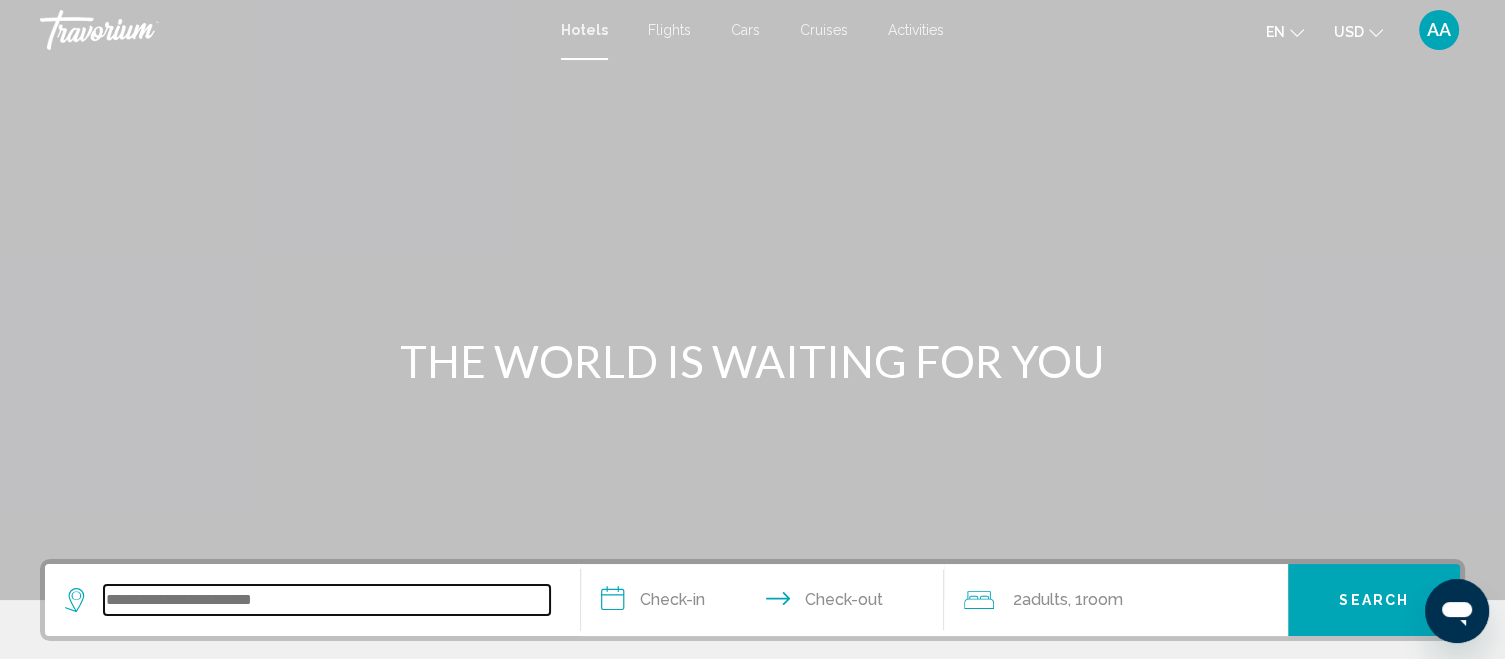 click at bounding box center (327, 600) 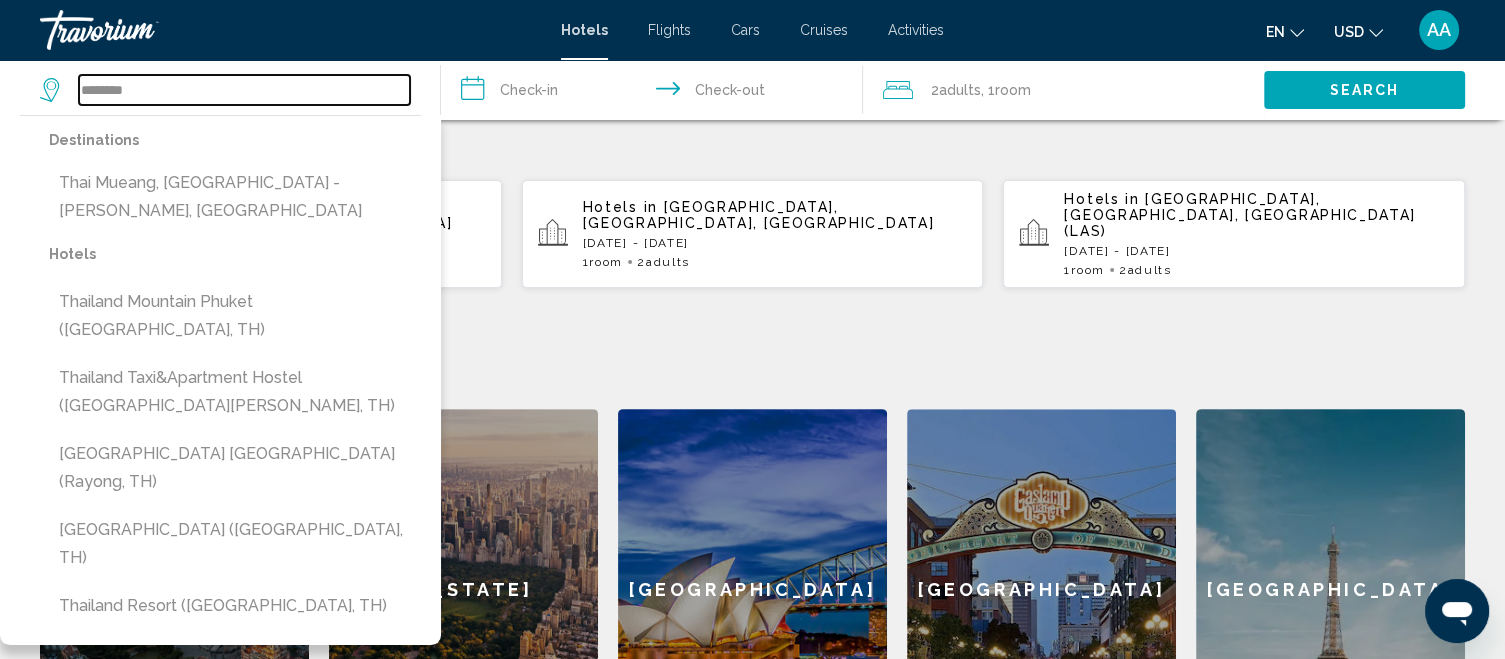 scroll, scrollTop: 572, scrollLeft: 0, axis: vertical 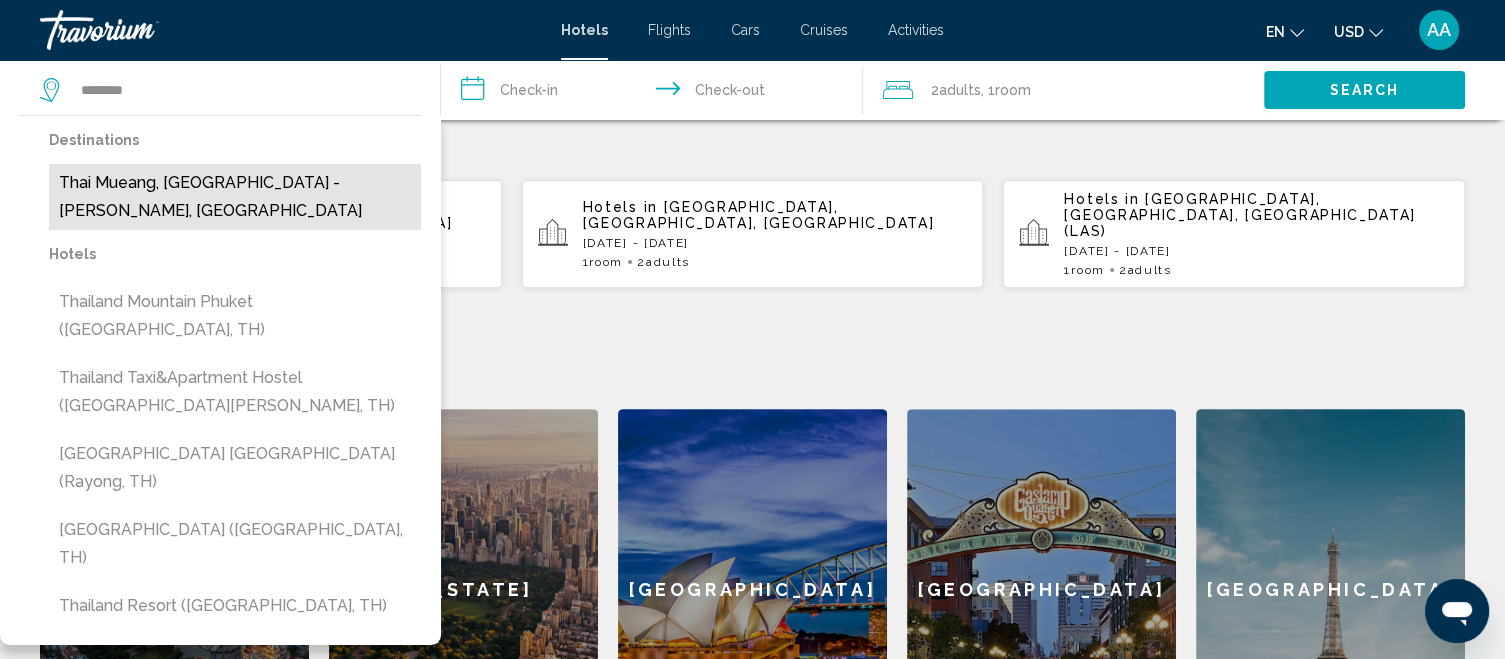 click on "Thai Mueang, [GEOGRAPHIC_DATA] - [PERSON_NAME], [GEOGRAPHIC_DATA]" at bounding box center (235, 197) 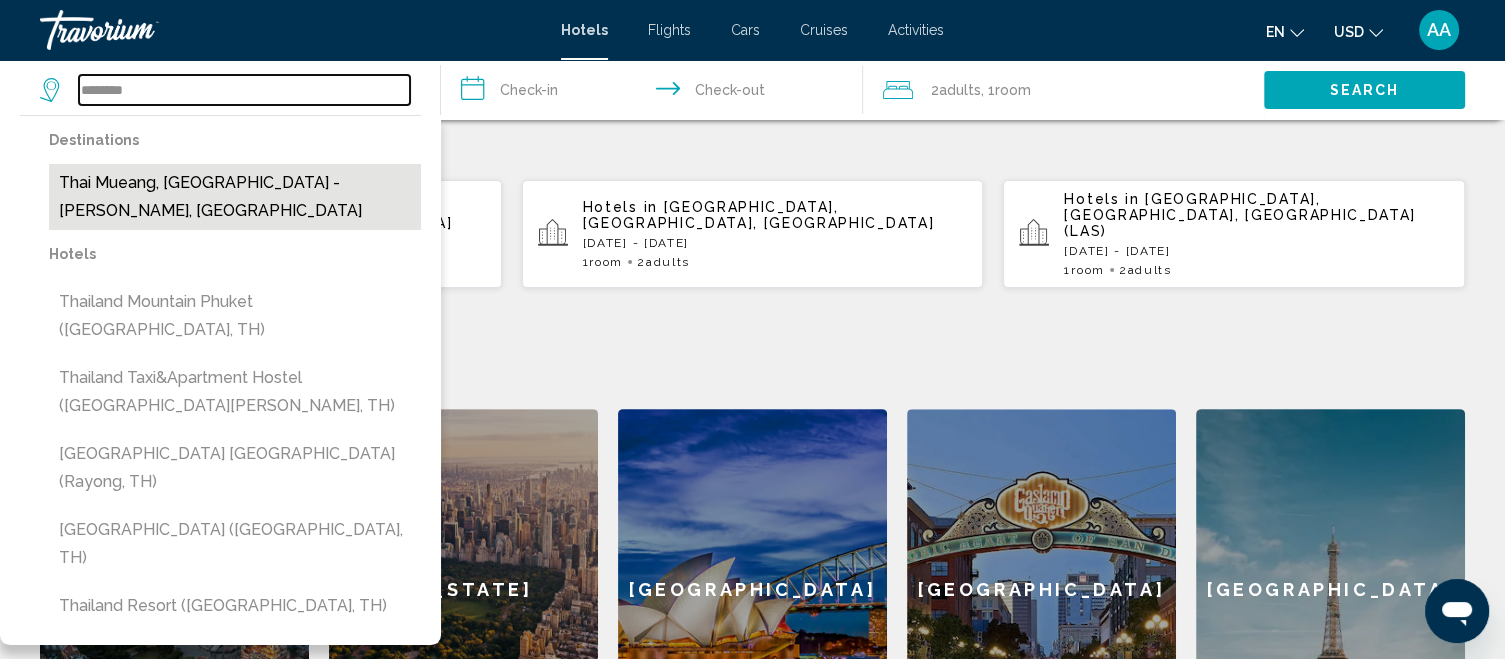 type on "**********" 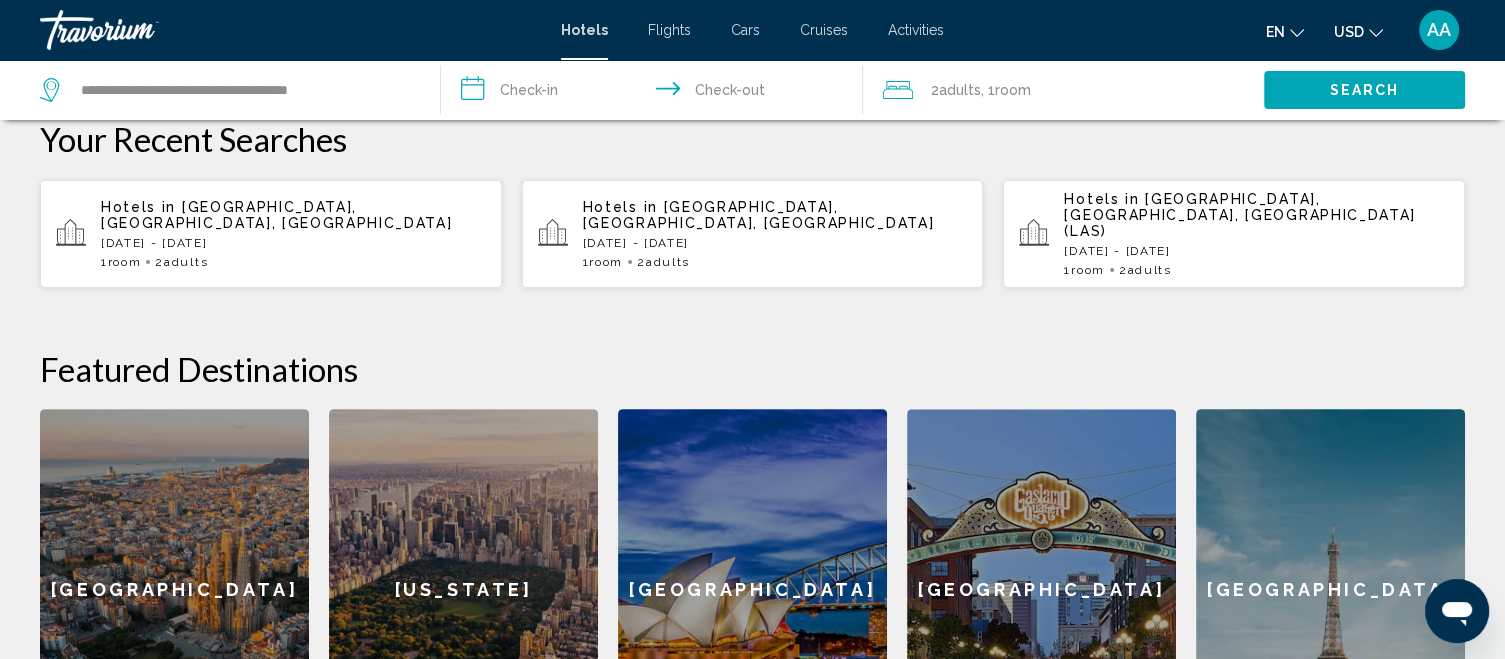 click on "**********" at bounding box center [655, 93] 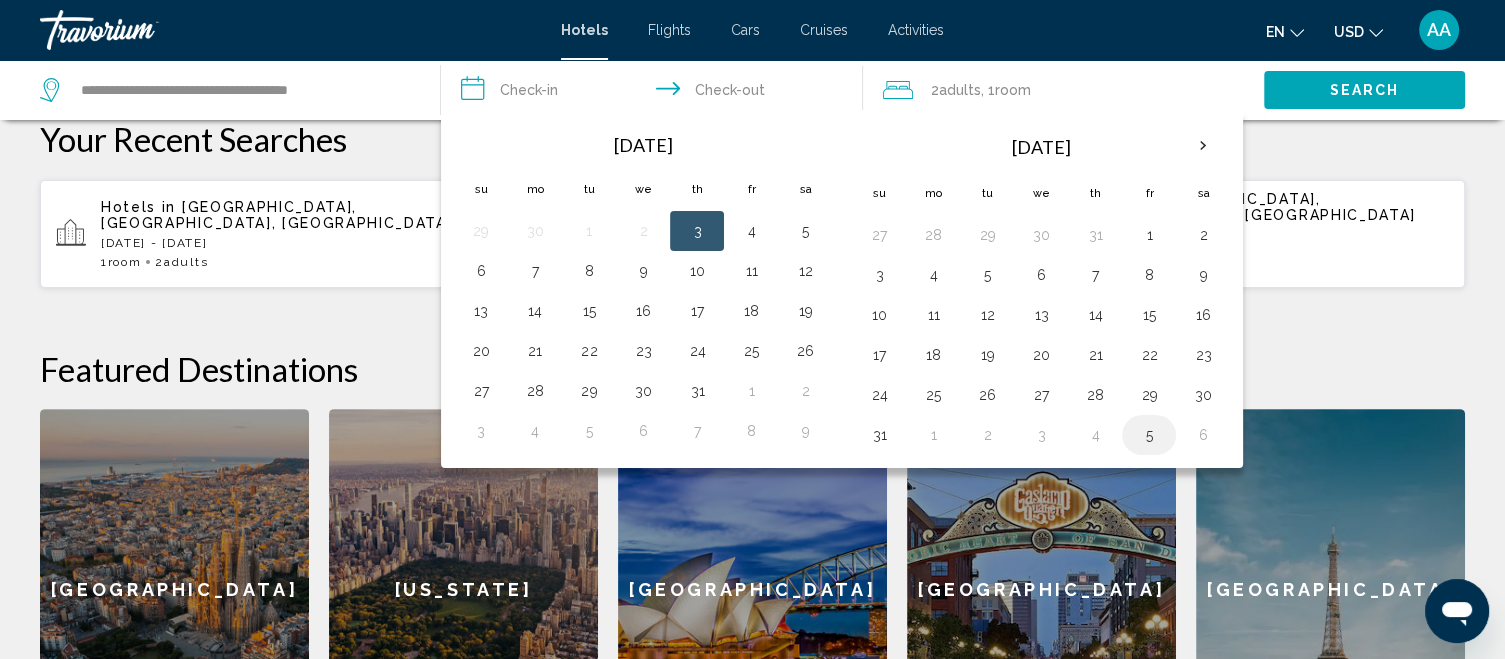 click on "5" at bounding box center [1149, 435] 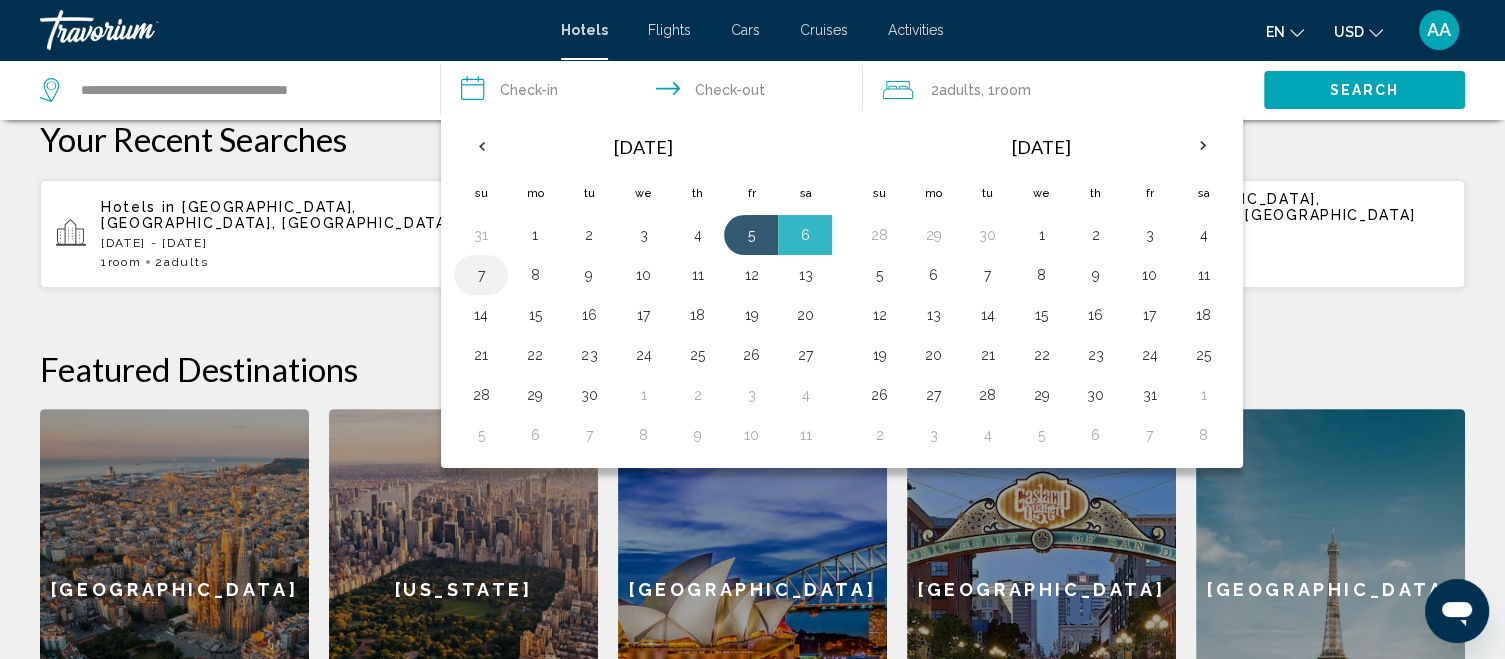 click on "7" at bounding box center (481, 275) 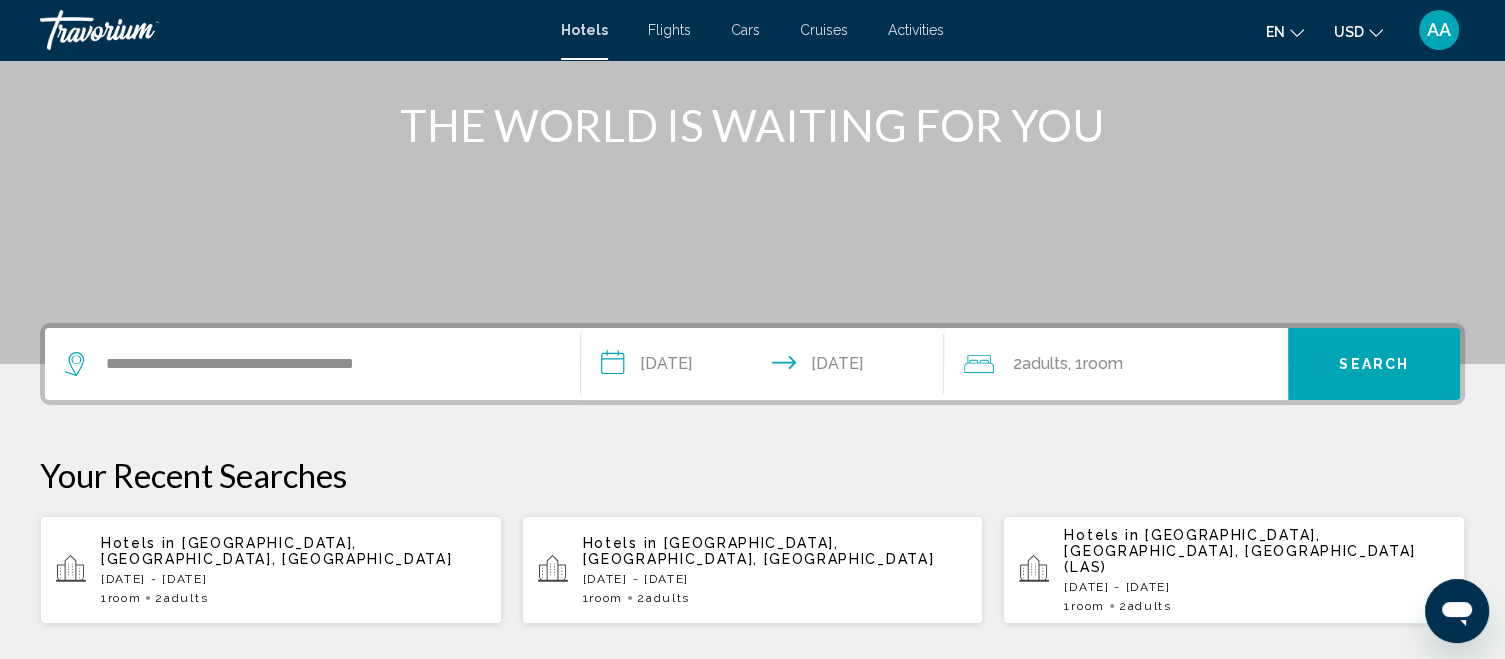 scroll, scrollTop: 235, scrollLeft: 0, axis: vertical 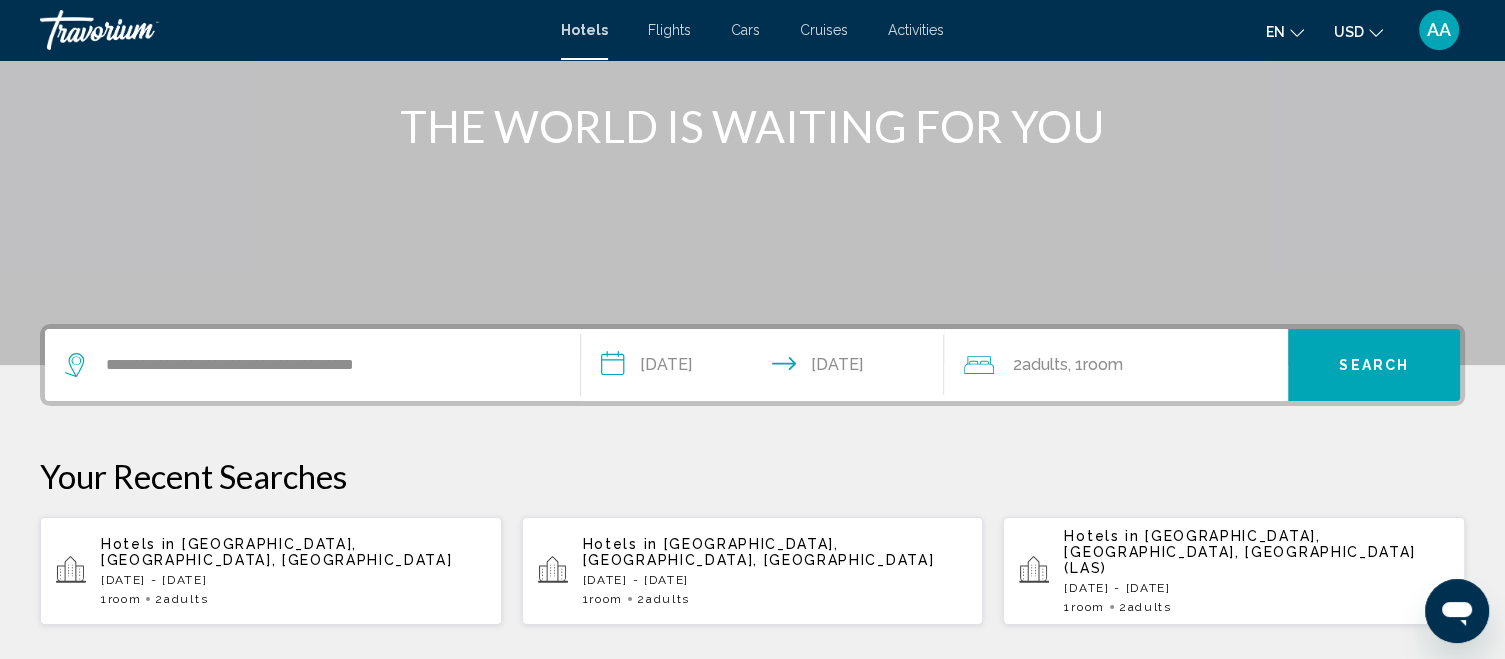 click on "Search" at bounding box center [1374, 366] 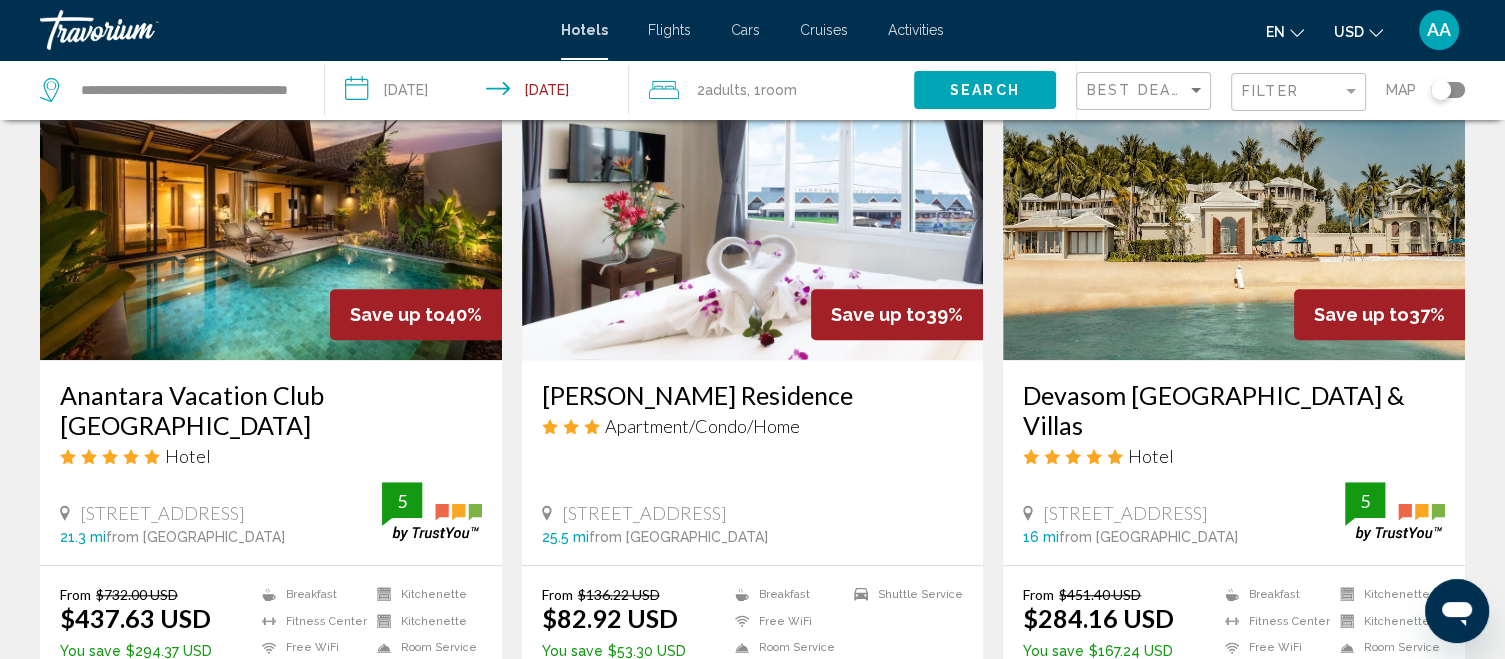 scroll, scrollTop: 1652, scrollLeft: 0, axis: vertical 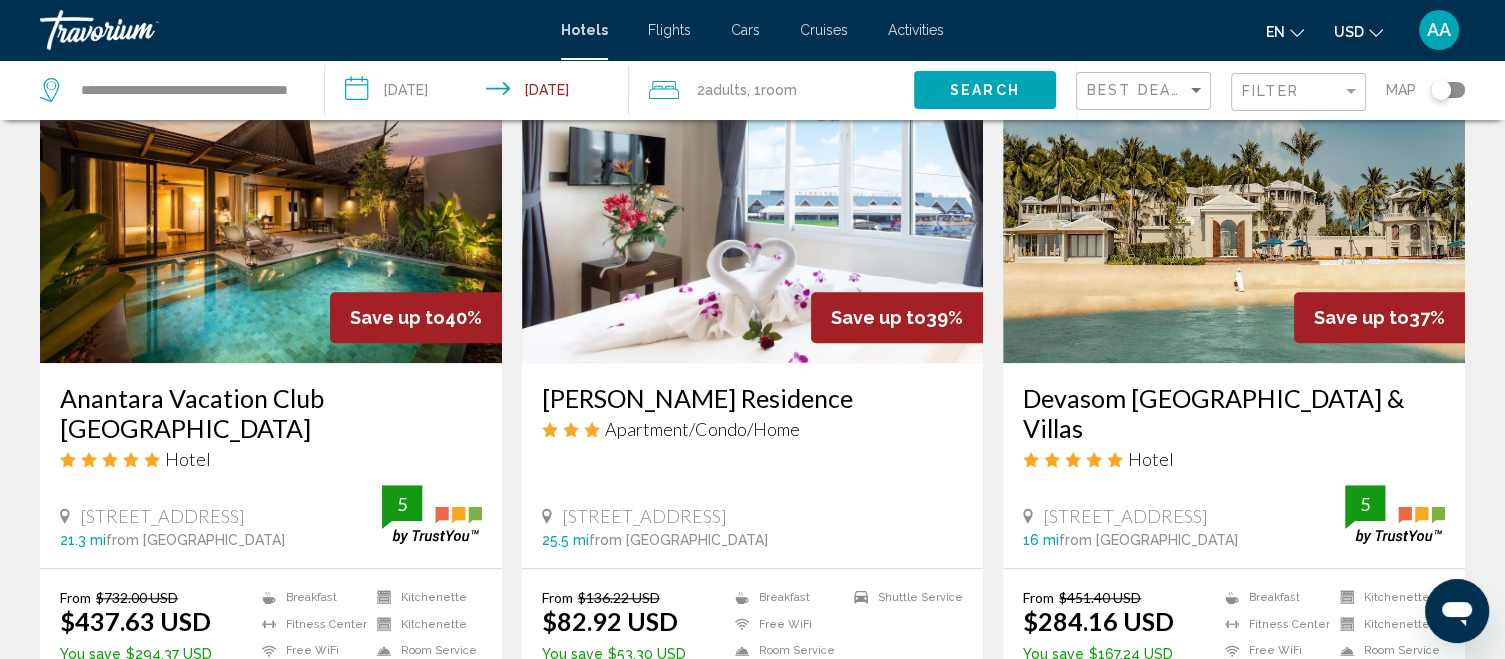 click at bounding box center (271, 203) 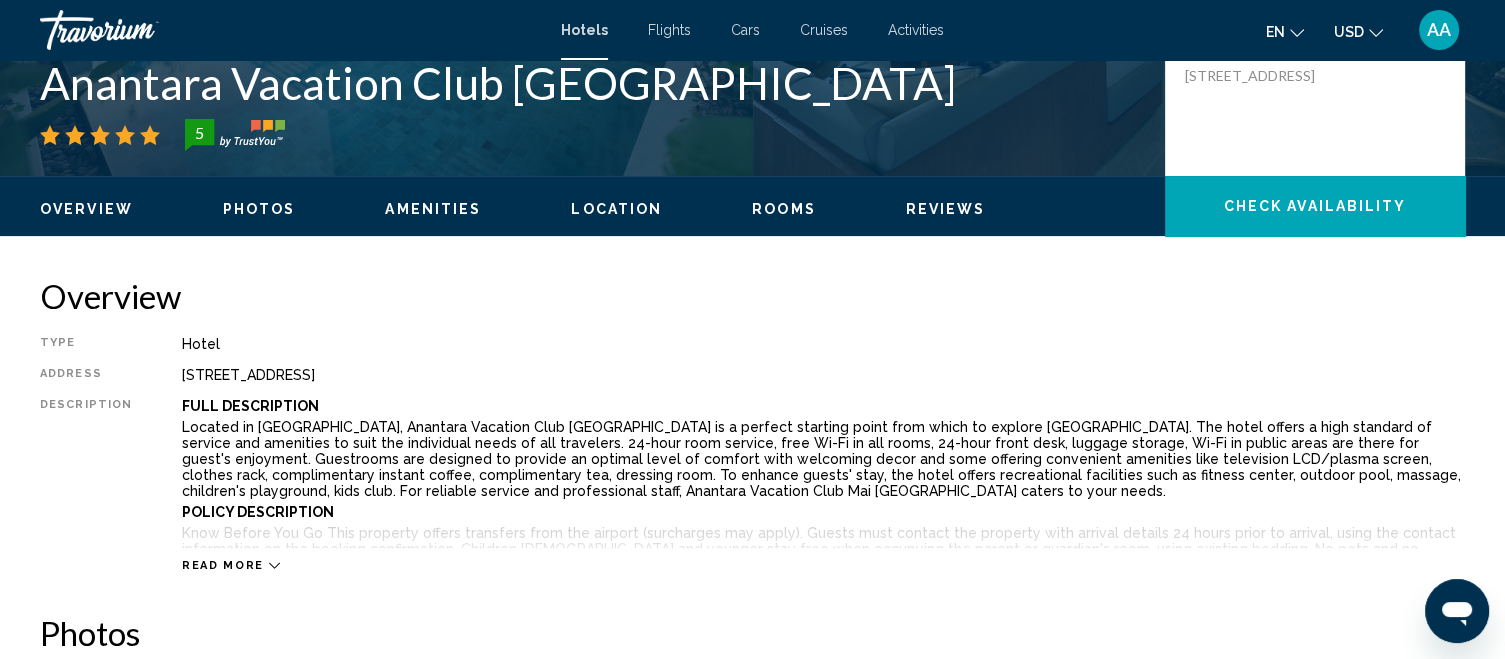 scroll, scrollTop: 478, scrollLeft: 0, axis: vertical 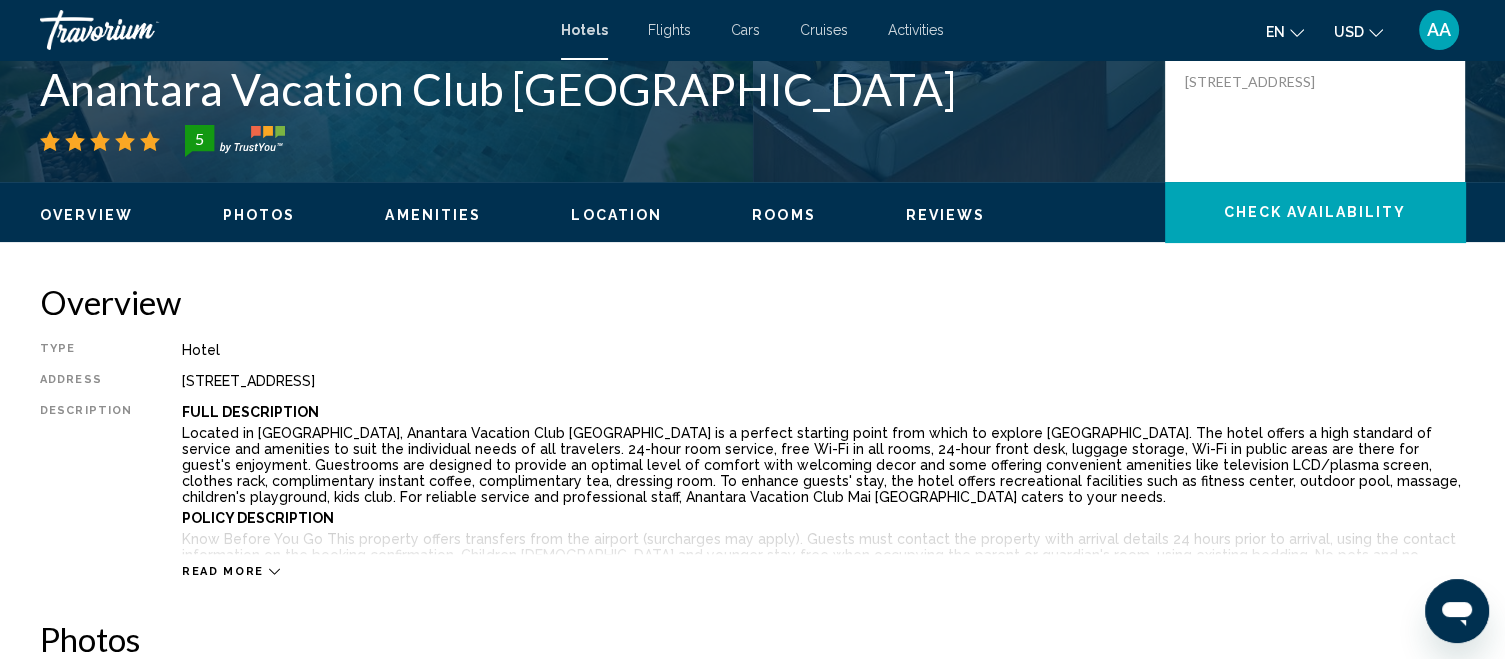 click on "Rooms" at bounding box center [784, 215] 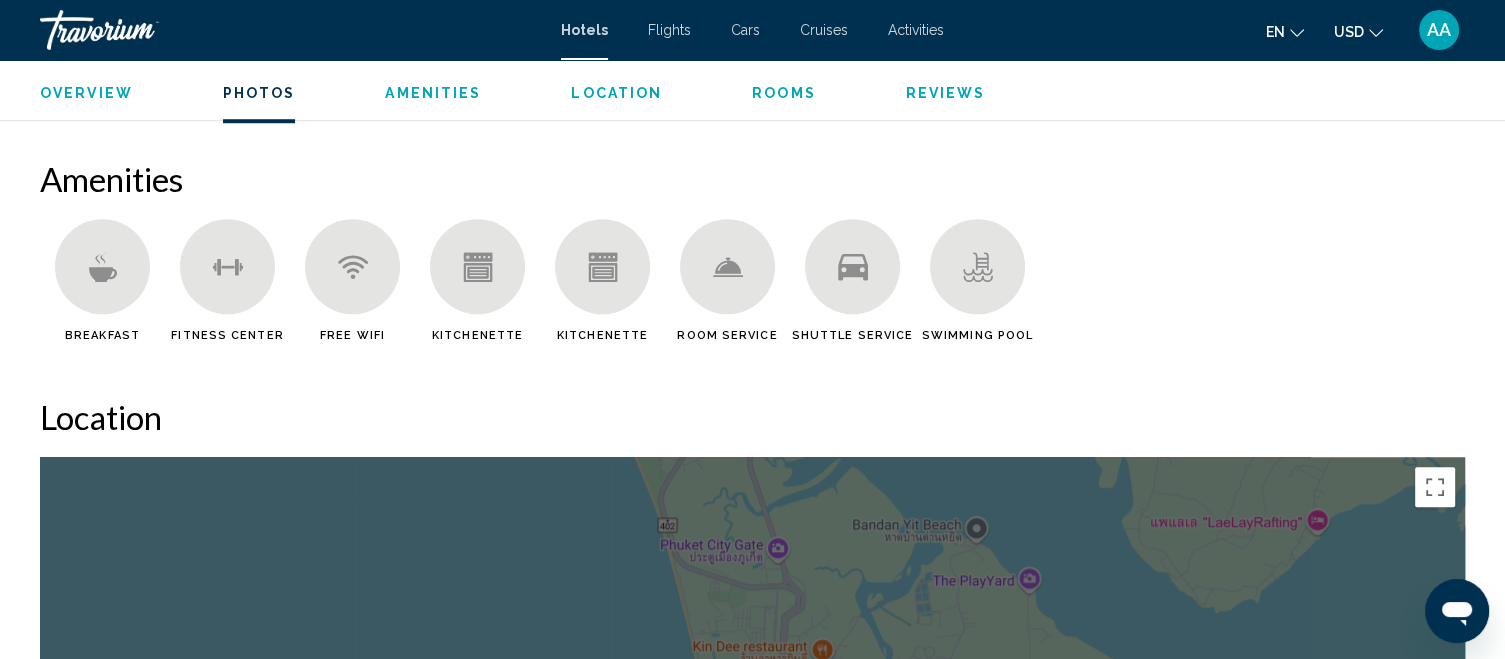 scroll, scrollTop: 1552, scrollLeft: 0, axis: vertical 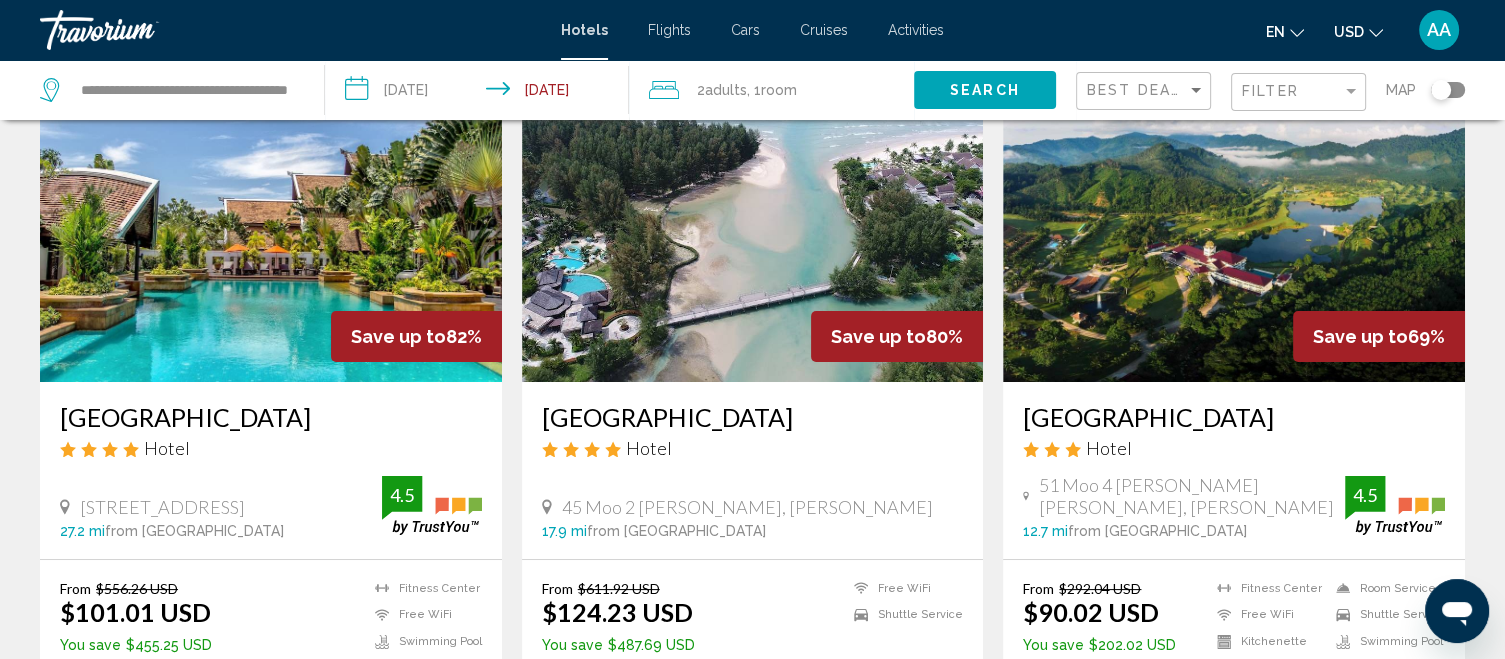 click at bounding box center (271, 222) 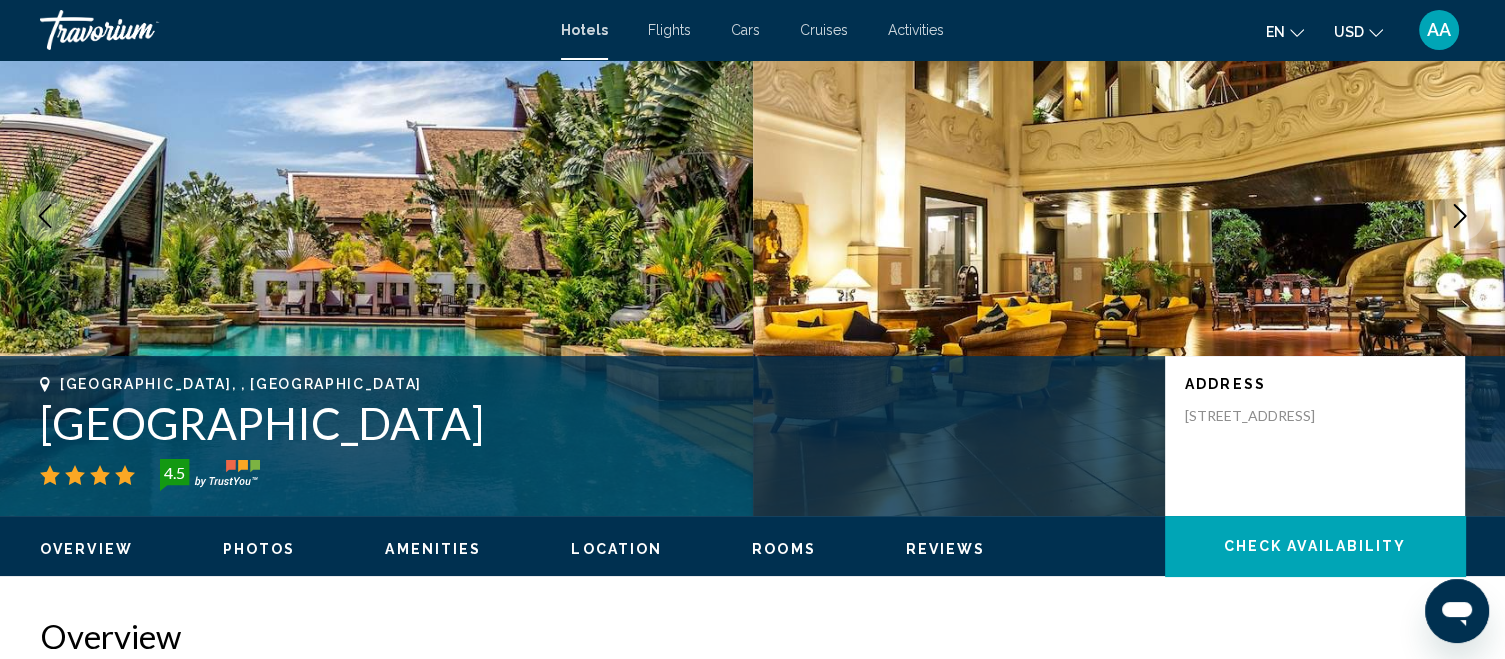 scroll, scrollTop: 144, scrollLeft: 0, axis: vertical 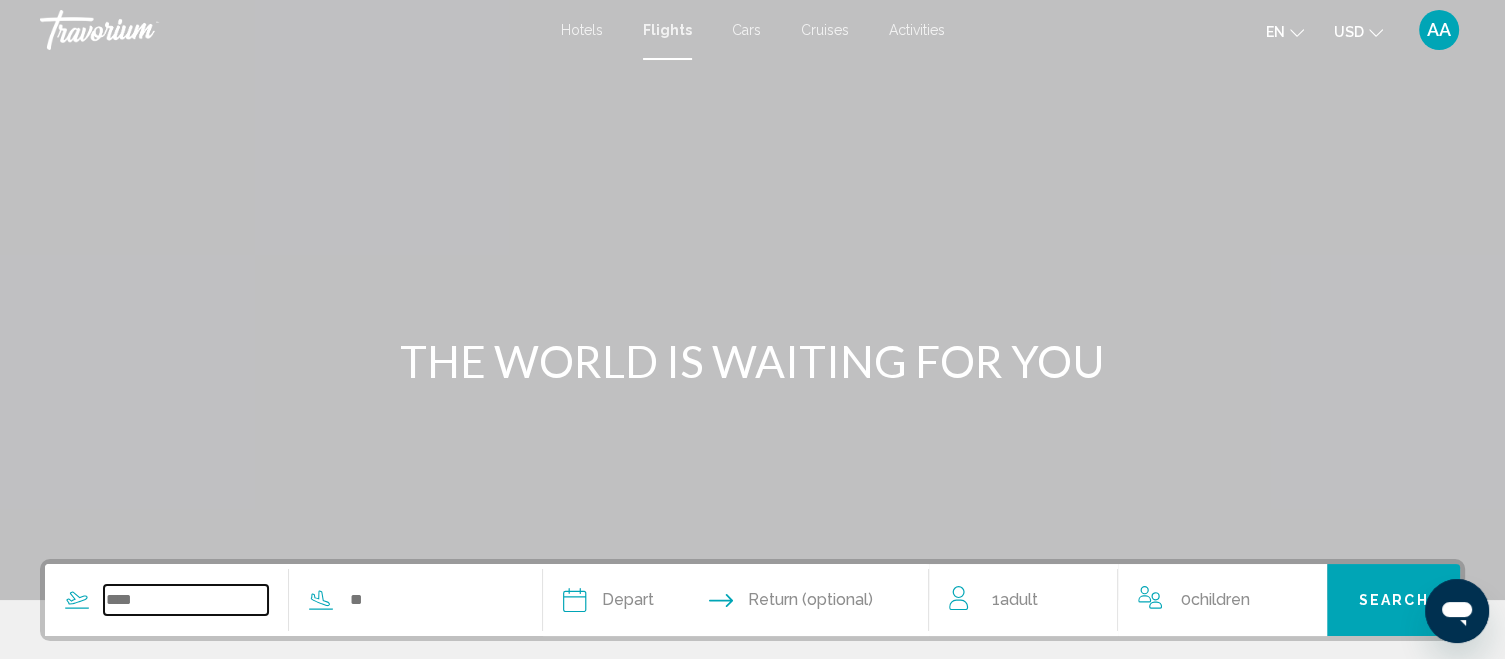 click at bounding box center [186, 600] 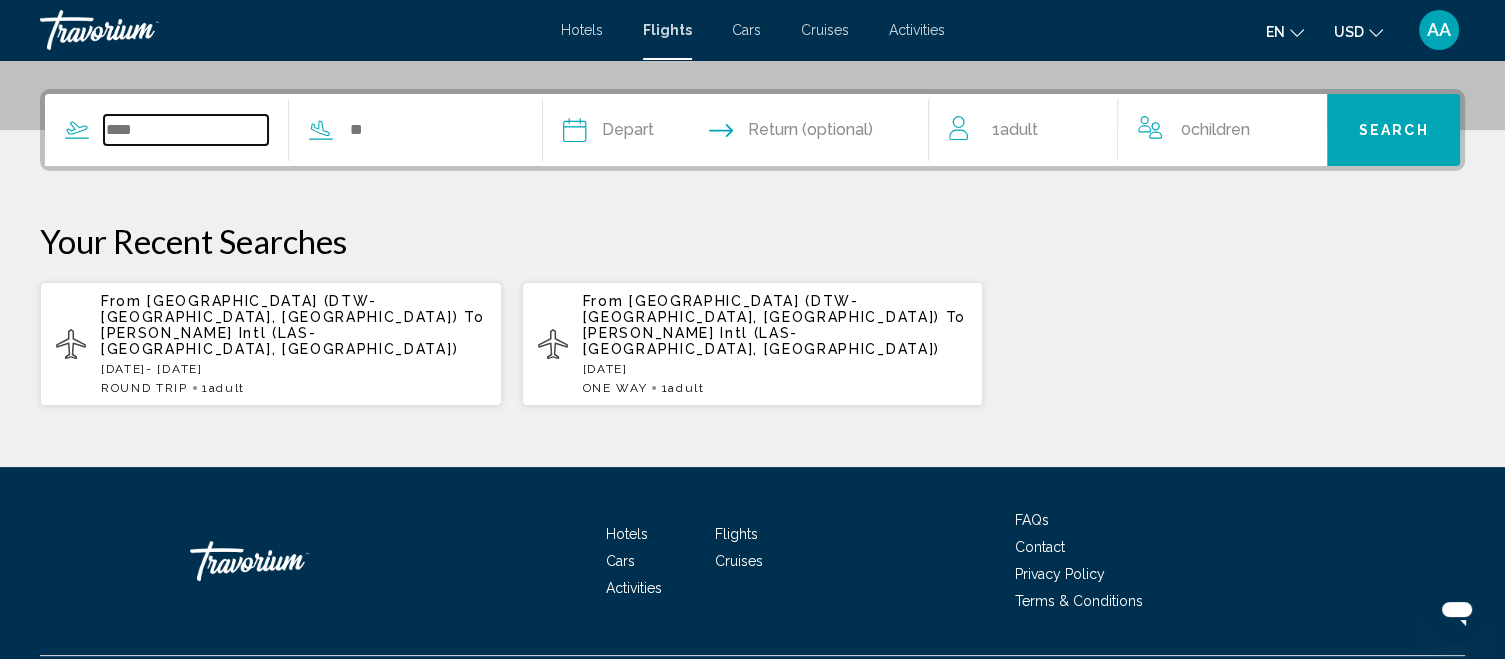 scroll, scrollTop: 493, scrollLeft: 0, axis: vertical 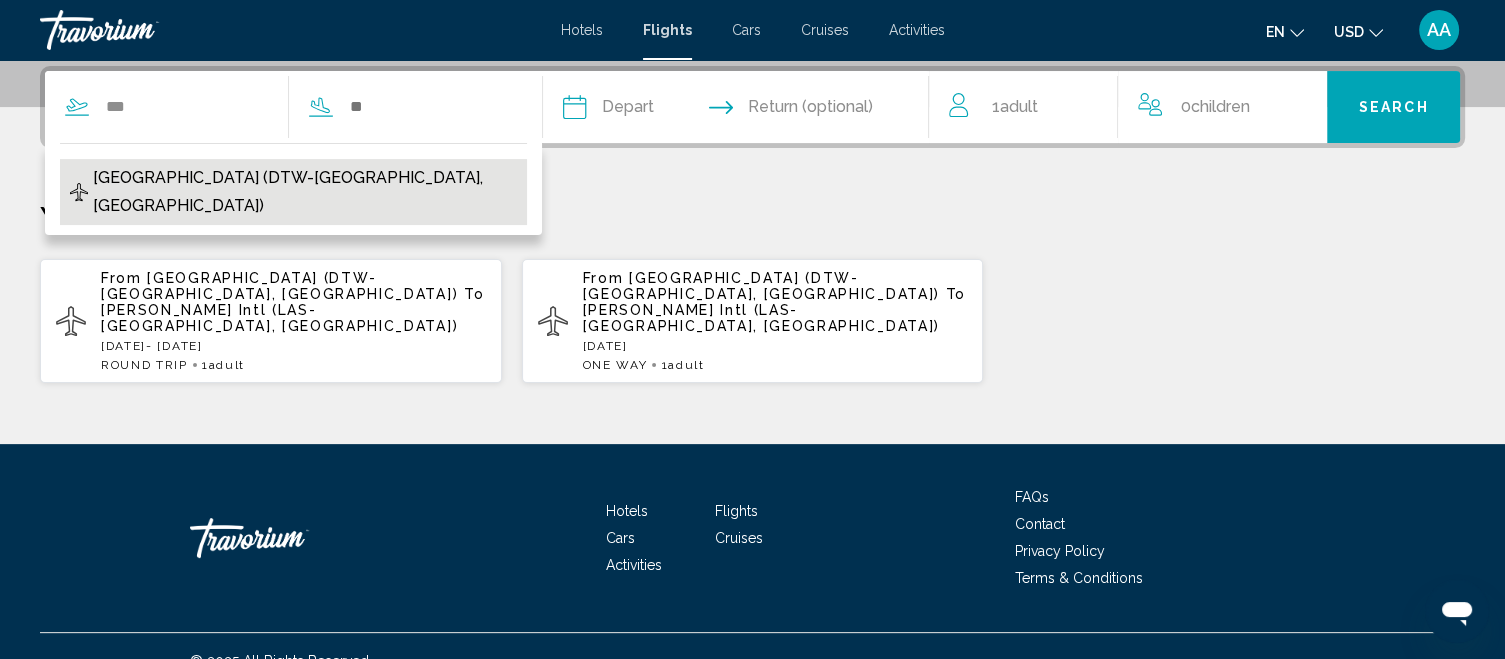 click on "[GEOGRAPHIC_DATA] (DTW-[GEOGRAPHIC_DATA], [GEOGRAPHIC_DATA])" at bounding box center [305, 192] 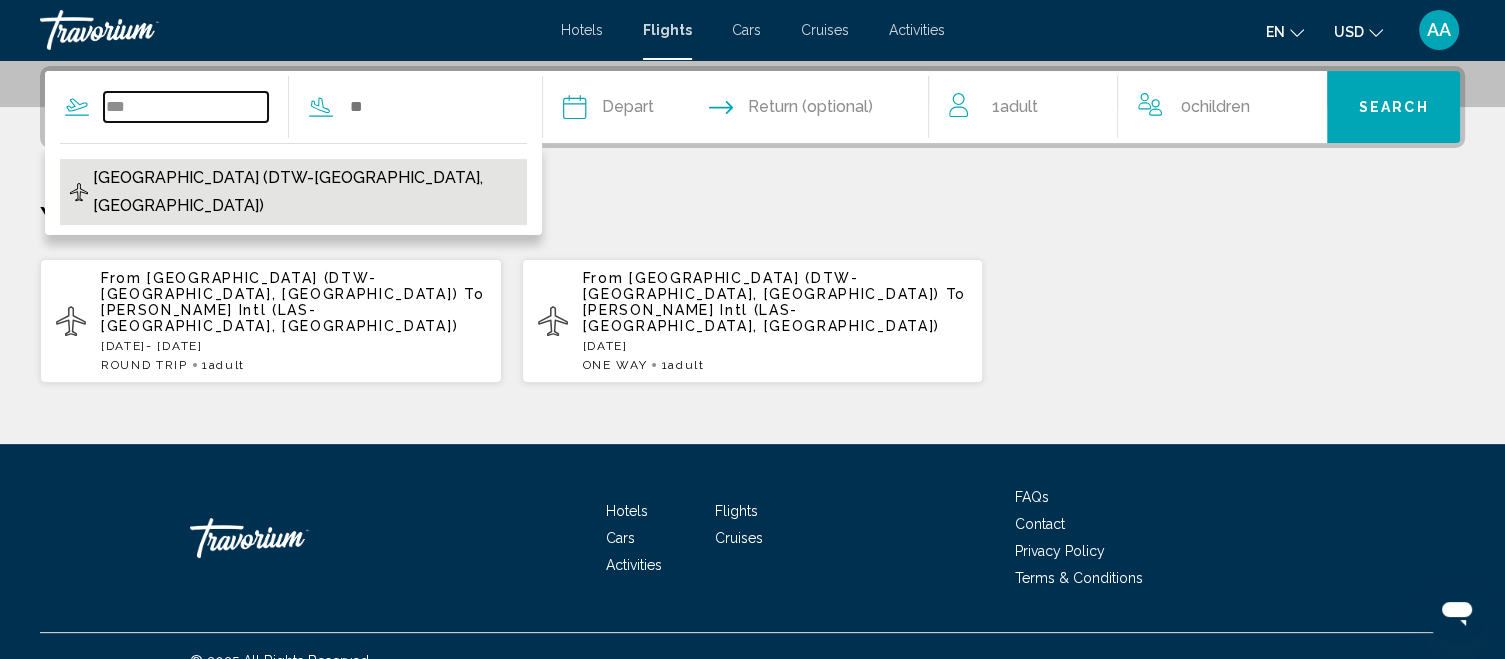 type on "**********" 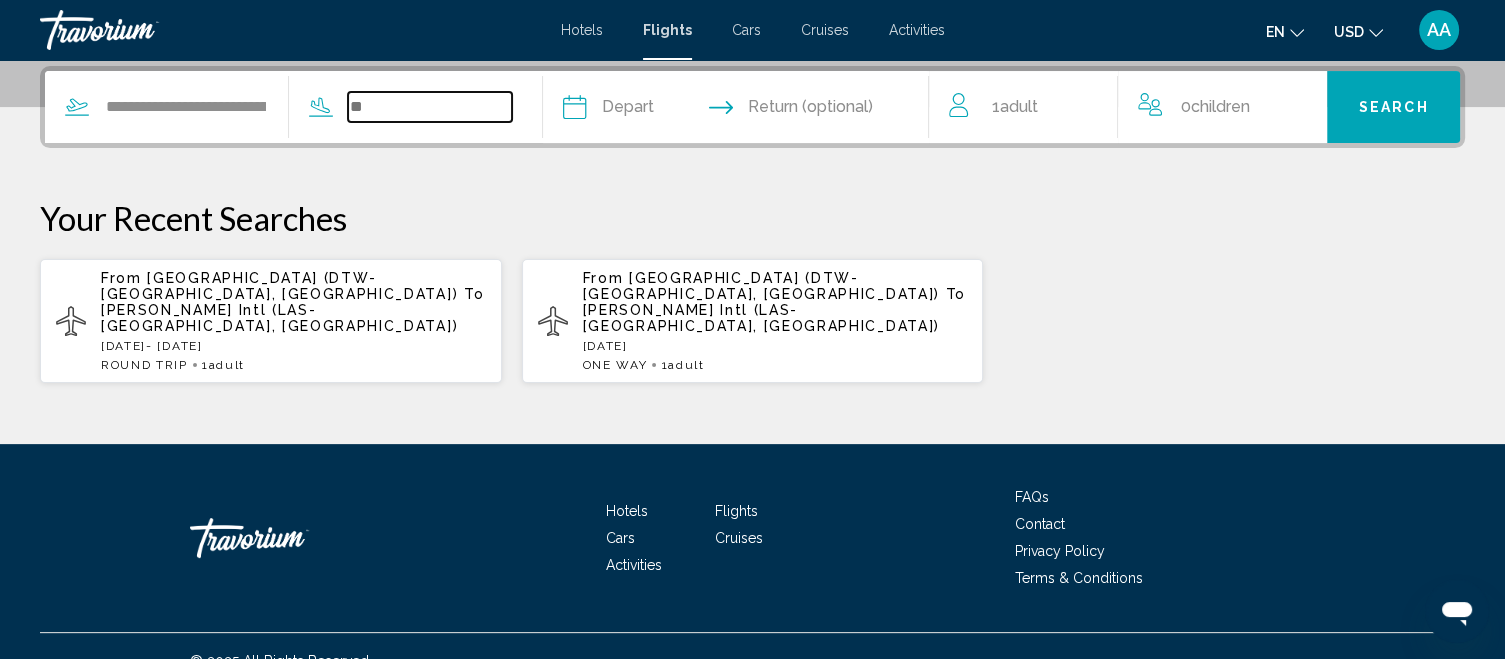 click at bounding box center [430, 107] 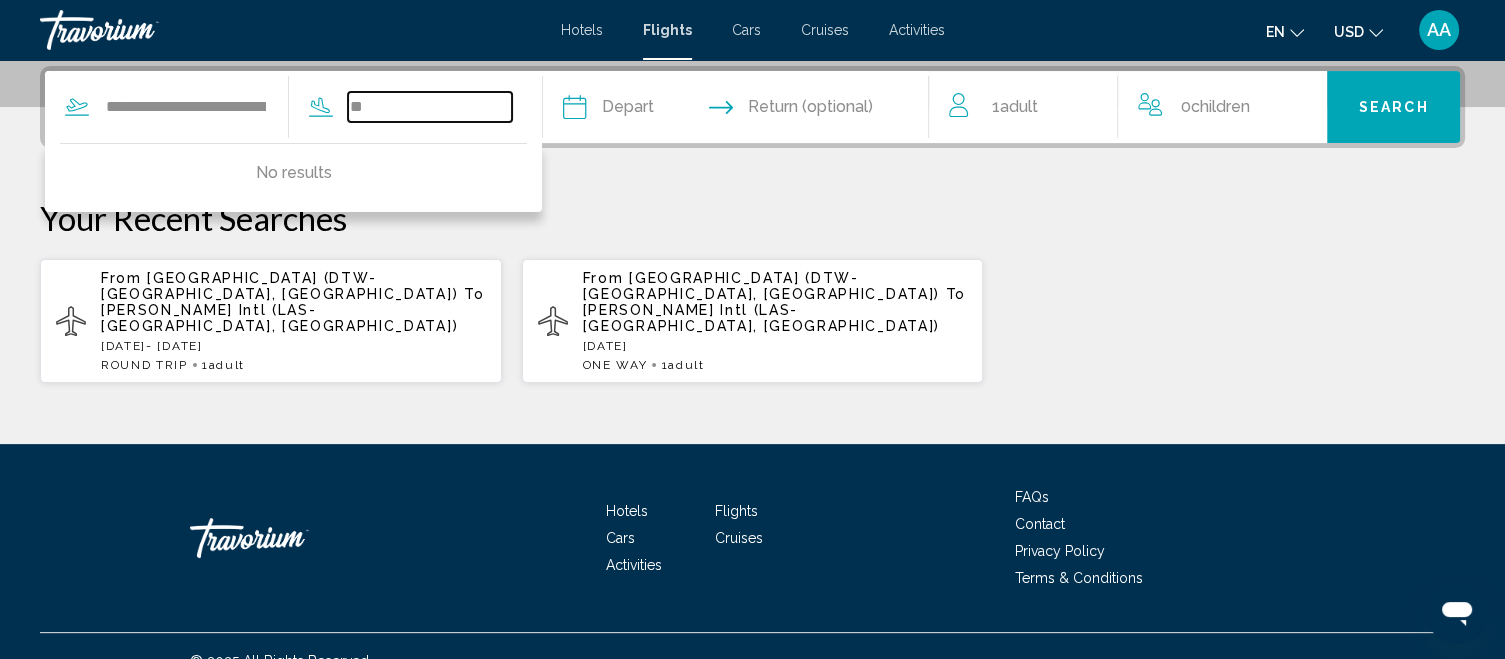 type on "*" 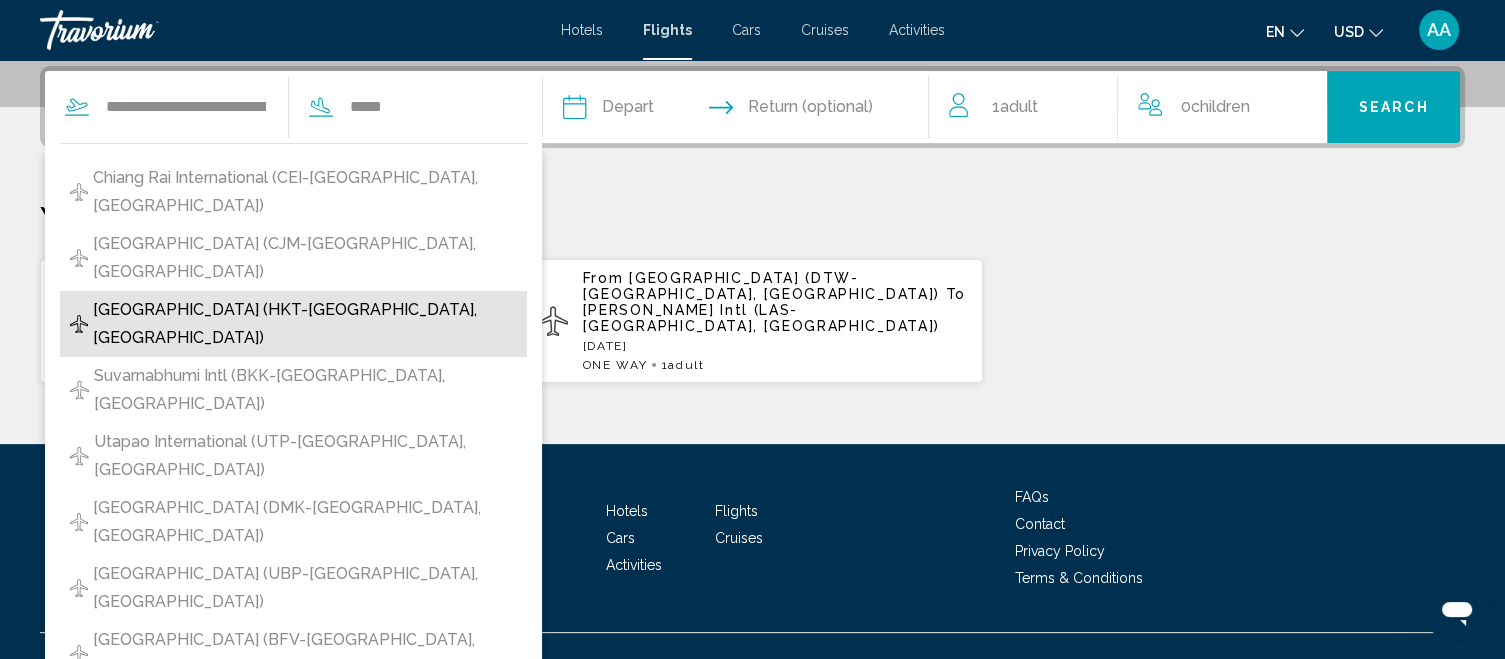 click on "[GEOGRAPHIC_DATA] (HKT-[GEOGRAPHIC_DATA], [GEOGRAPHIC_DATA])" at bounding box center [305, 324] 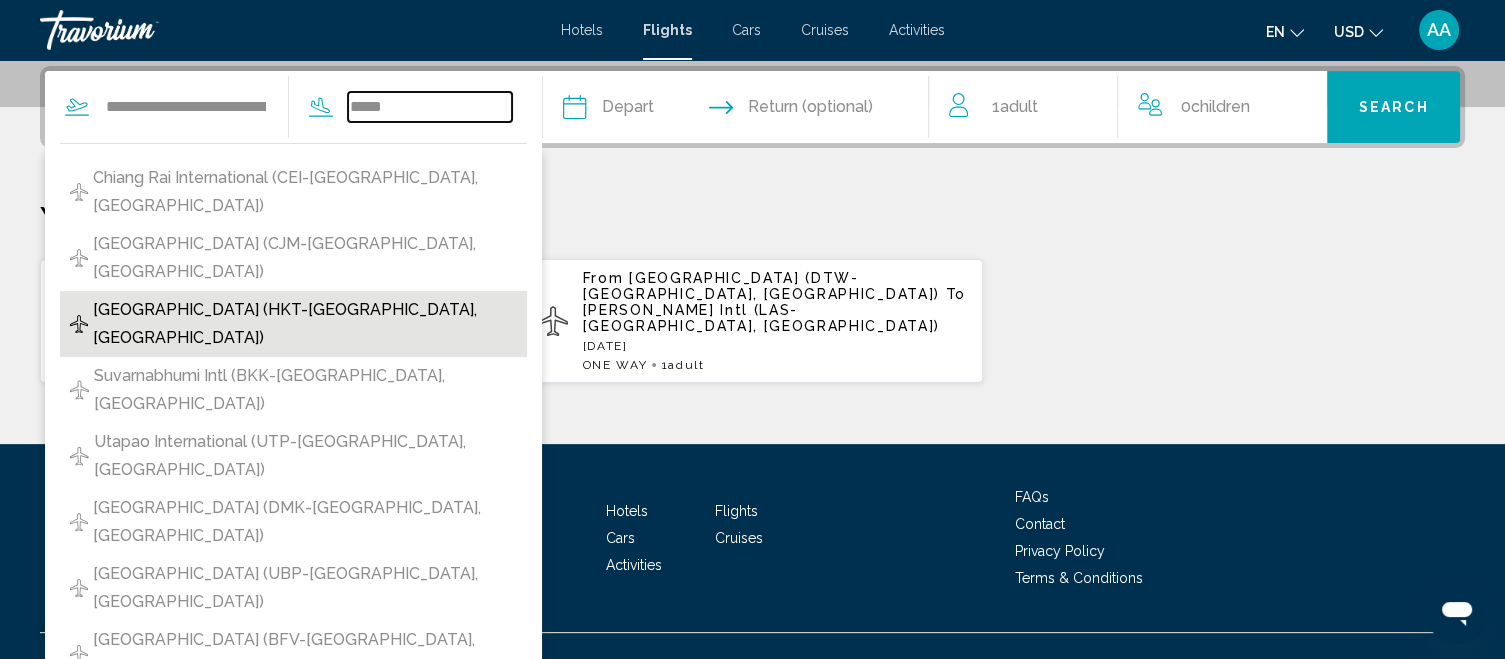type on "**********" 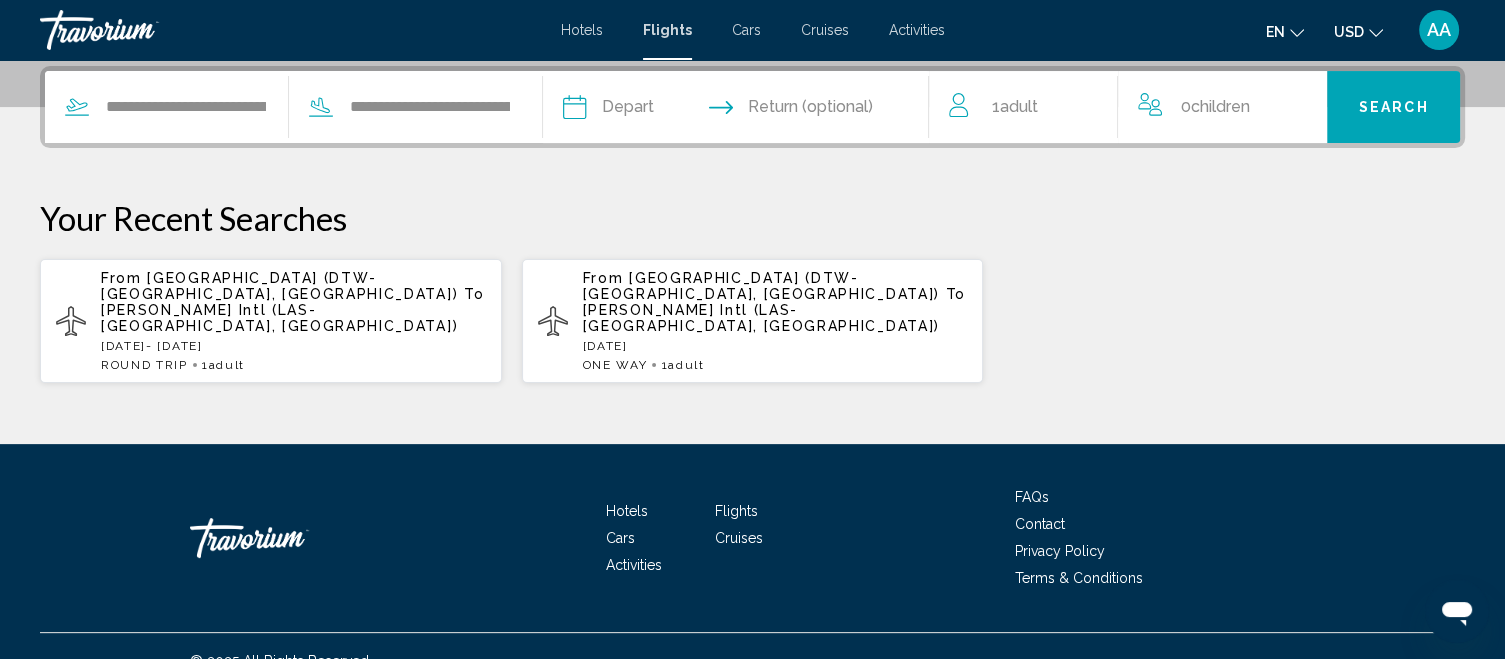 click at bounding box center [653, 110] 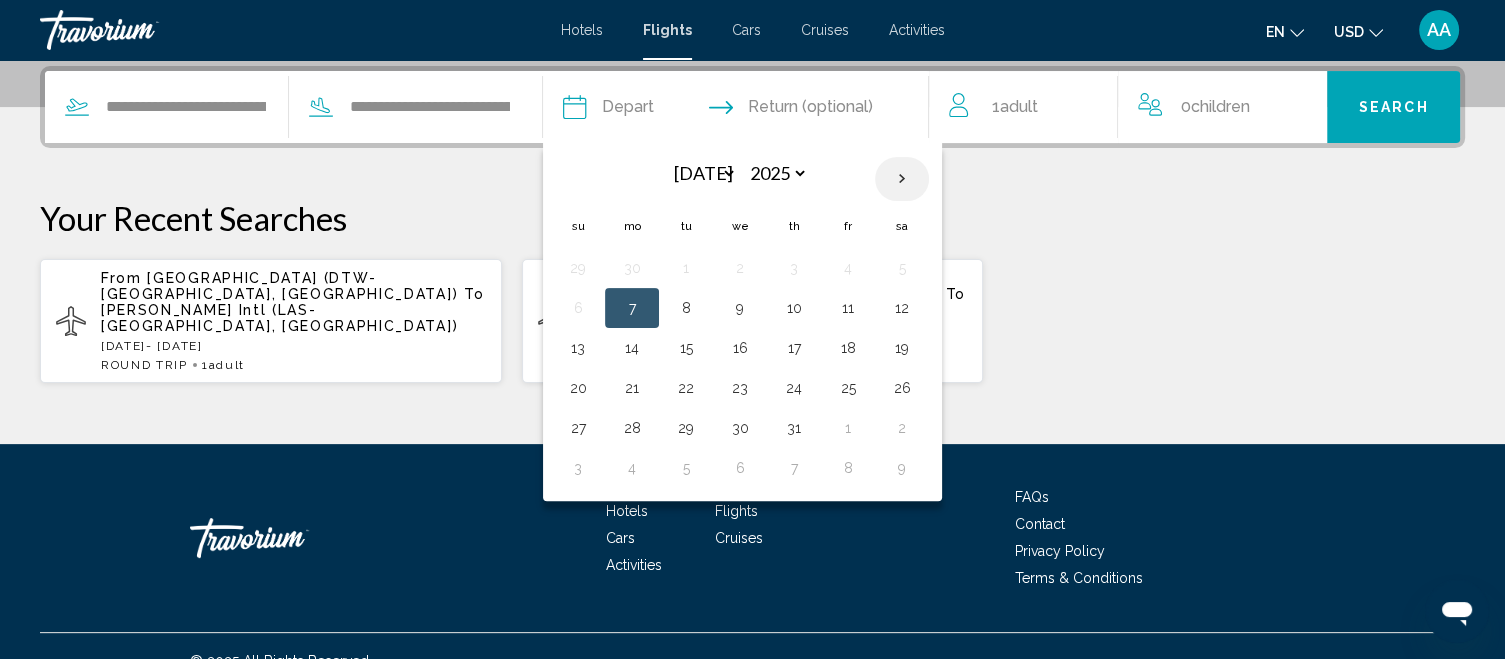 click at bounding box center [902, 179] 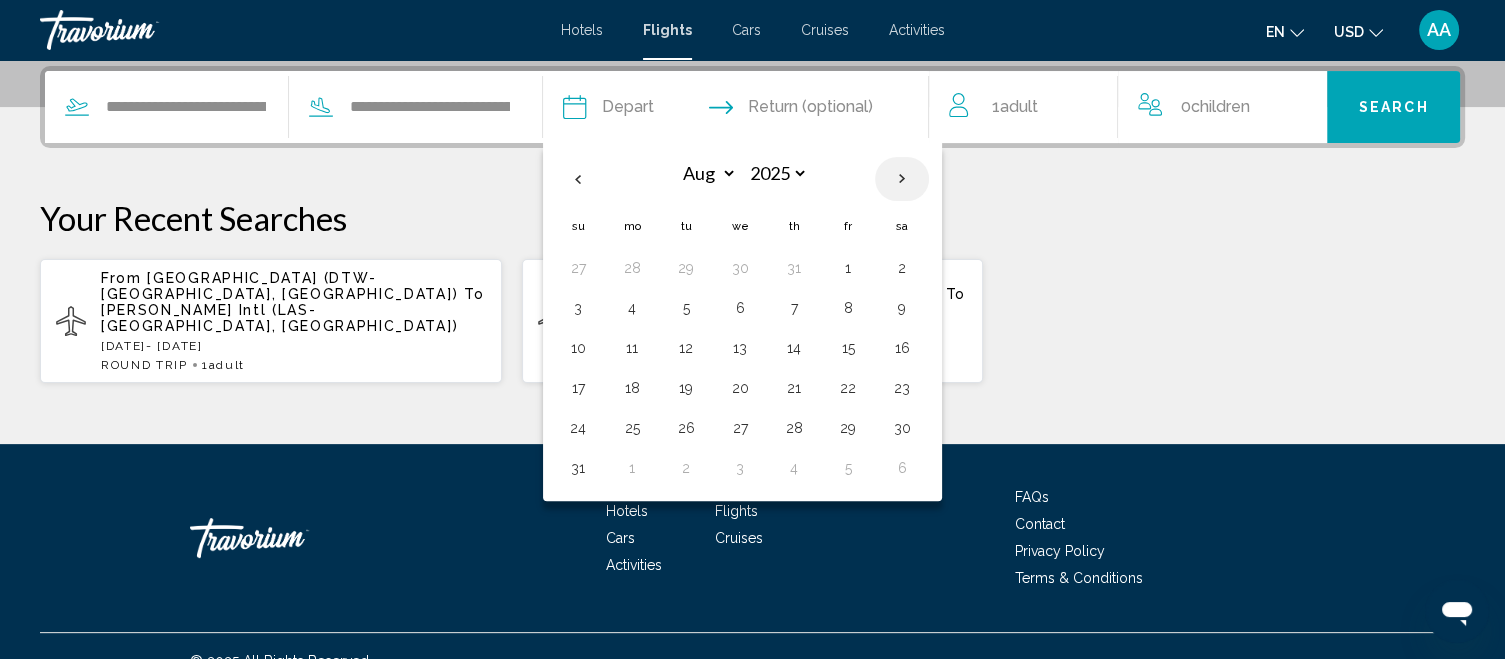 click at bounding box center (902, 179) 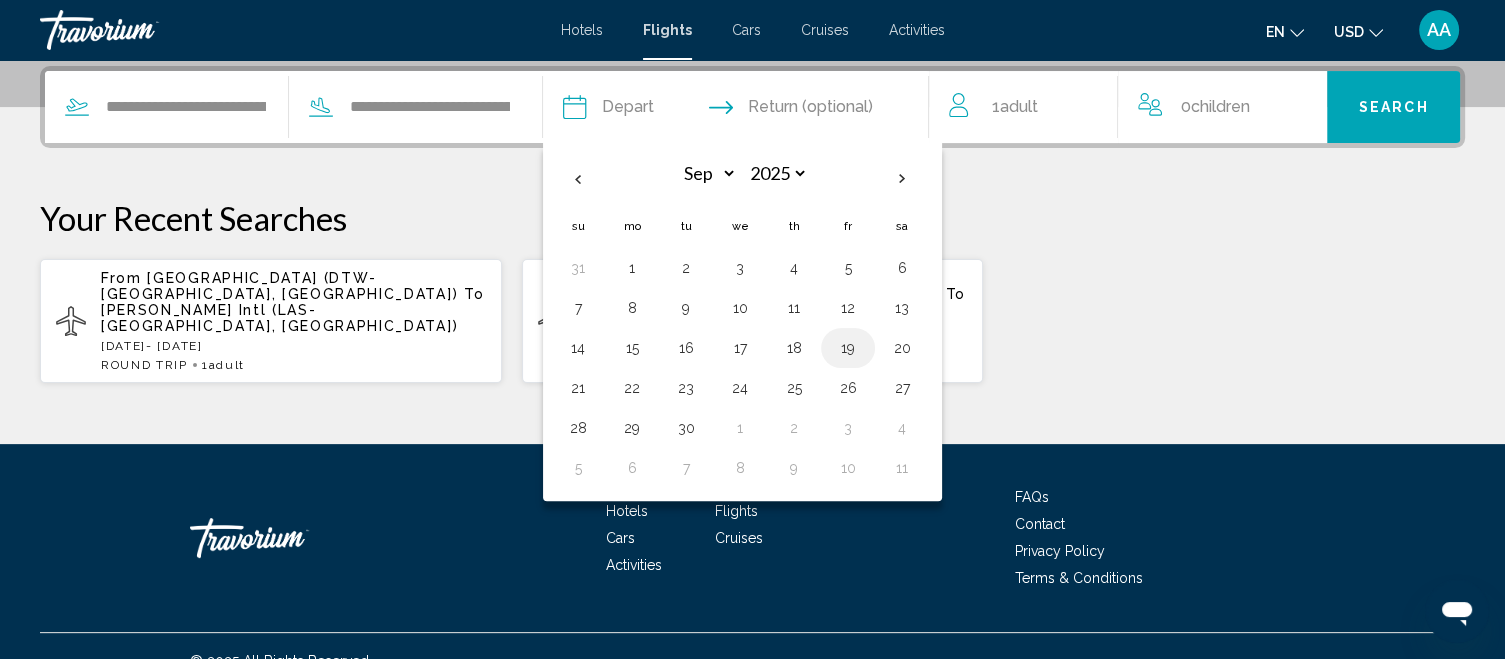 click on "19" at bounding box center [848, 348] 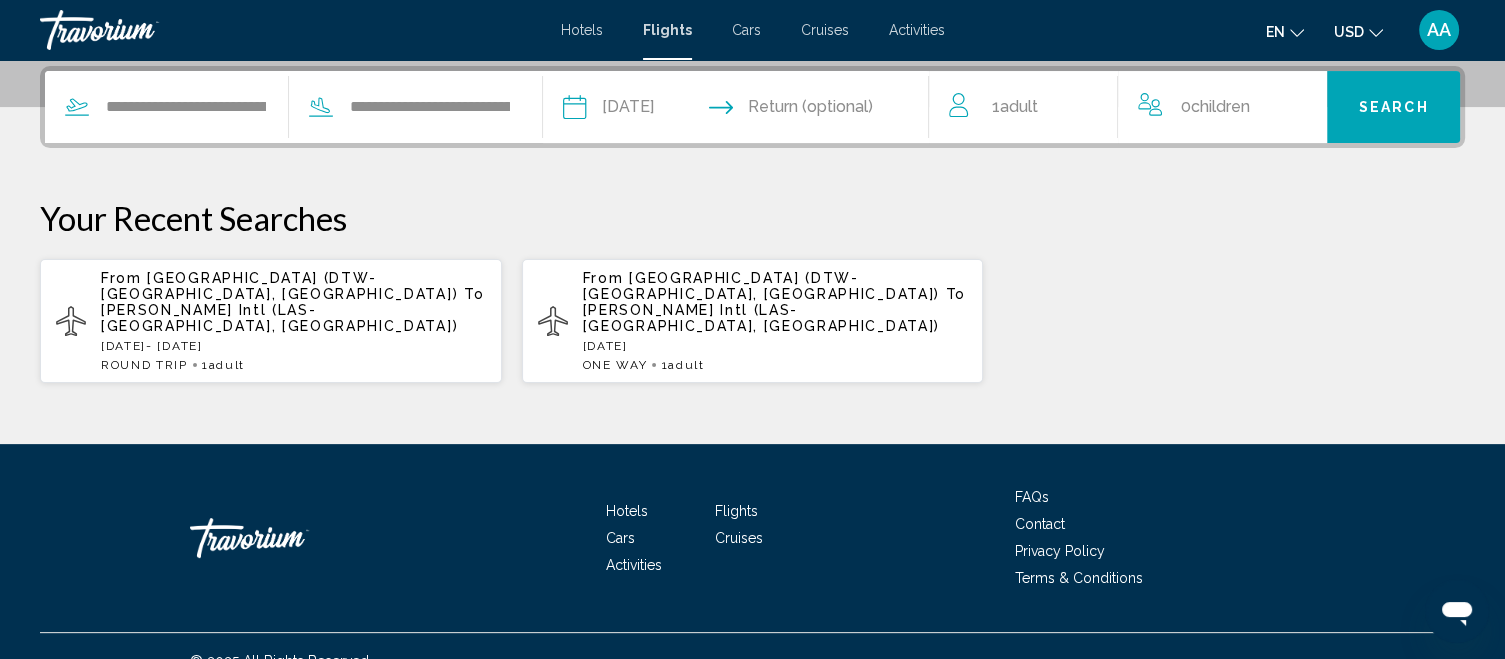 click at bounding box center (841, 110) 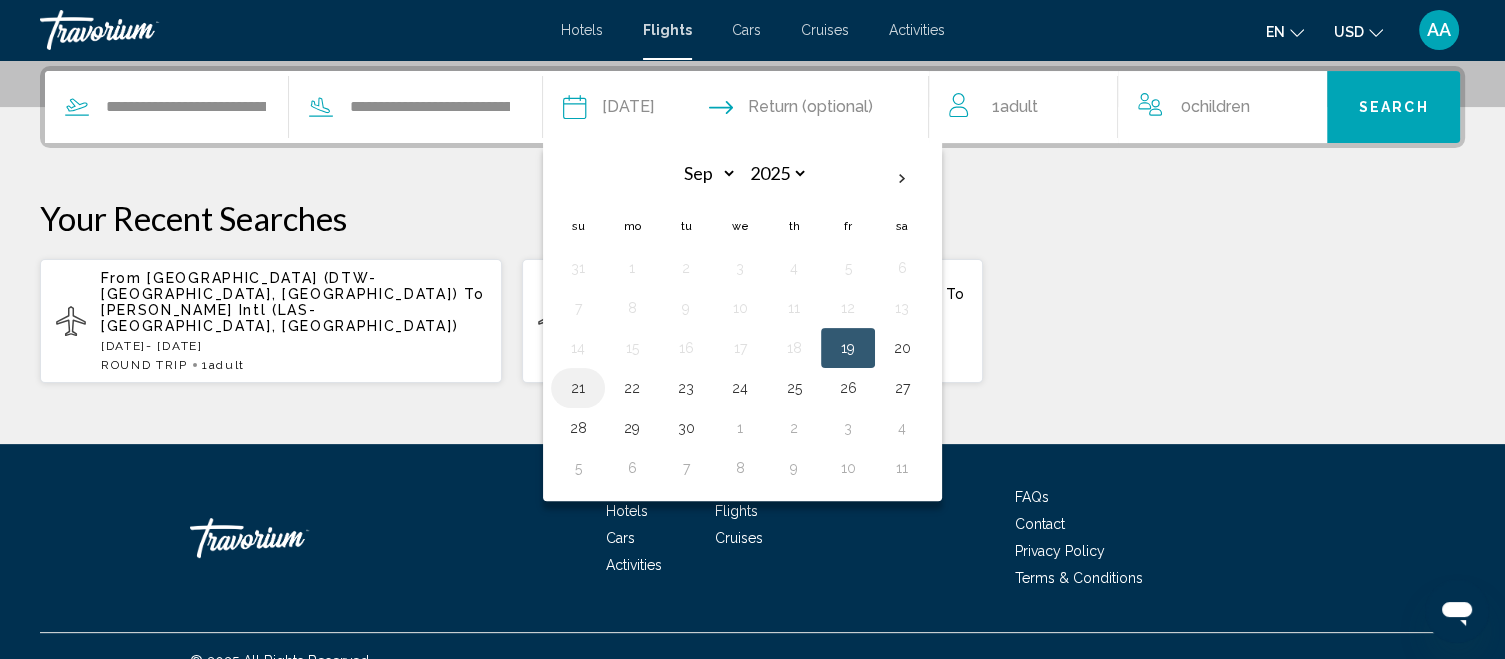 click on "21" at bounding box center (578, 388) 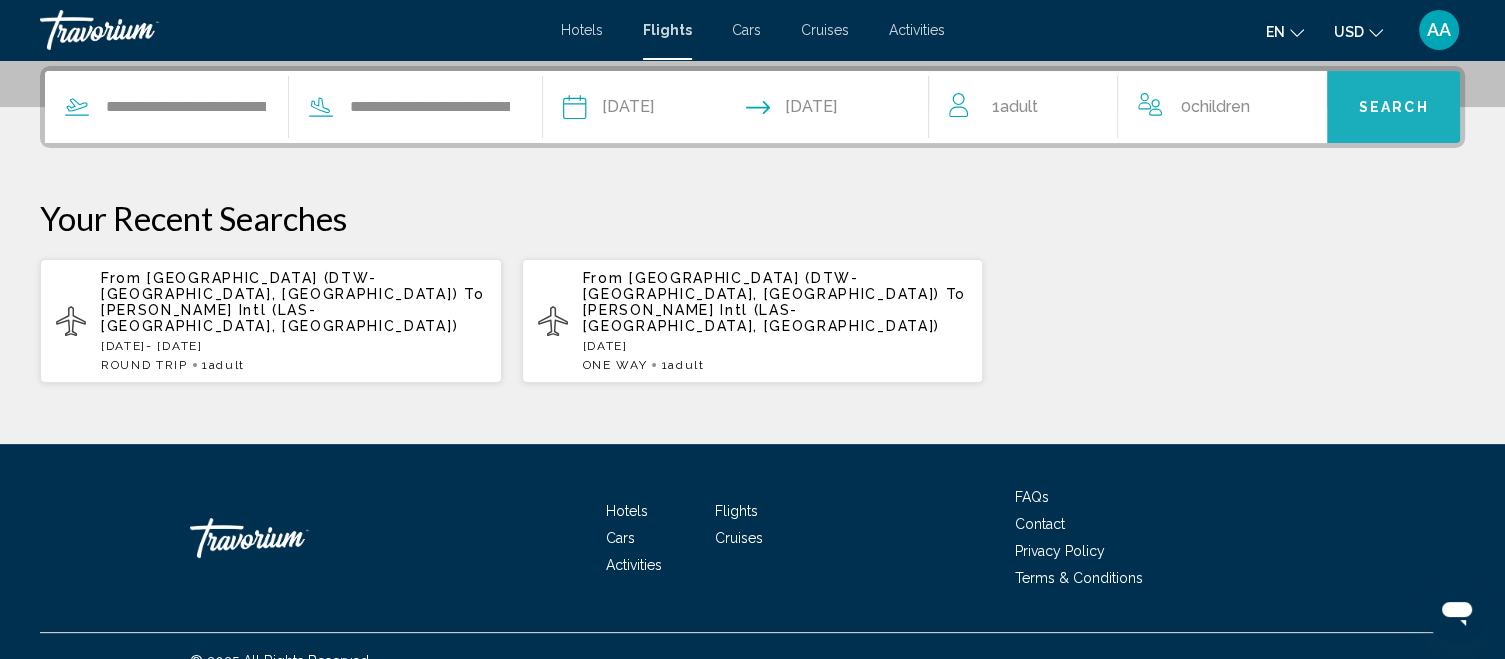click on "Search" at bounding box center [1393, 107] 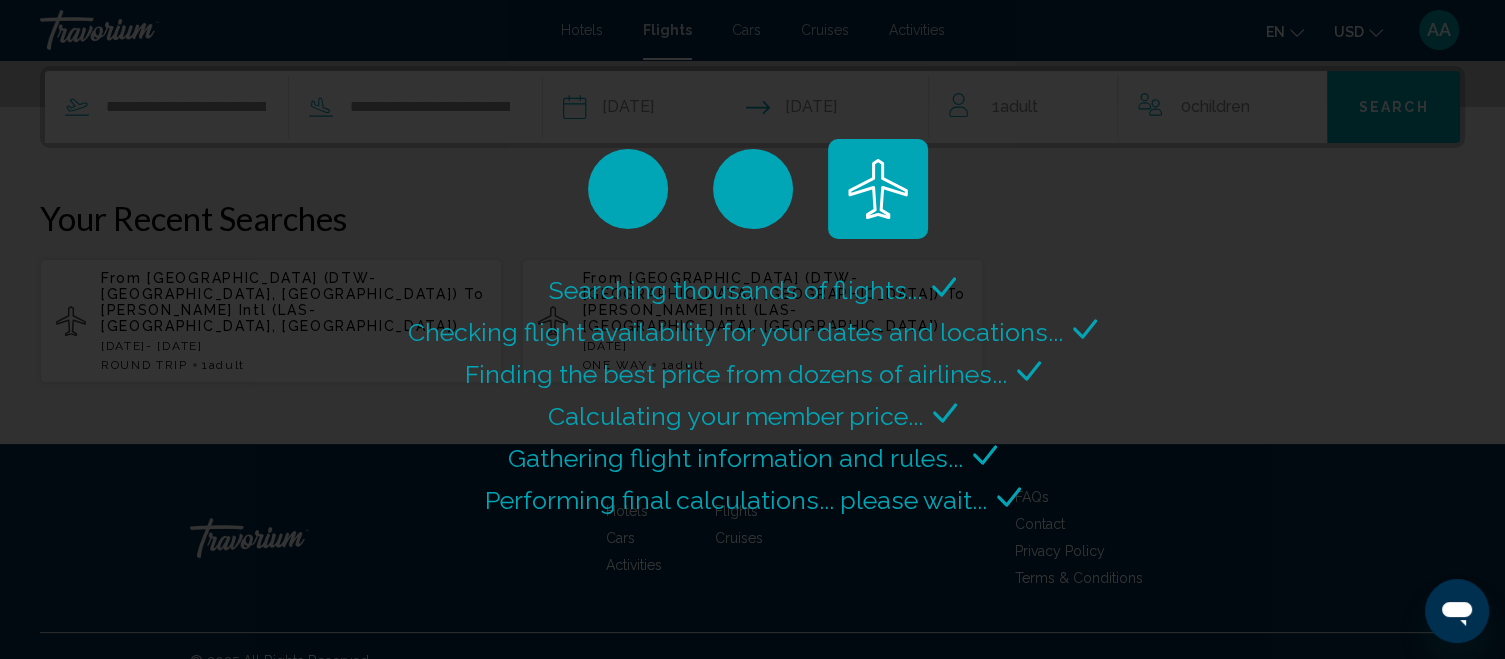 scroll, scrollTop: 0, scrollLeft: 0, axis: both 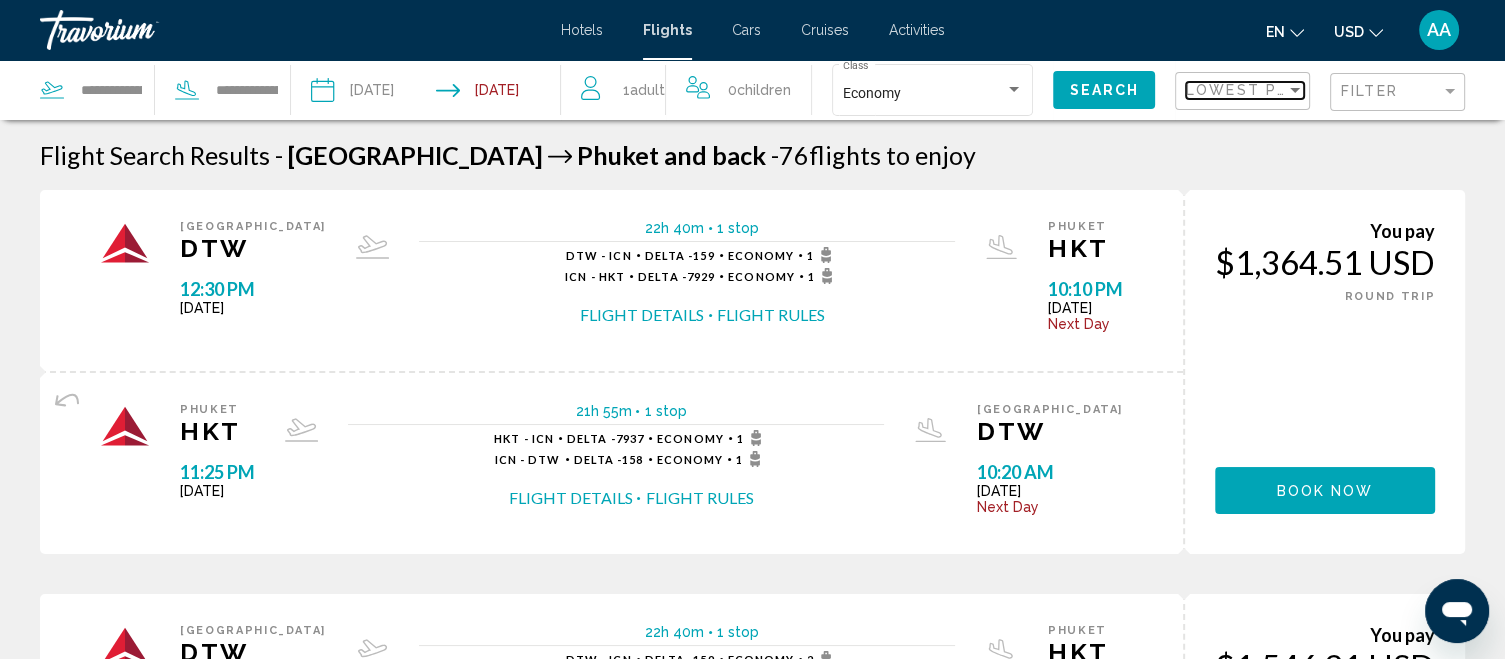 click on "Lowest Price" at bounding box center [1250, 90] 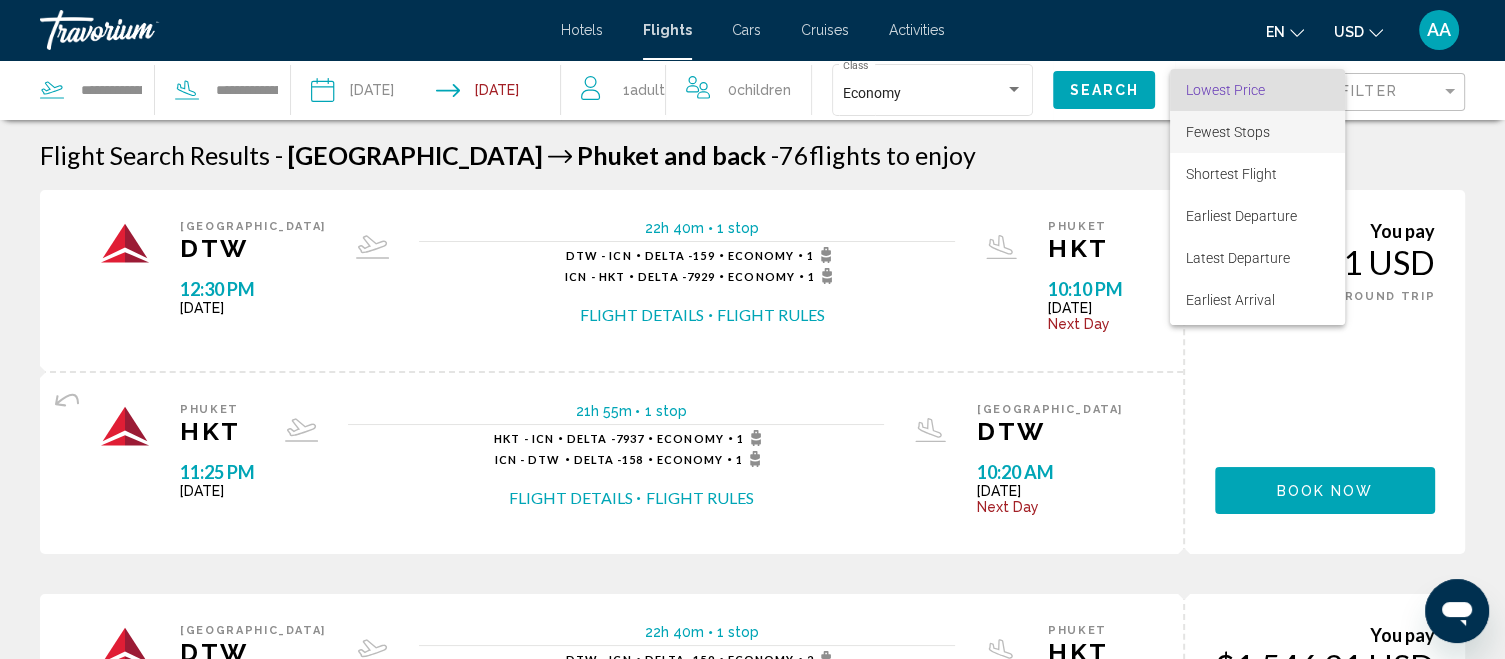 click on "Fewest Stops" at bounding box center (1257, 132) 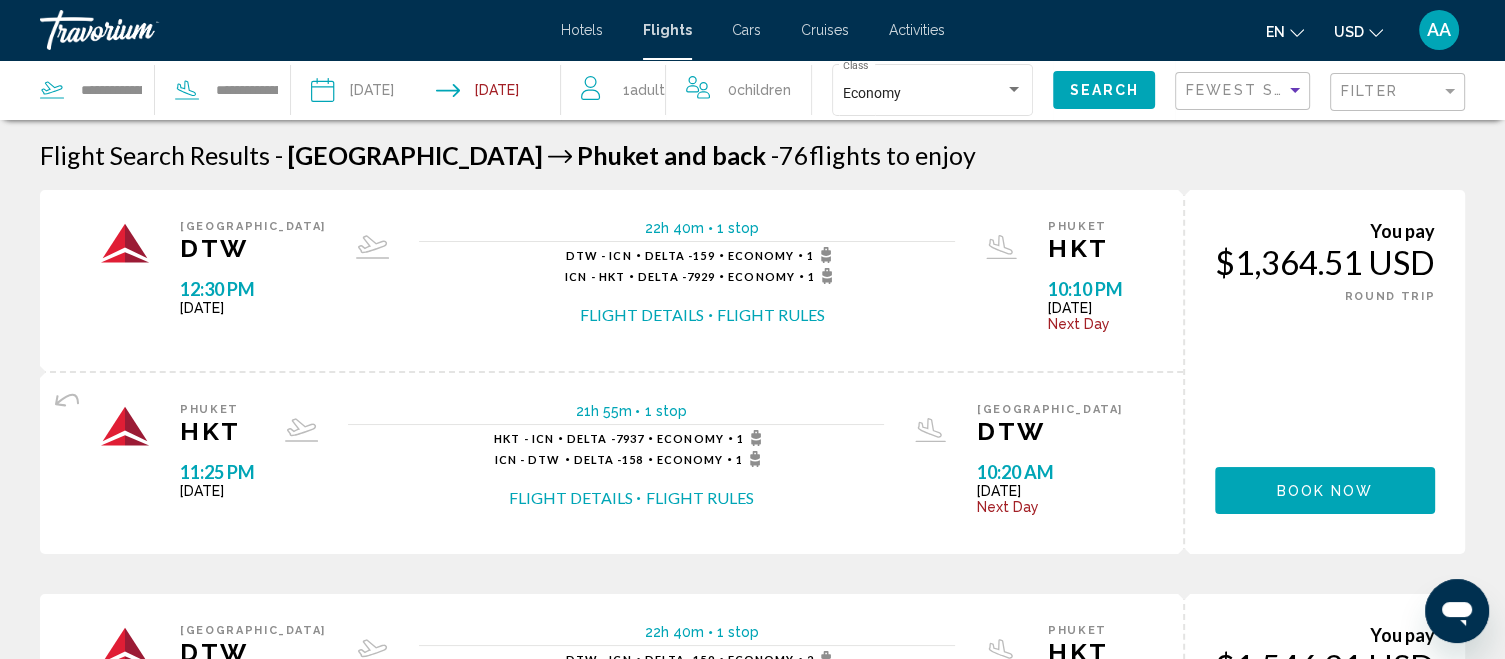 click on "Search" 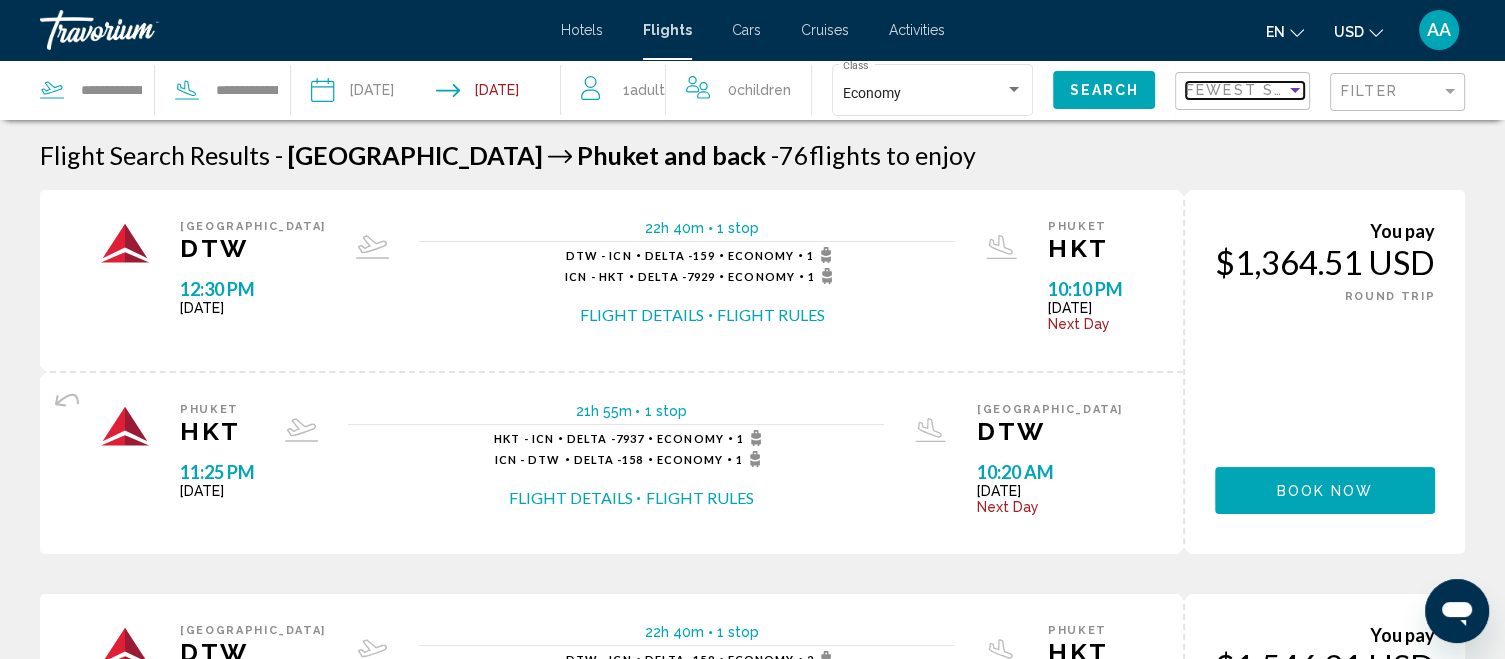 click on "Fewest Stops" at bounding box center [1253, 90] 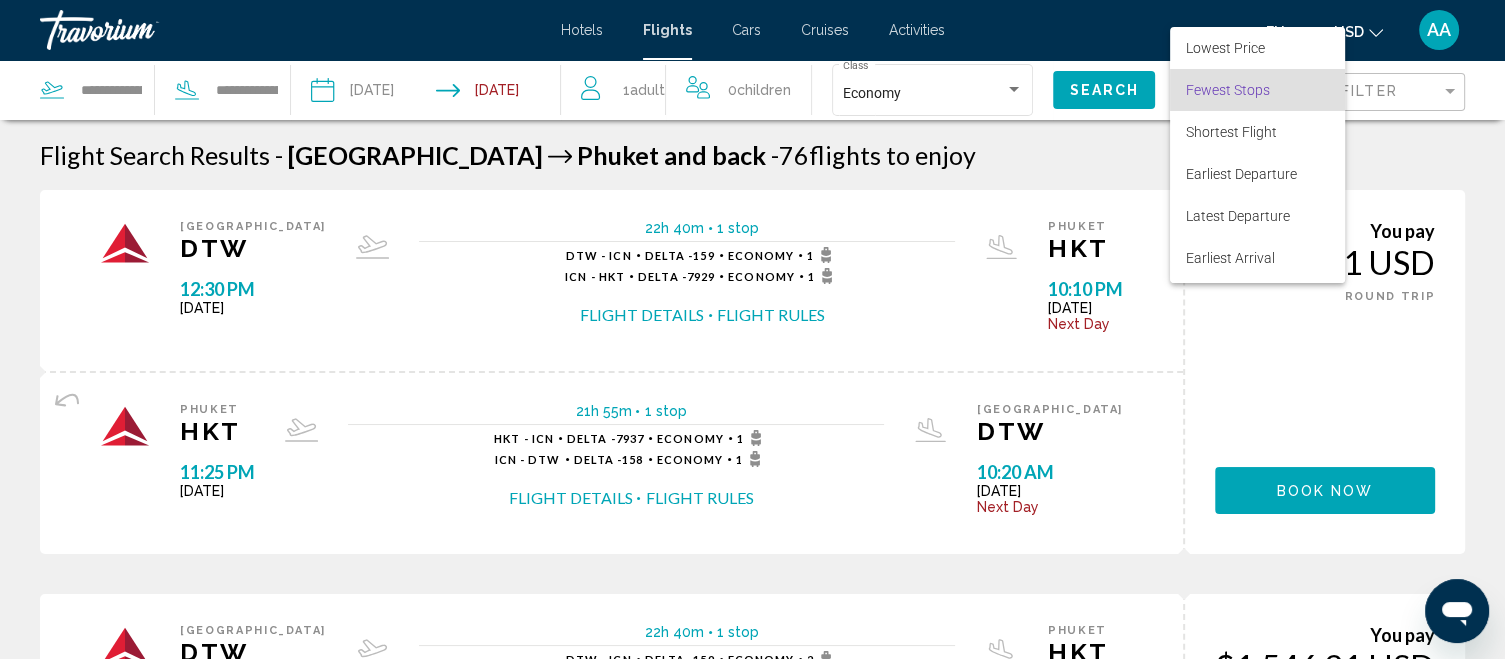 click at bounding box center (752, 329) 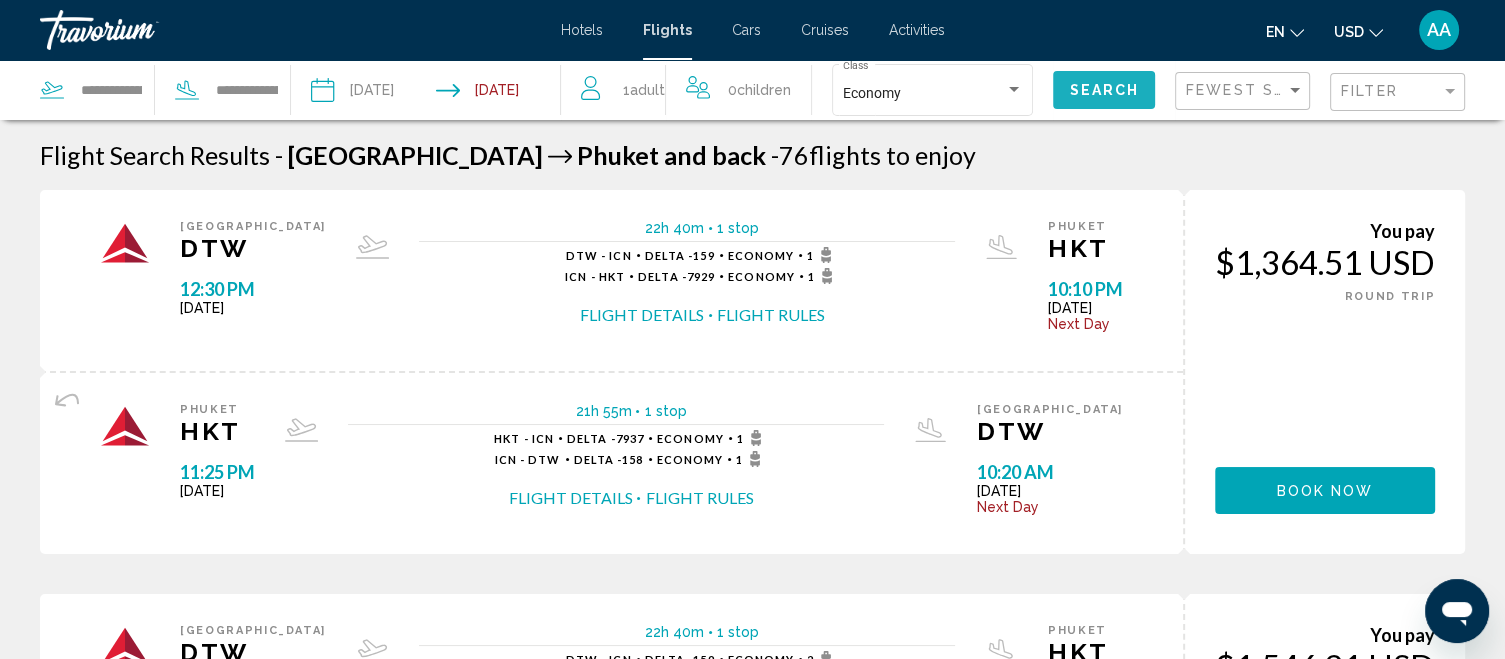 click on "Search" 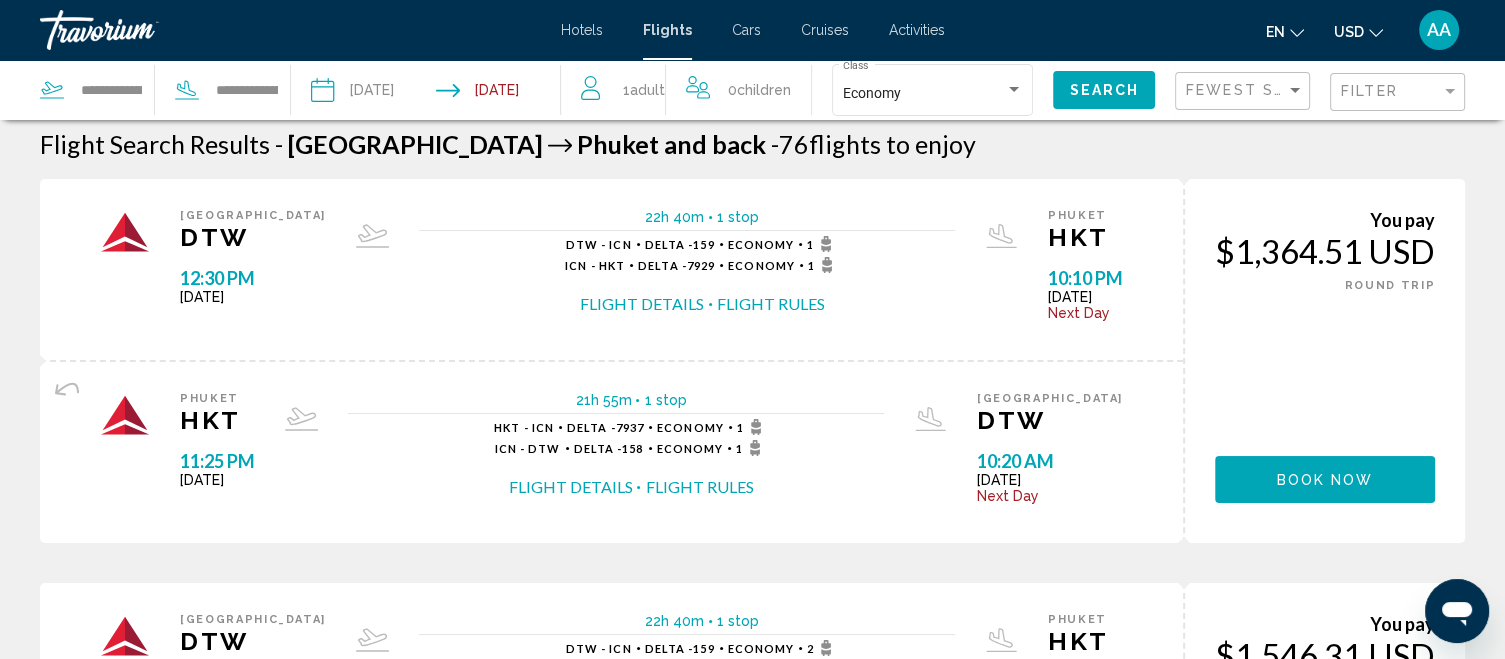 scroll, scrollTop: 0, scrollLeft: 0, axis: both 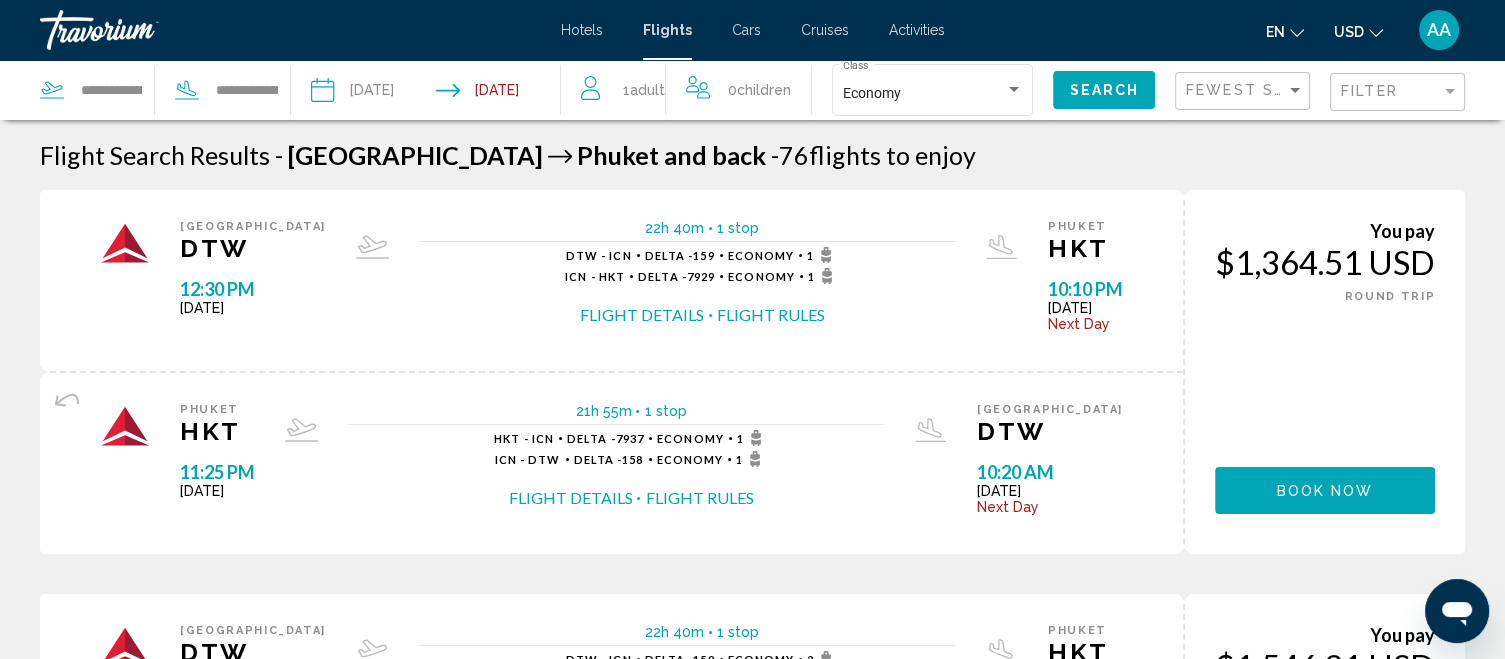 click on "Flight Details" at bounding box center (642, 315) 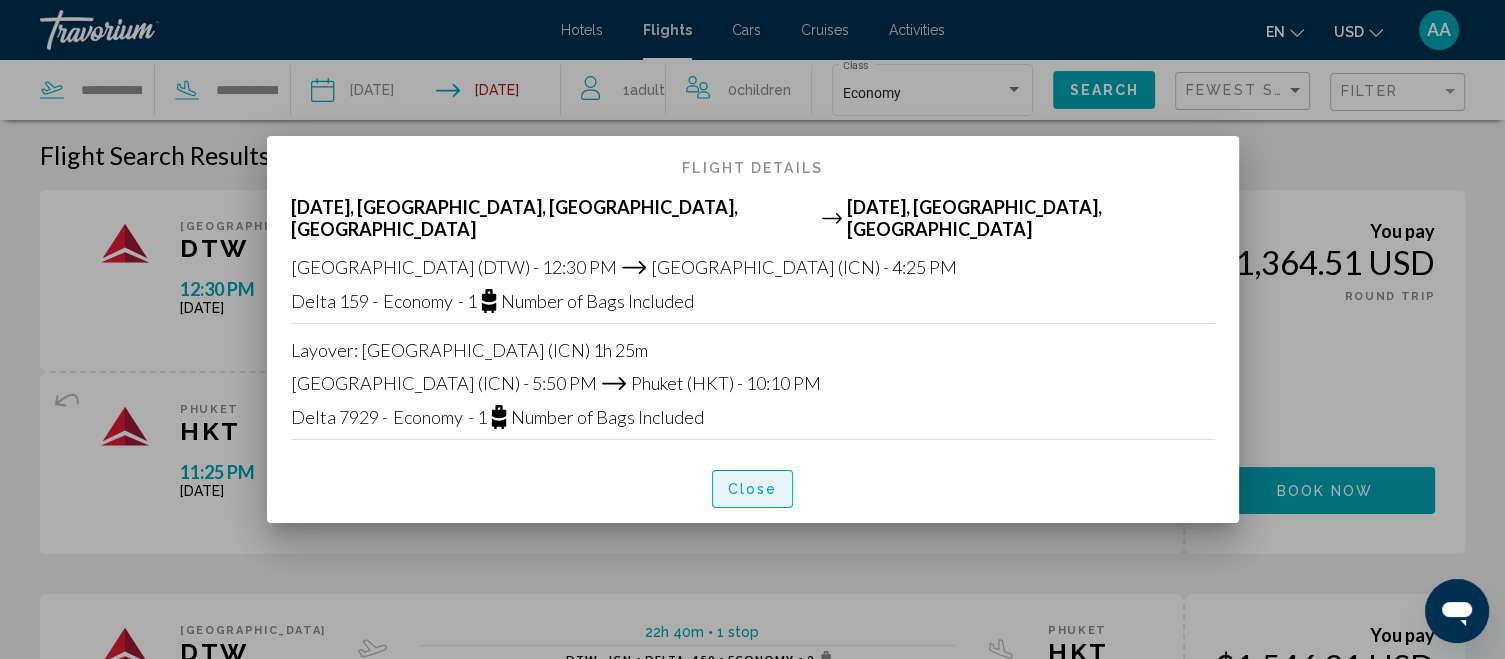 click on "Close" at bounding box center (753, 488) 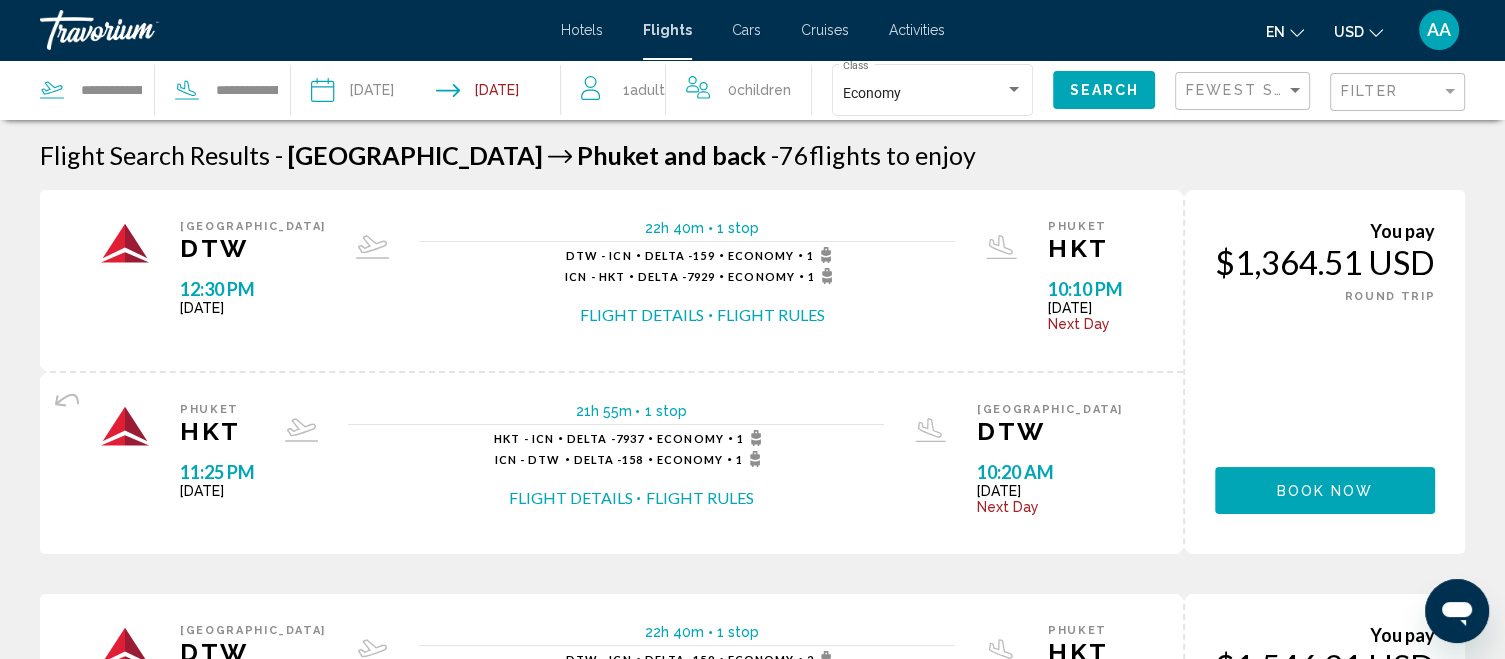 click on "22h 40m 1 stop
1 stop DTW - ICN Delta -  159 Economy  1
ICN - HKT Delta -  7929 Economy  1
Flight Details Flight Rules" at bounding box center [687, 280] 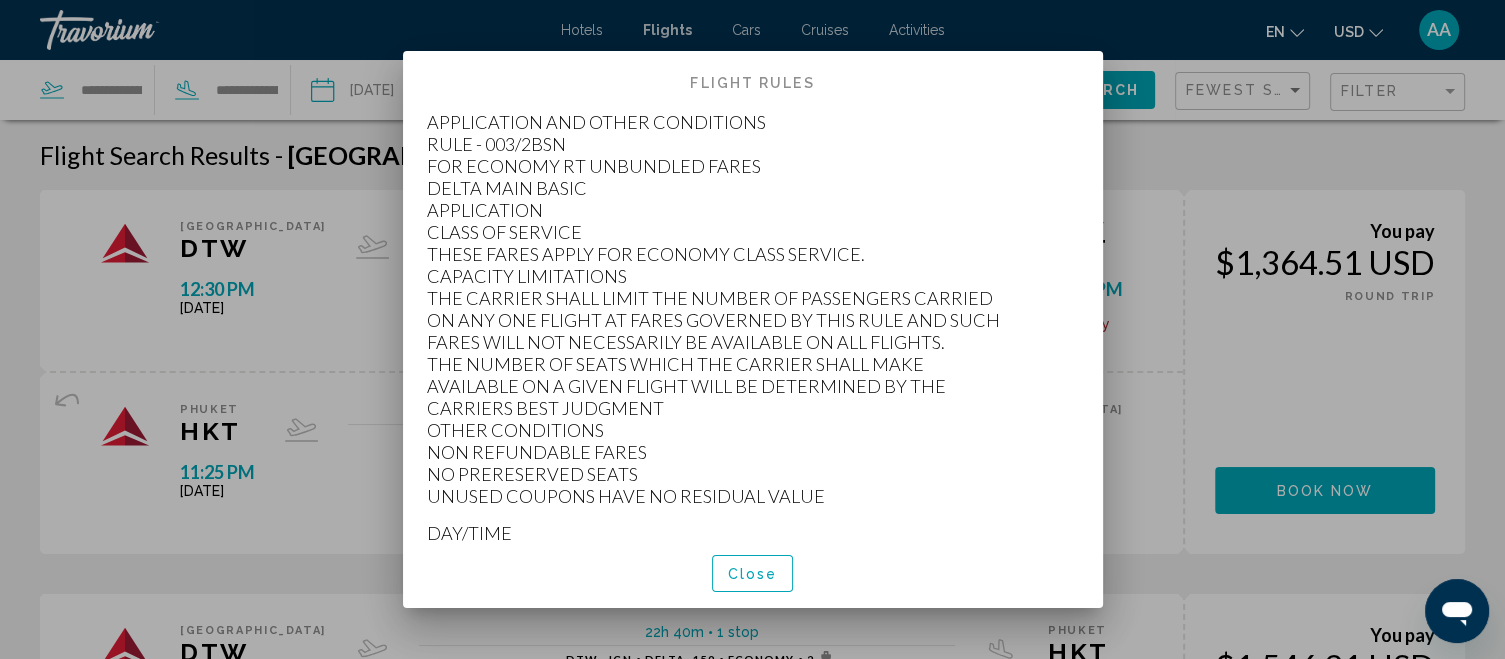 click on "Close" at bounding box center (753, 573) 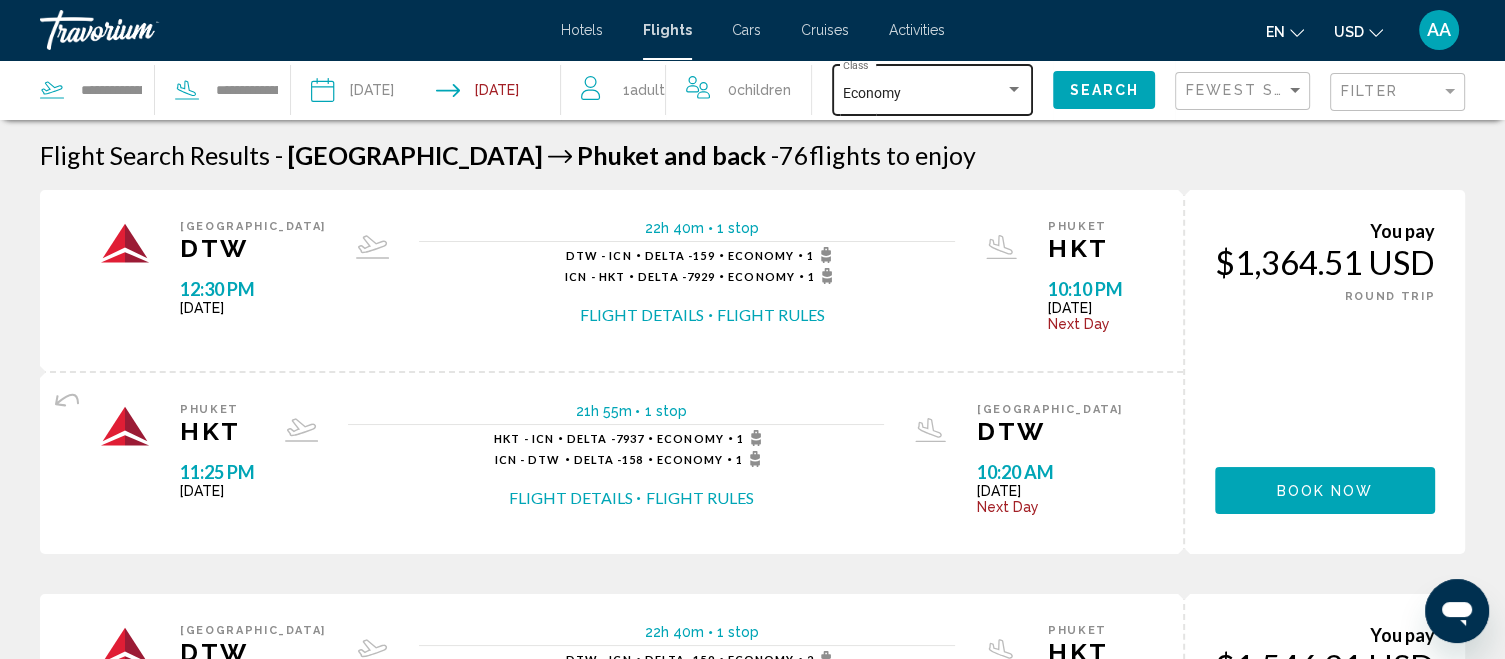 click on "Economy" at bounding box center [924, 94] 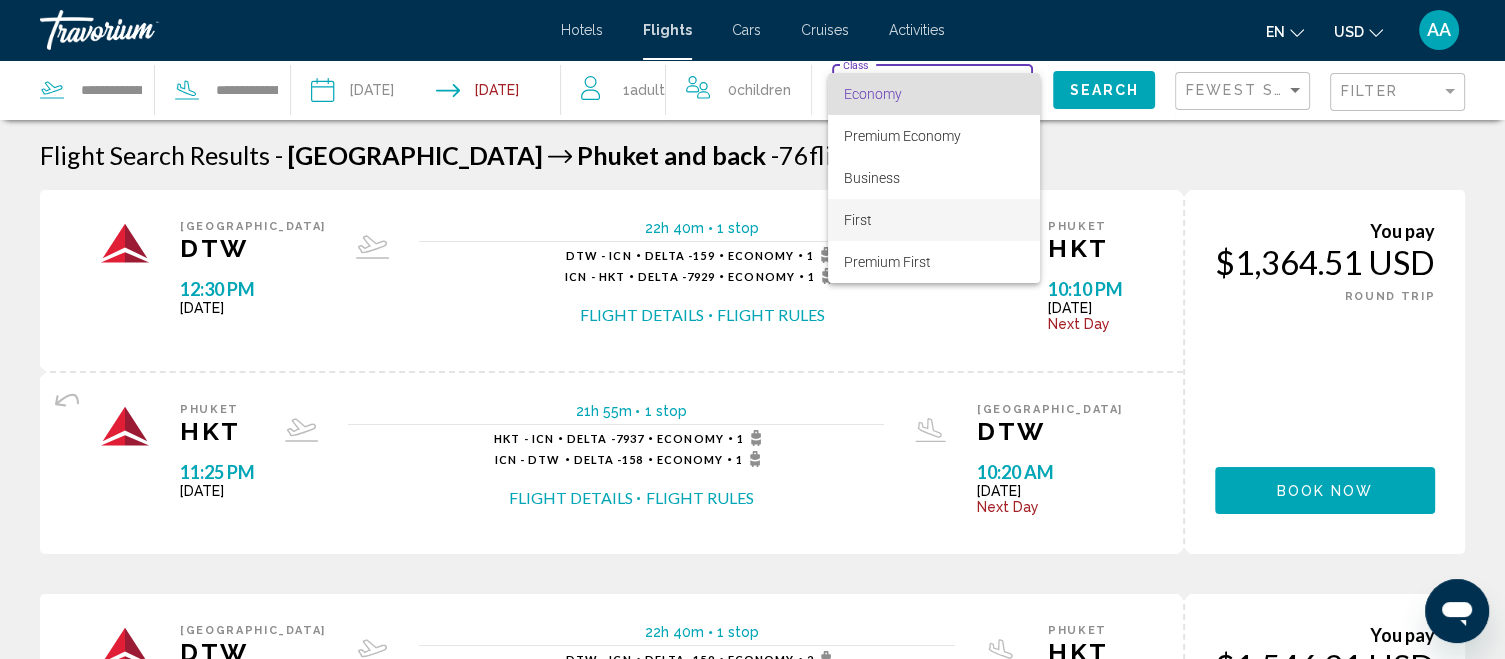 click on "First" at bounding box center [858, 220] 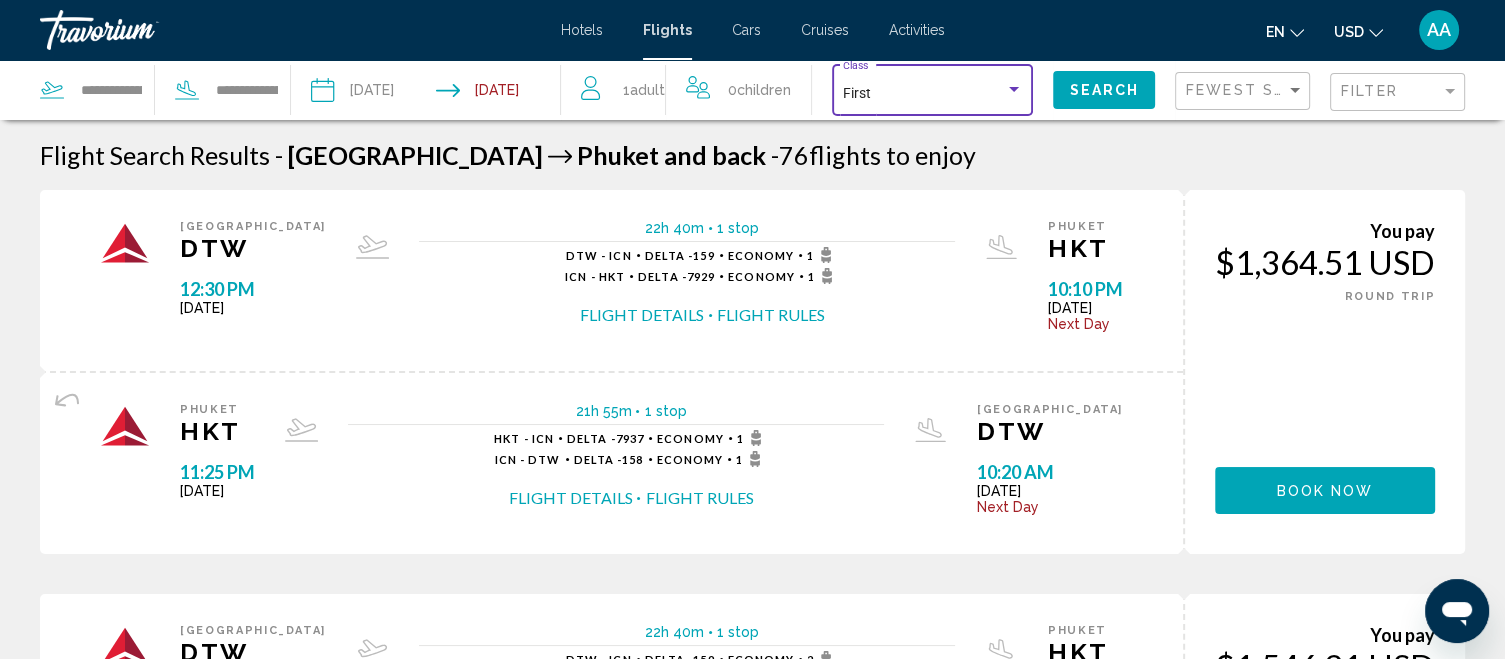 click on "Search" 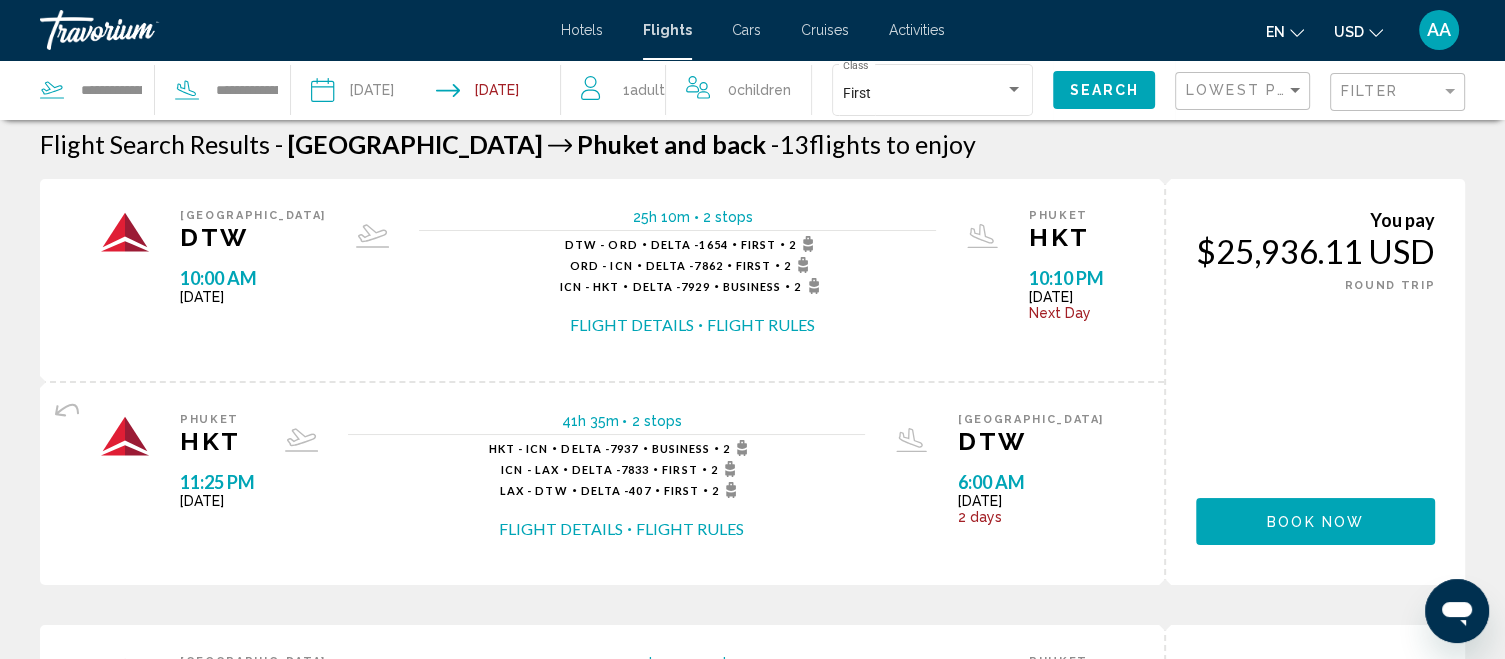 scroll, scrollTop: 0, scrollLeft: 0, axis: both 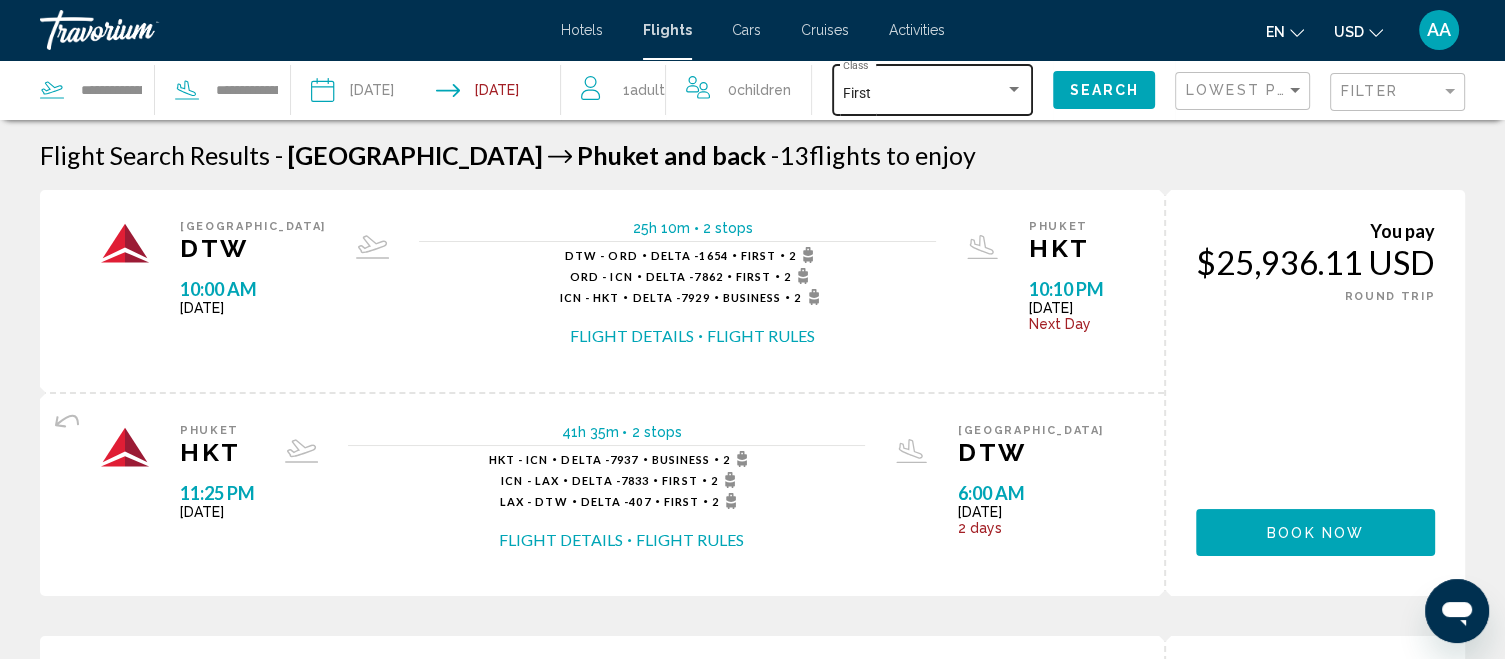 click on "First Class" 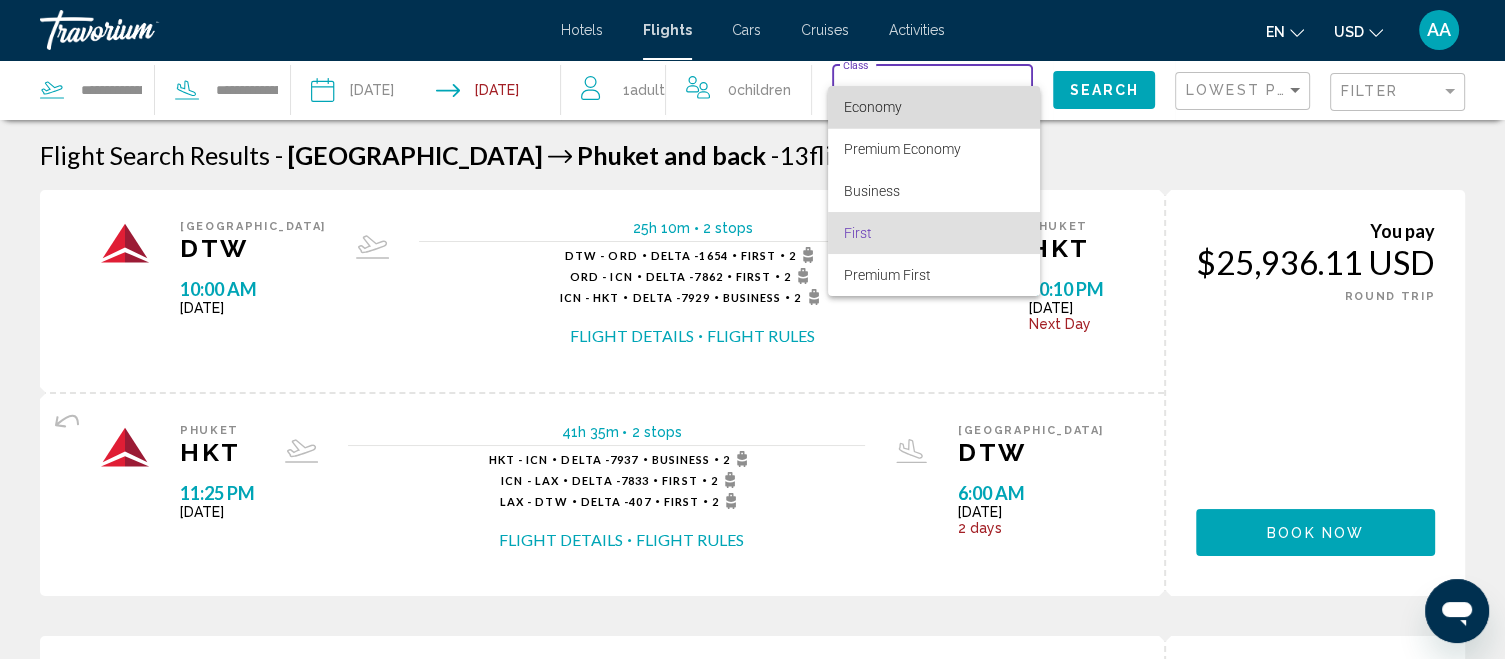 click on "Economy" at bounding box center (873, 107) 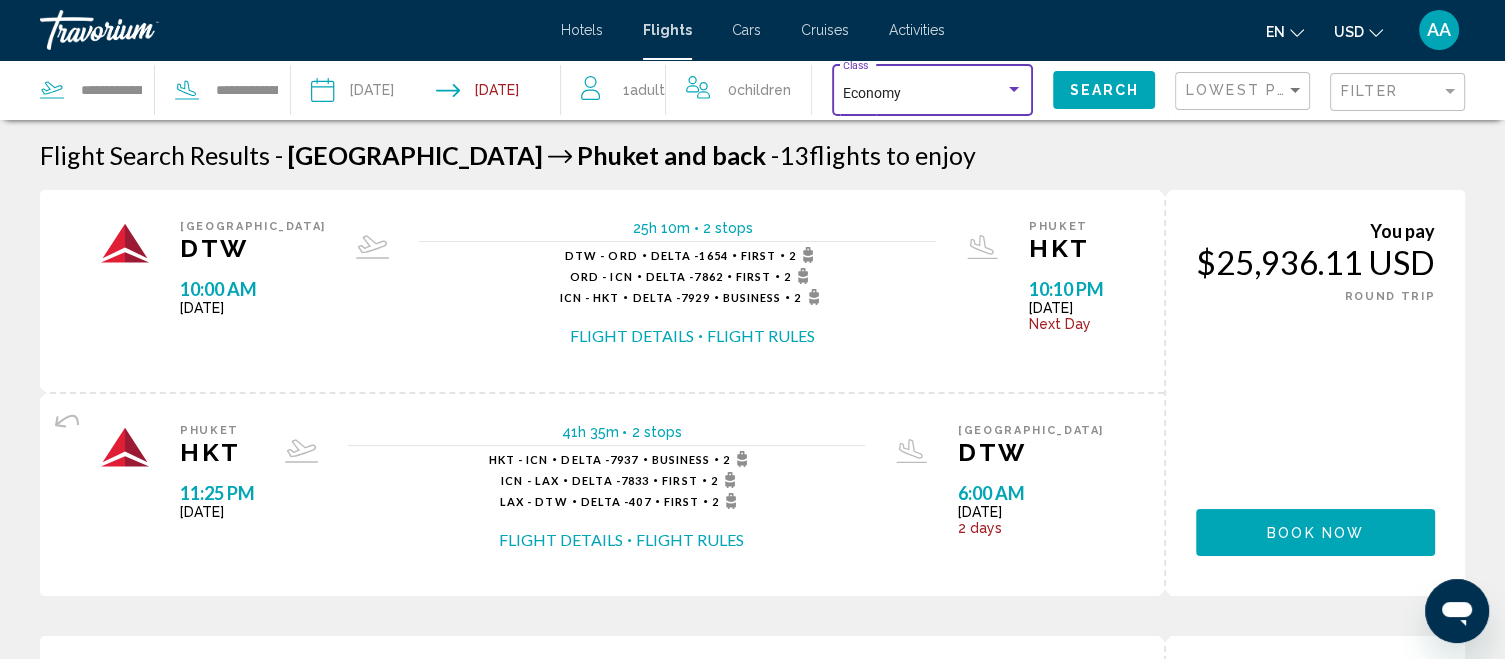 click on "Hotels" at bounding box center [582, 30] 